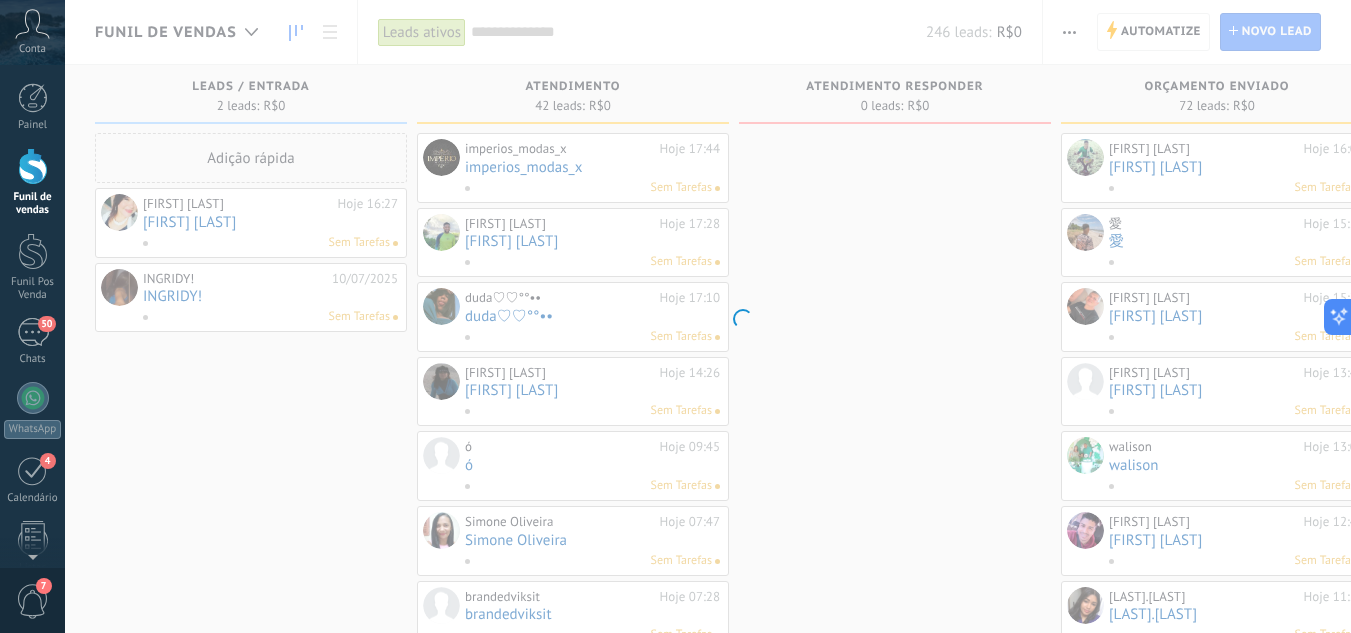 scroll, scrollTop: 0, scrollLeft: 0, axis: both 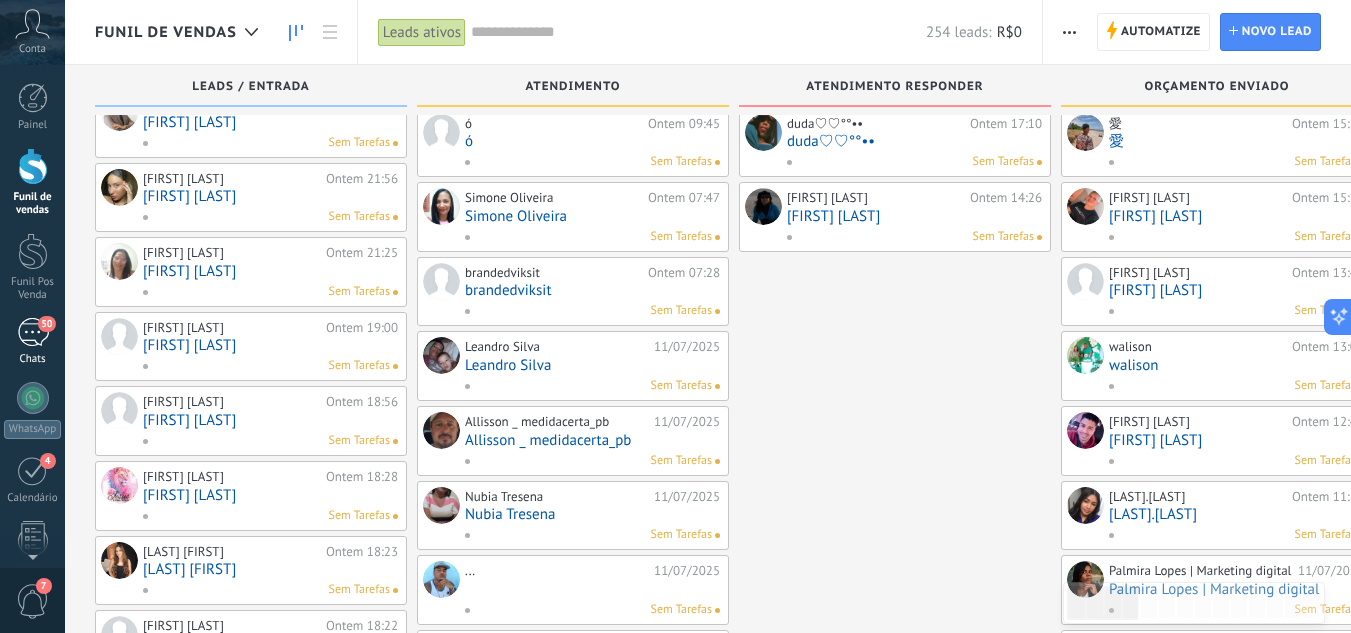 click on "50" at bounding box center (33, 332) 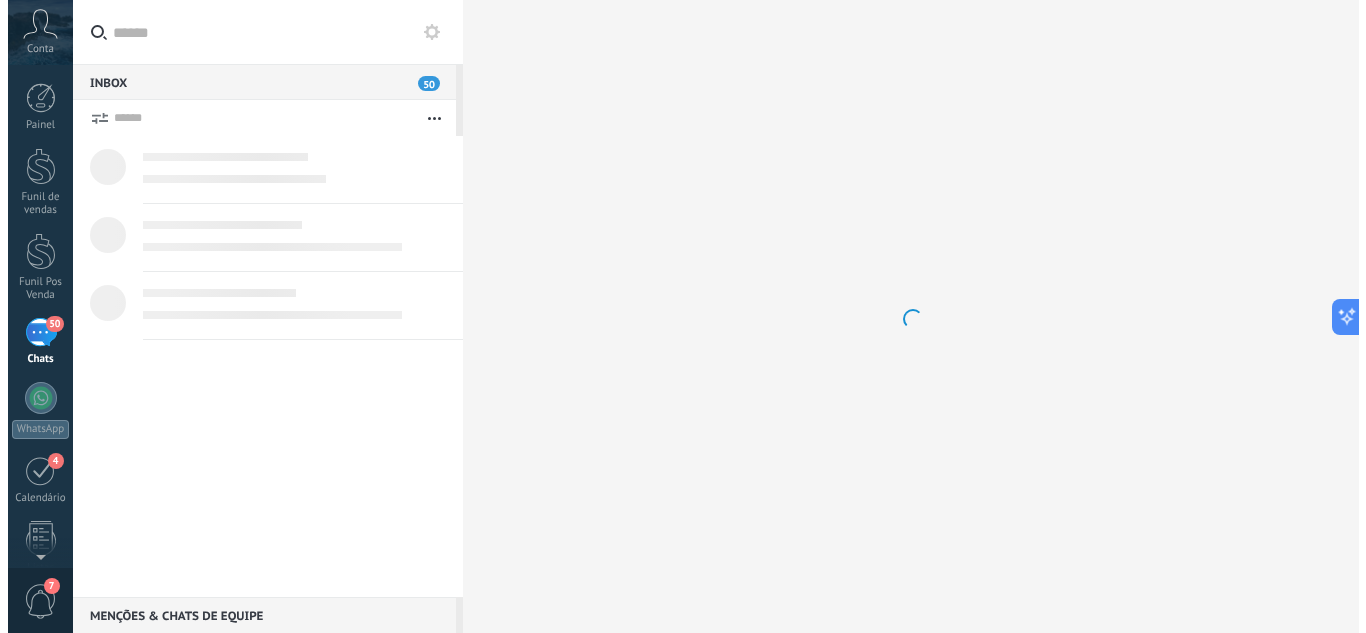 scroll, scrollTop: 0, scrollLeft: 0, axis: both 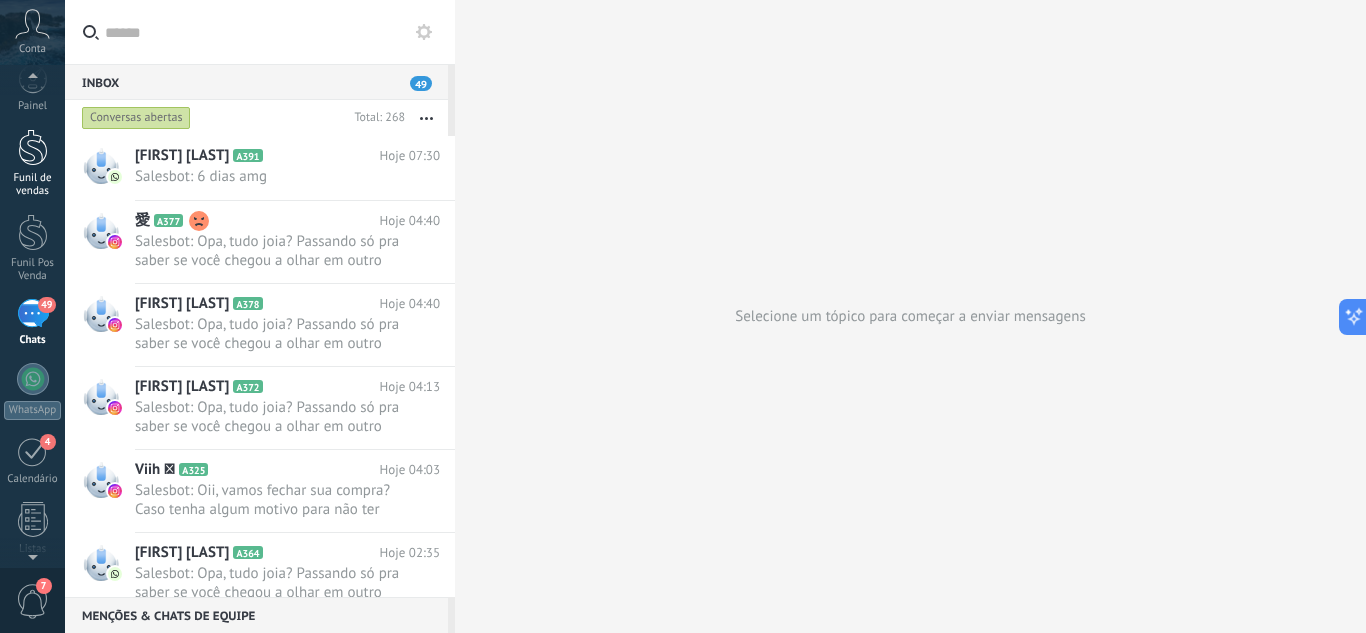 click at bounding box center [33, 147] 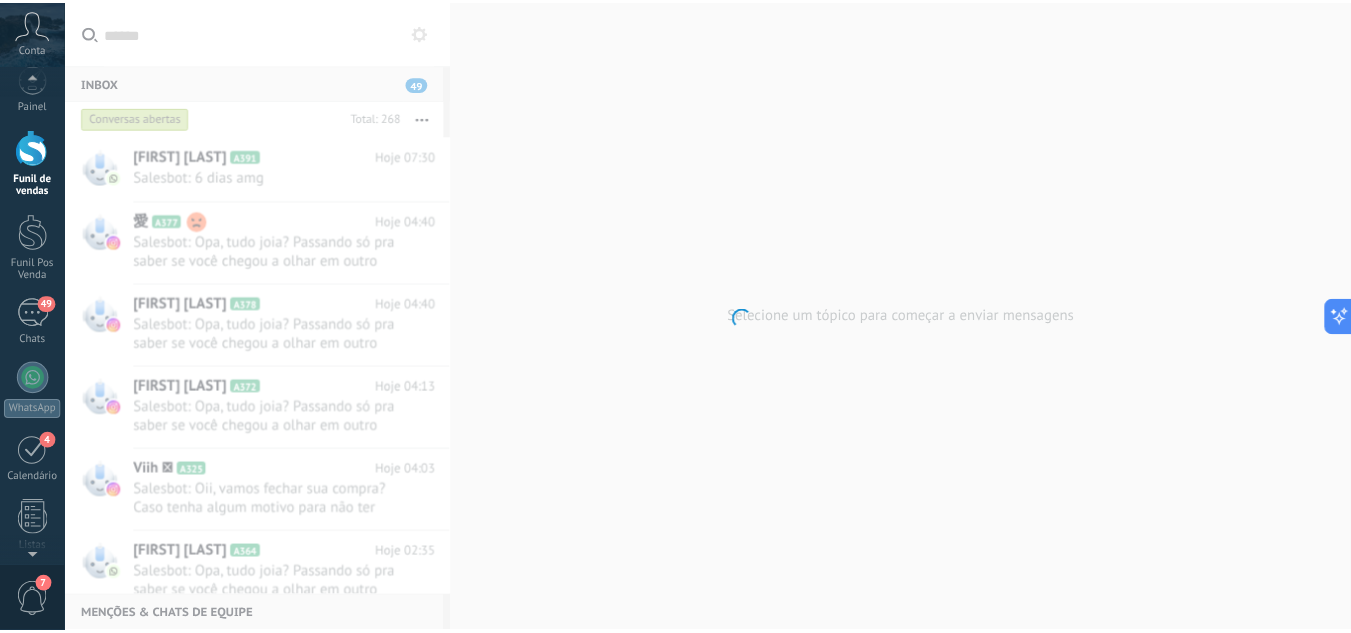 scroll, scrollTop: 0, scrollLeft: 0, axis: both 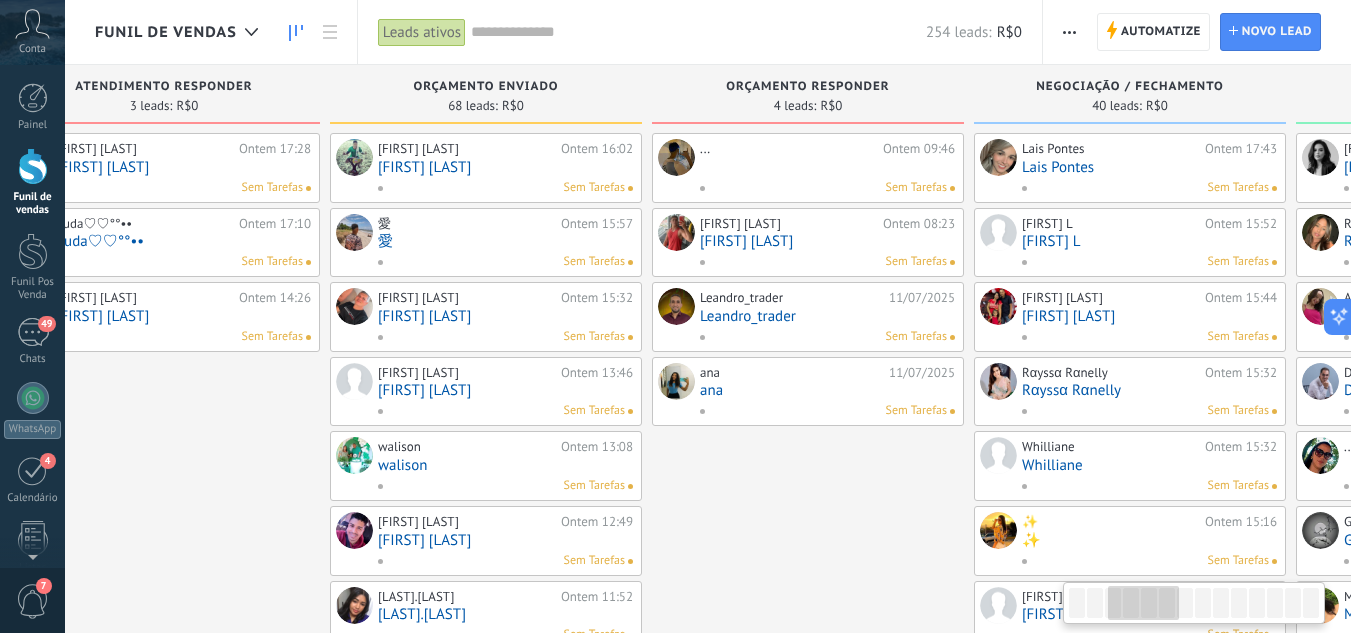 drag, startPoint x: 952, startPoint y: 459, endPoint x: 221, endPoint y: 467, distance: 731.04376 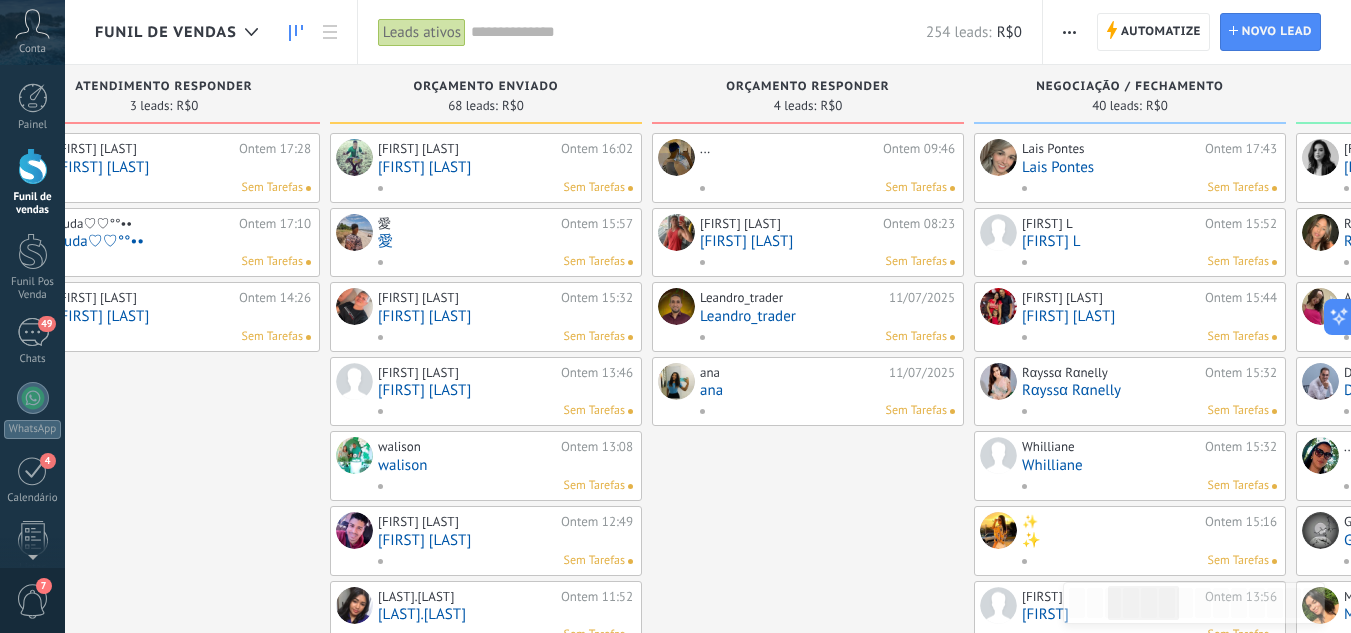 click at bounding box center [827, 167] 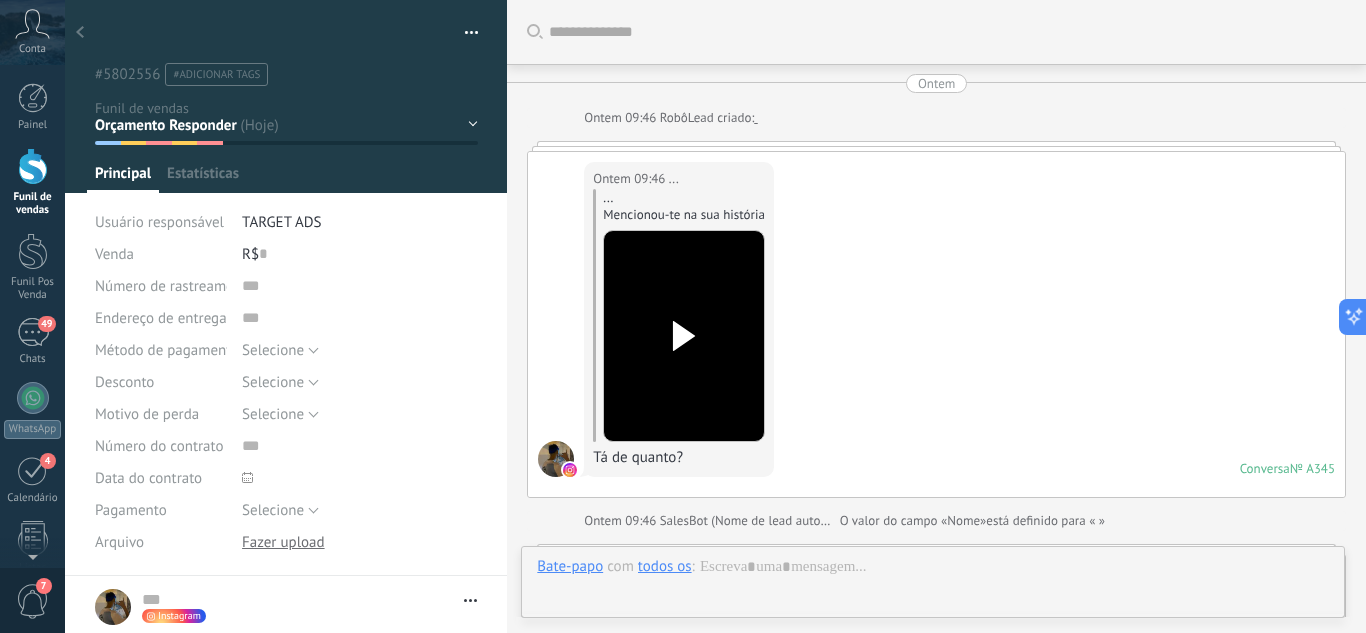 scroll, scrollTop: 30, scrollLeft: 0, axis: vertical 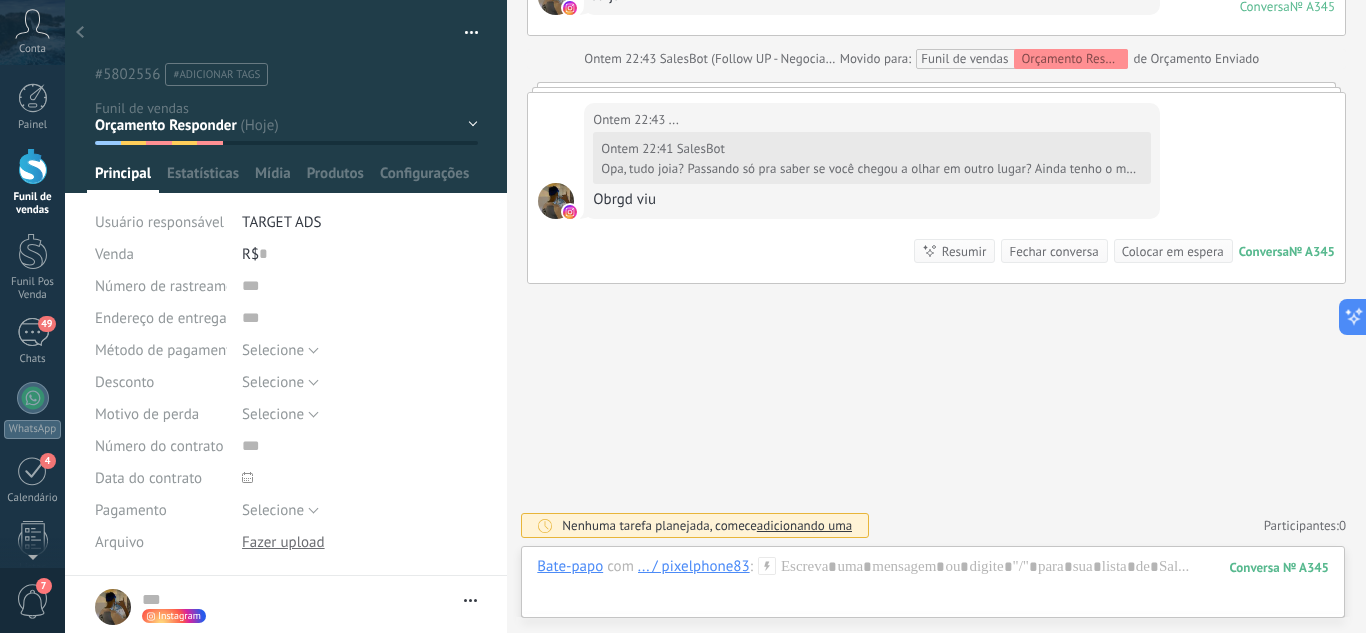 click on "Leads / Entrada
Atendimento
Atendimento Responder
Orçamento Enviado
Orçamento Responder
Negociação / Fechamento
-" at bounding box center [0, 0] 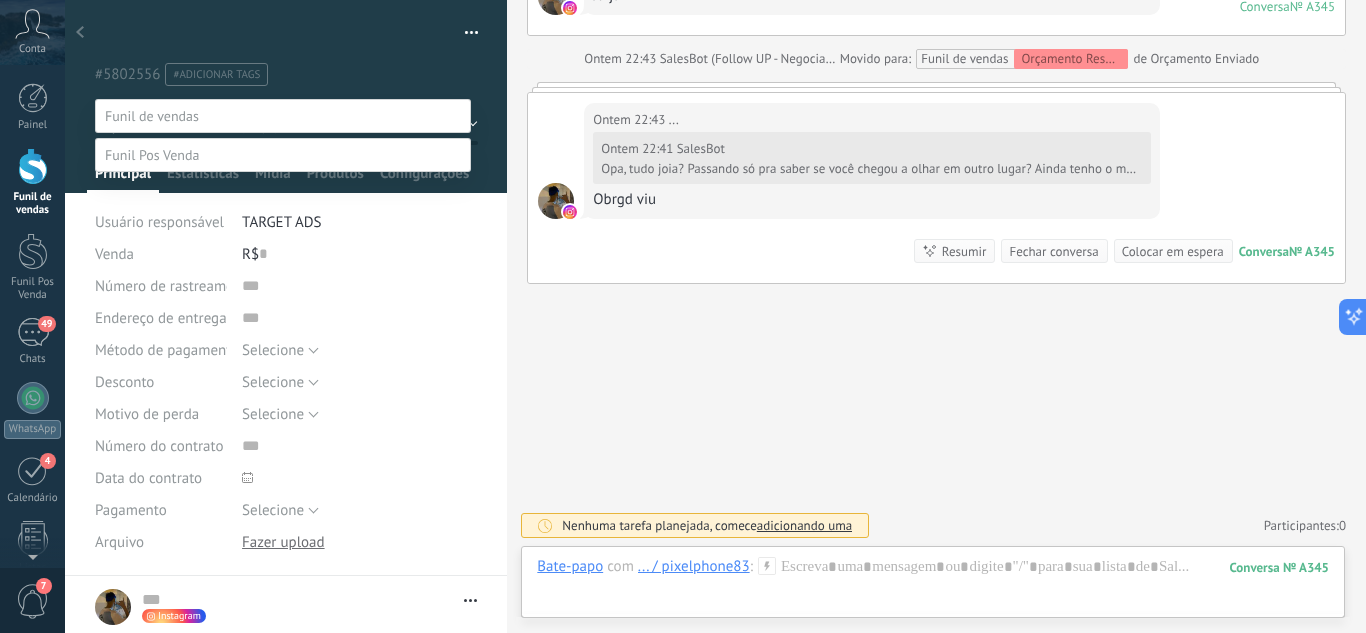 click on "Perdido / Desqualificado" at bounding box center (0, 0) 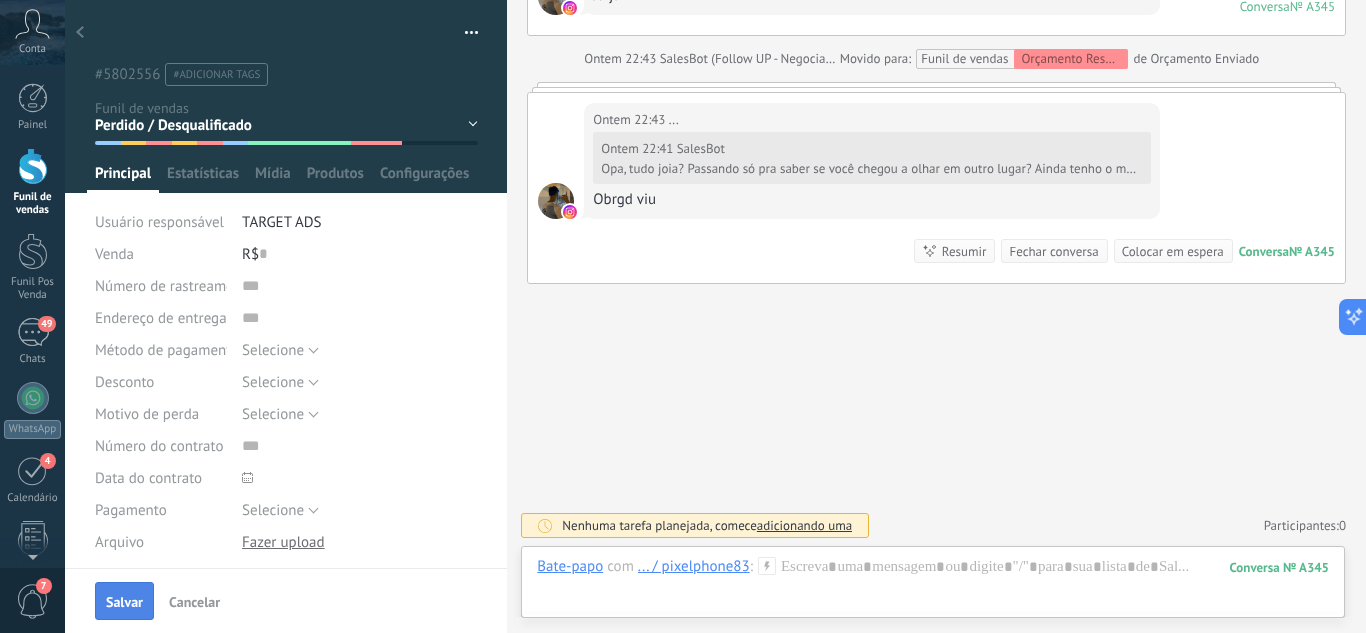 click on "Salvar" at bounding box center [124, 601] 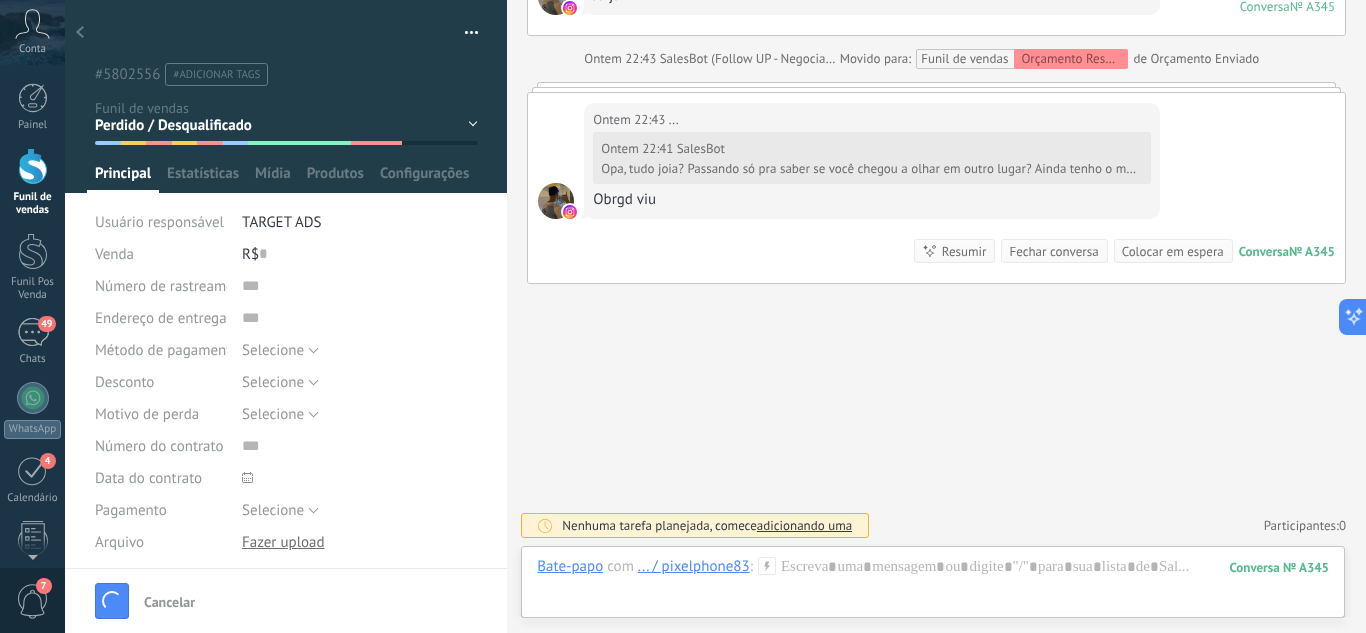scroll, scrollTop: 1856, scrollLeft: 0, axis: vertical 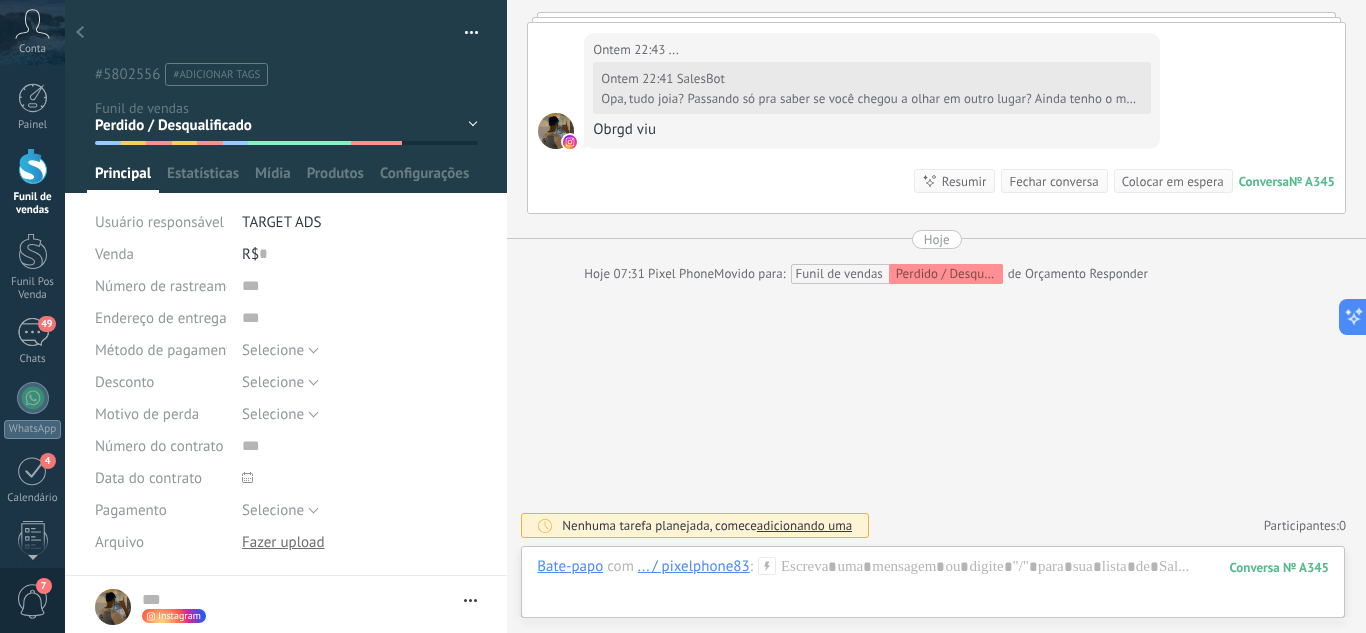click on "Painel
Funil de vendas
Funil Pos Venda
49
Chats
WhatsApp" at bounding box center (32, 474) 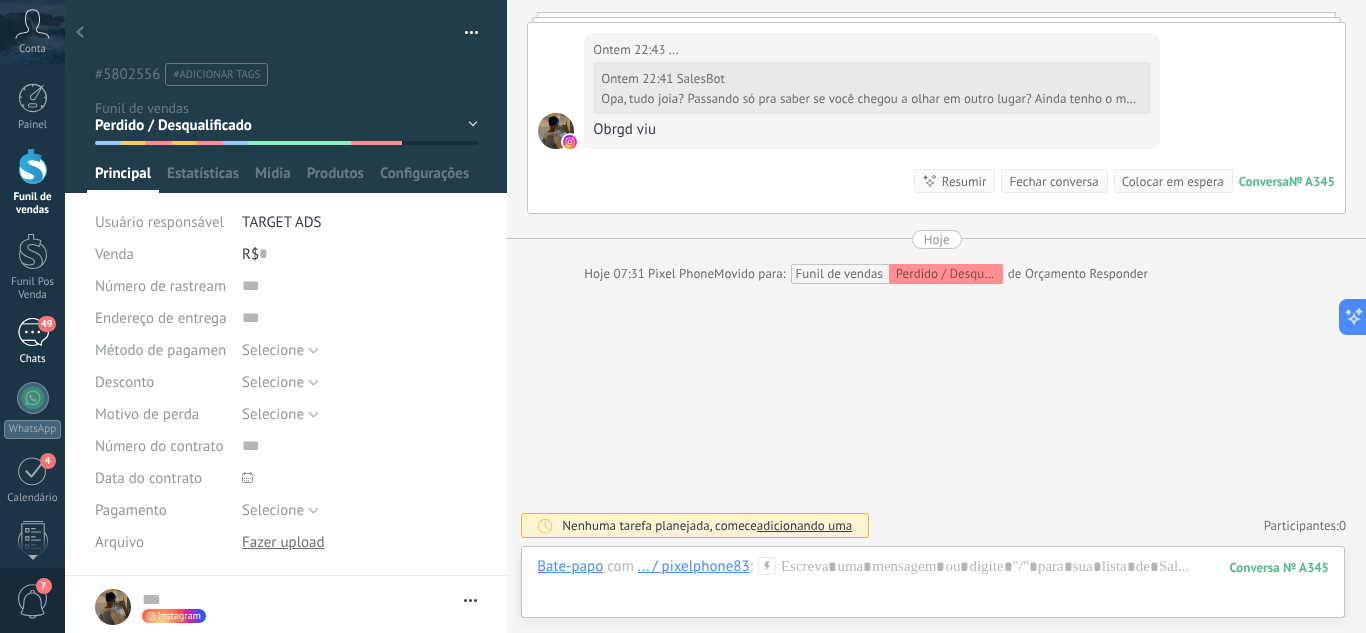 click on "49" at bounding box center [33, 332] 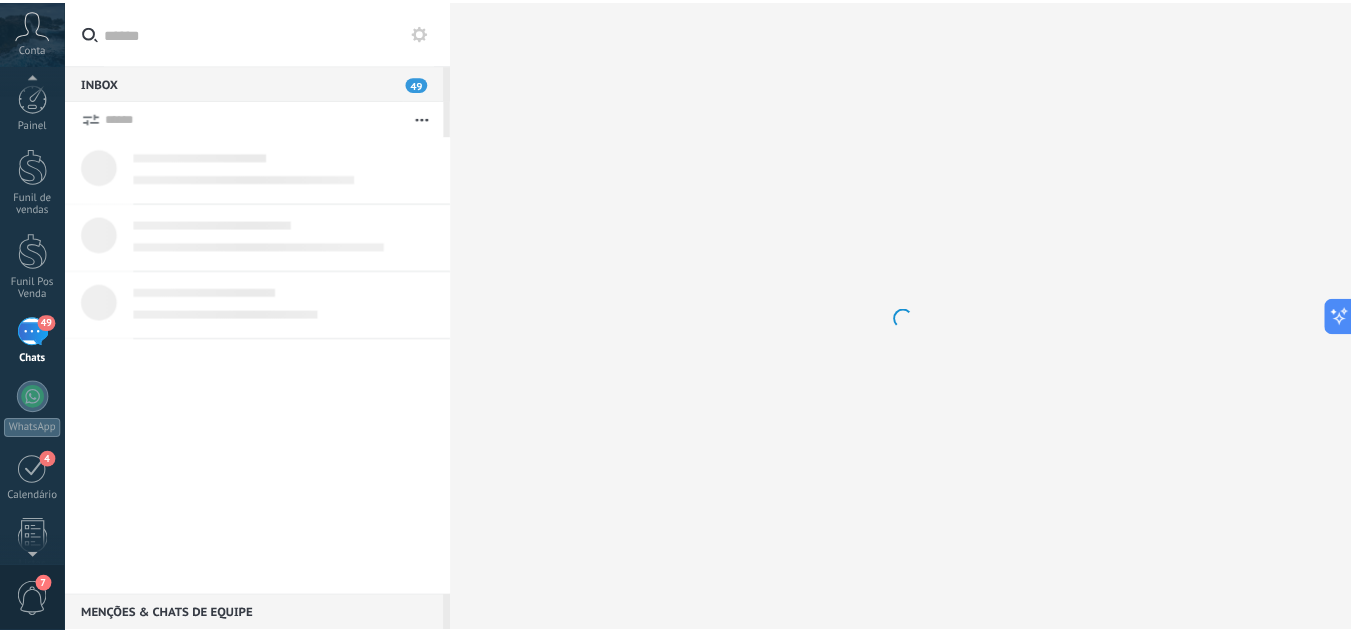 scroll, scrollTop: 19, scrollLeft: 0, axis: vertical 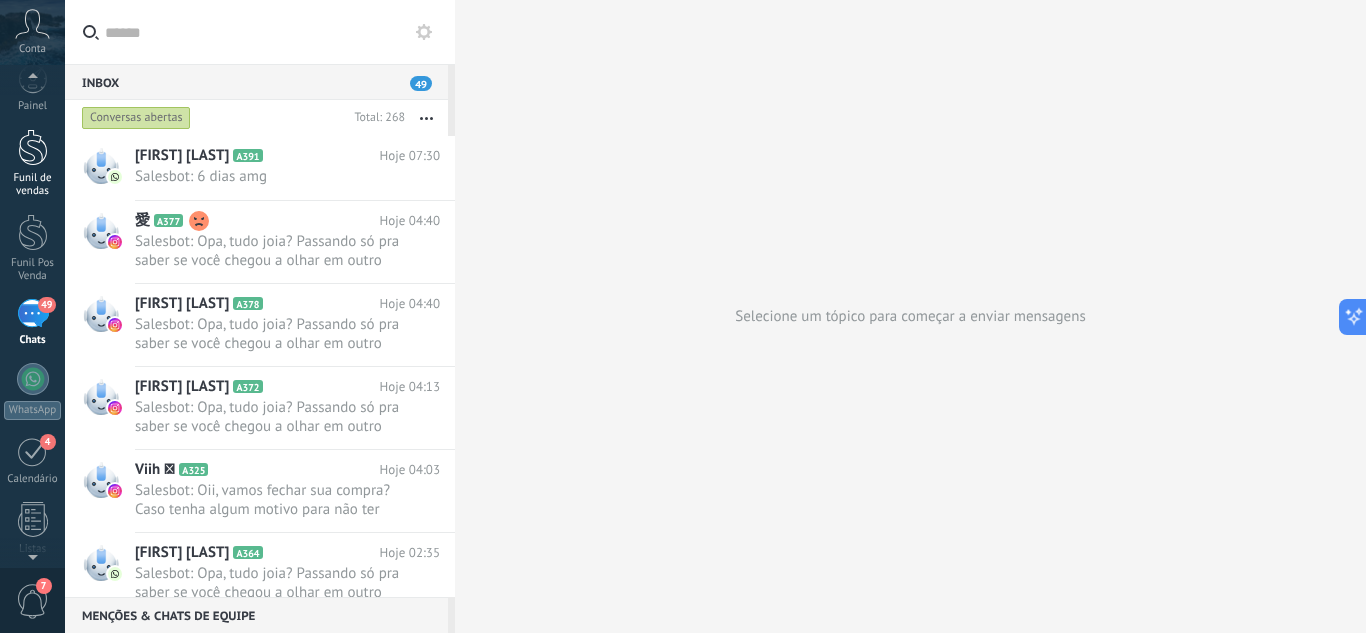 click at bounding box center [33, 147] 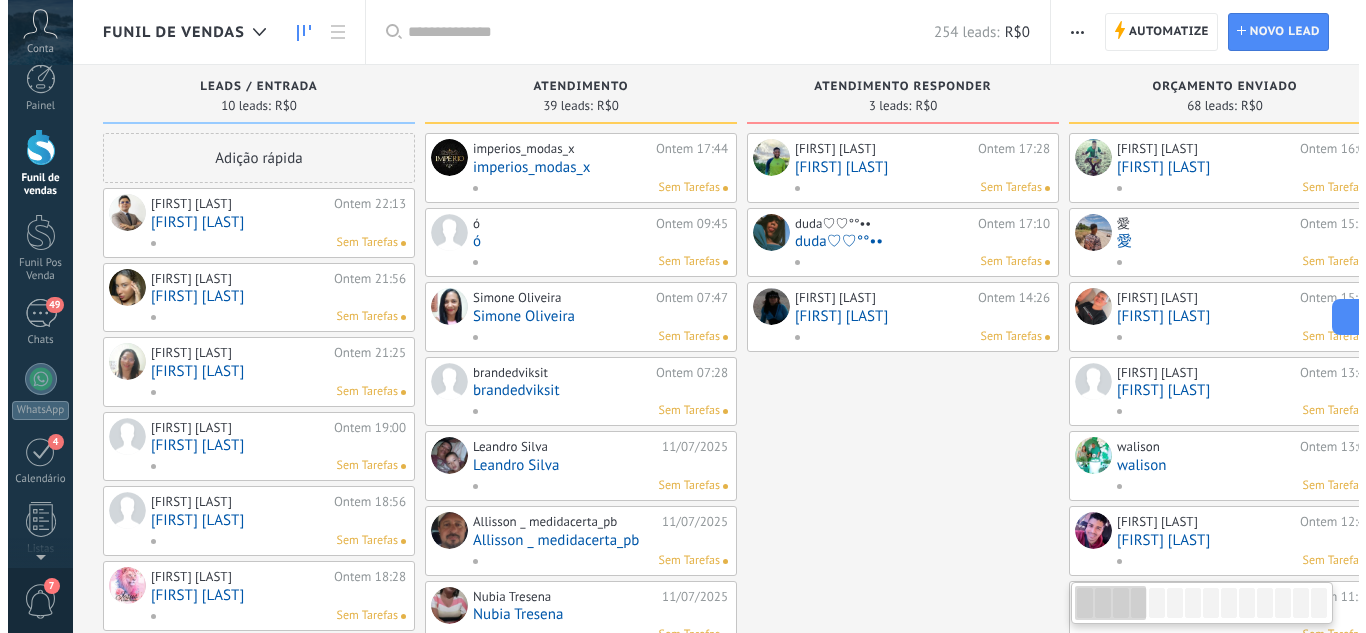 scroll, scrollTop: 0, scrollLeft: 0, axis: both 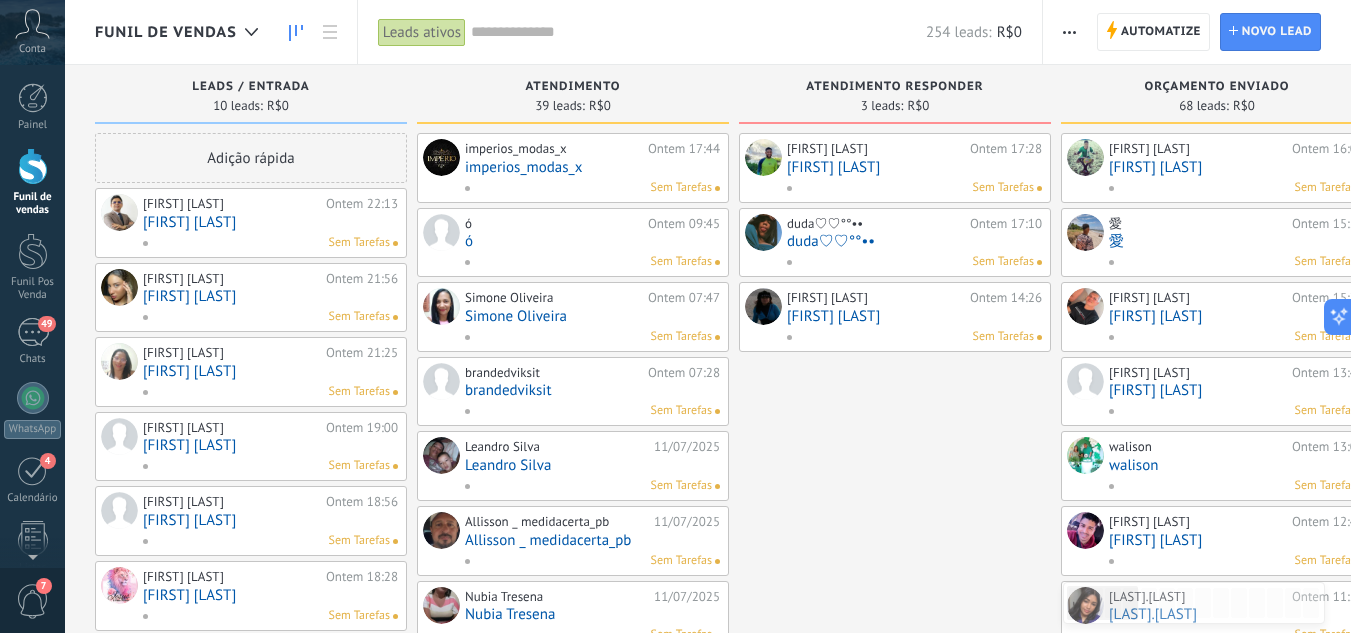 click on "[FIRST] [LAST]" at bounding box center [270, 222] 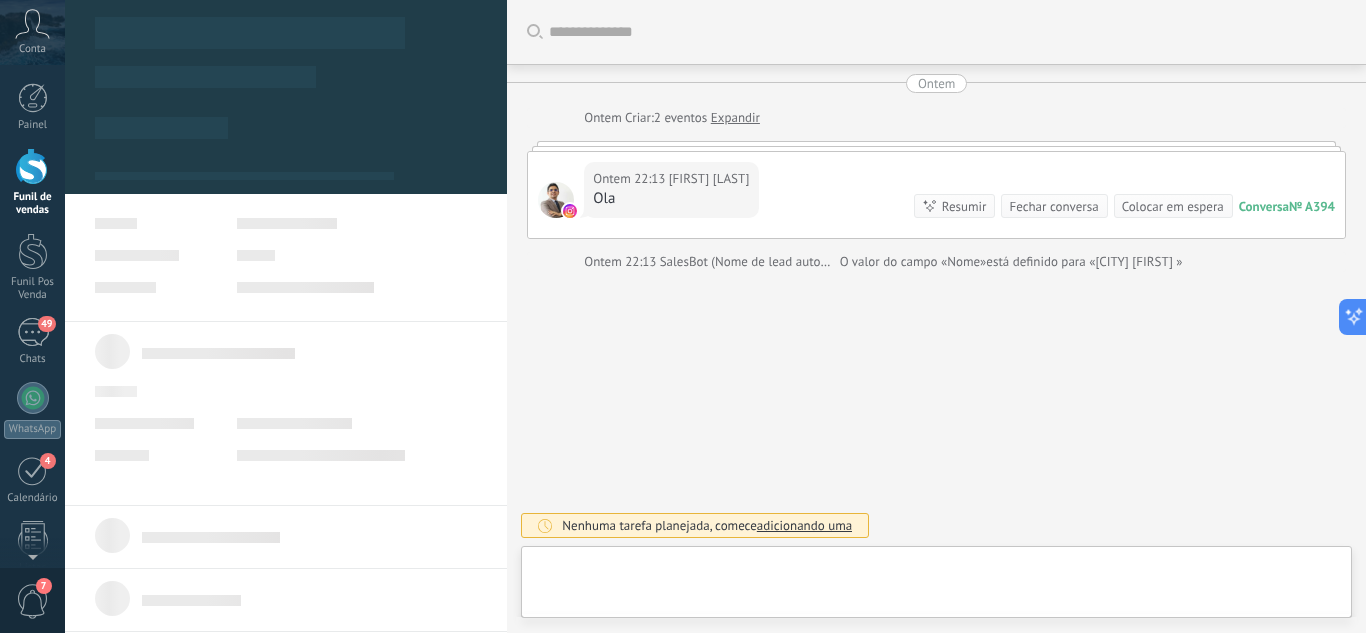 scroll, scrollTop: 30, scrollLeft: 0, axis: vertical 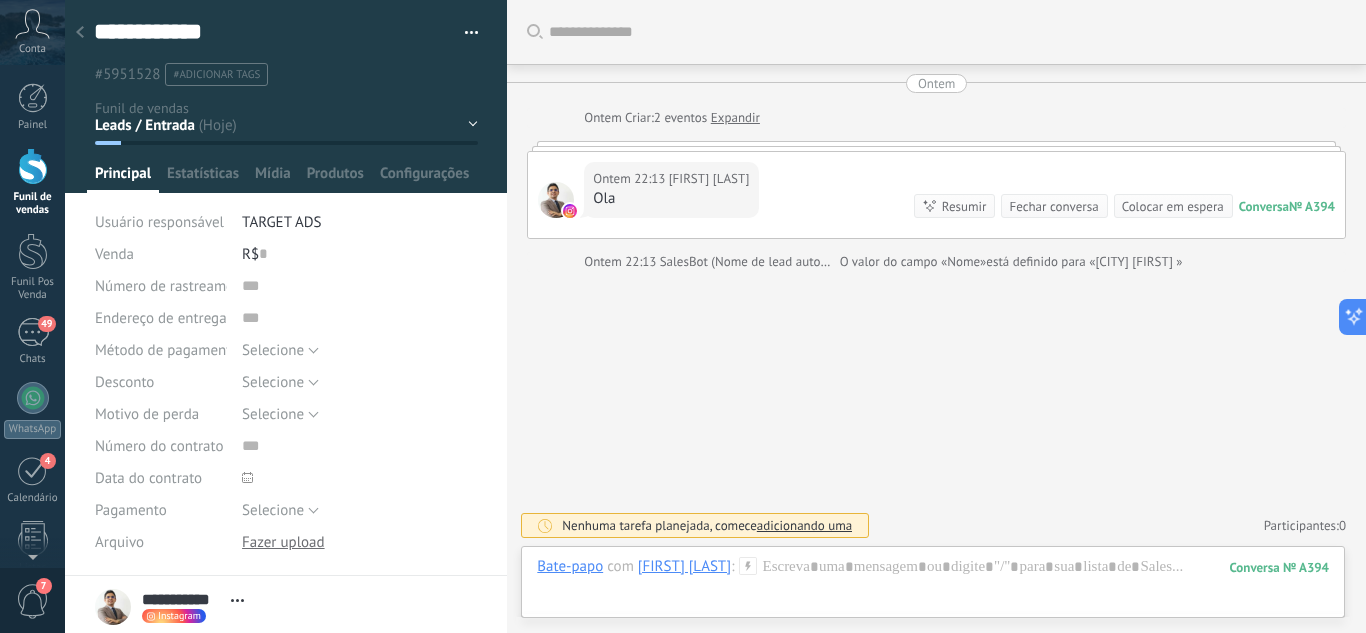 click 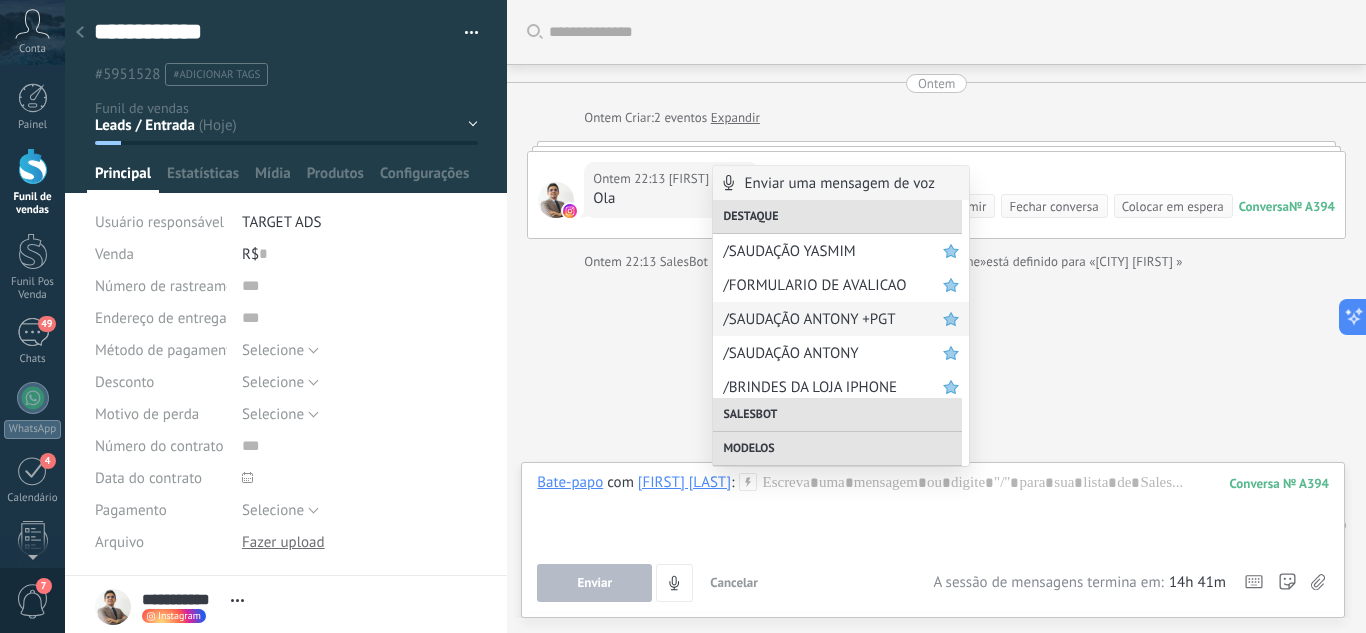 click on "/SAUDAÇÃO ANTONY +PGT" at bounding box center (833, 319) 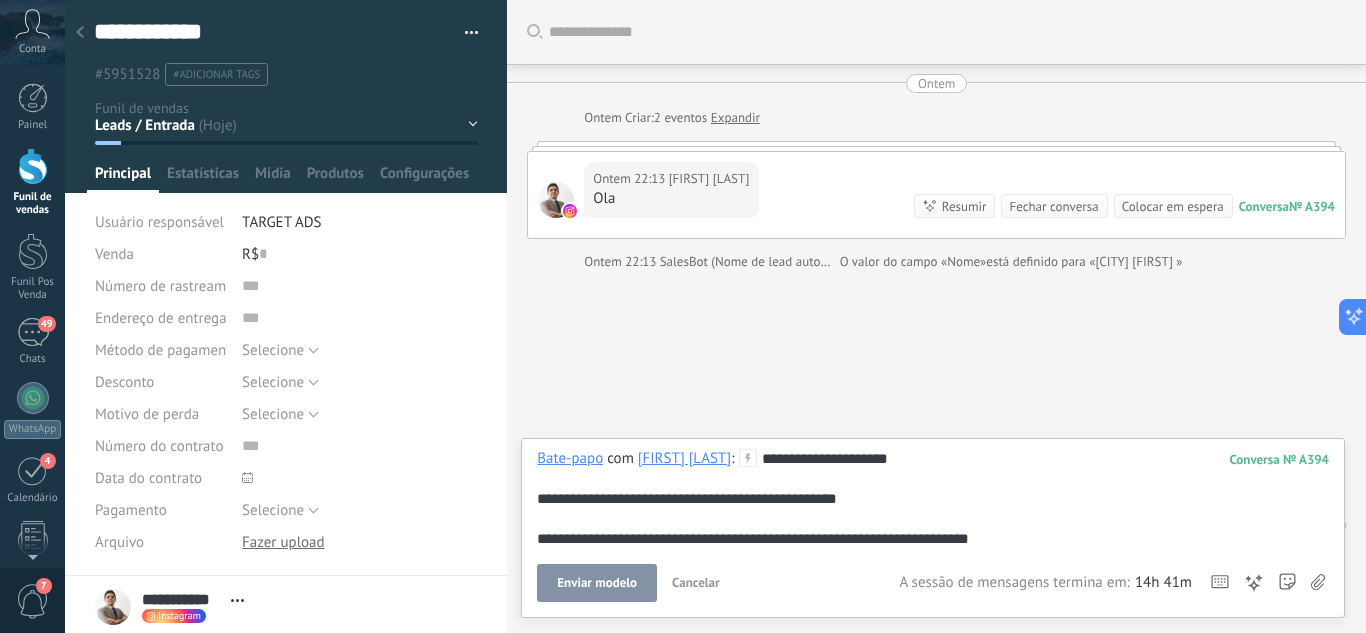 click on "Enviar modelo" at bounding box center [597, 583] 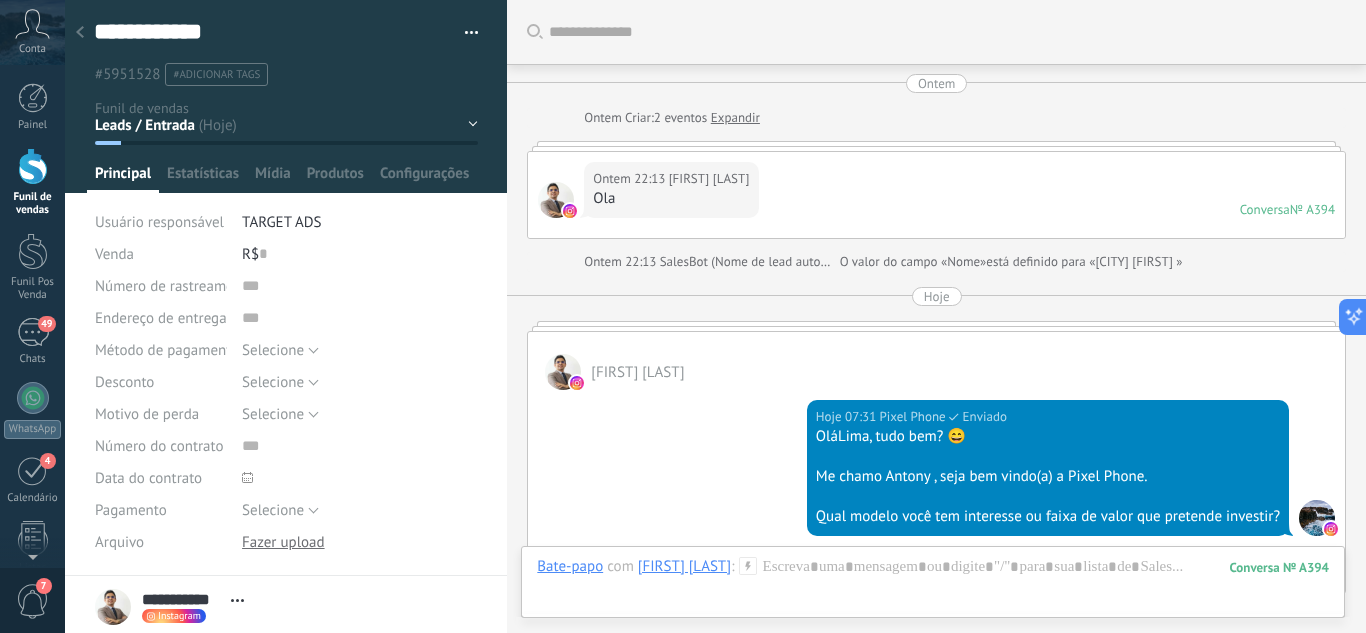 scroll, scrollTop: 310, scrollLeft: 0, axis: vertical 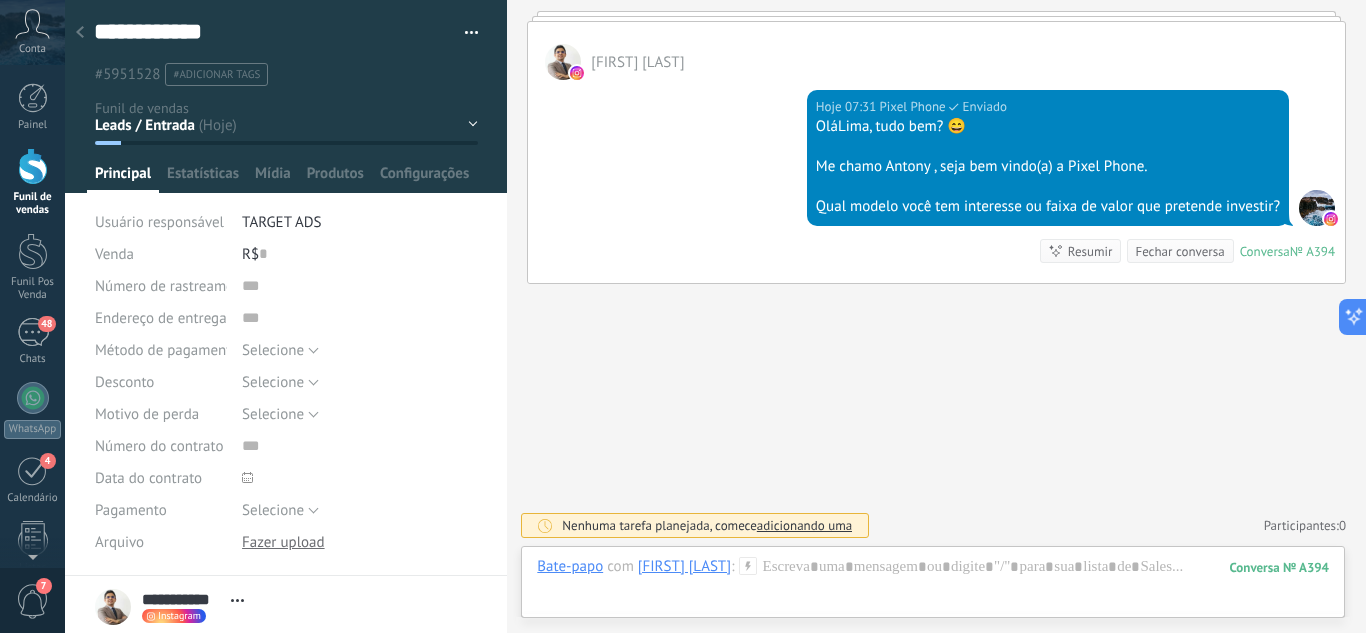 click 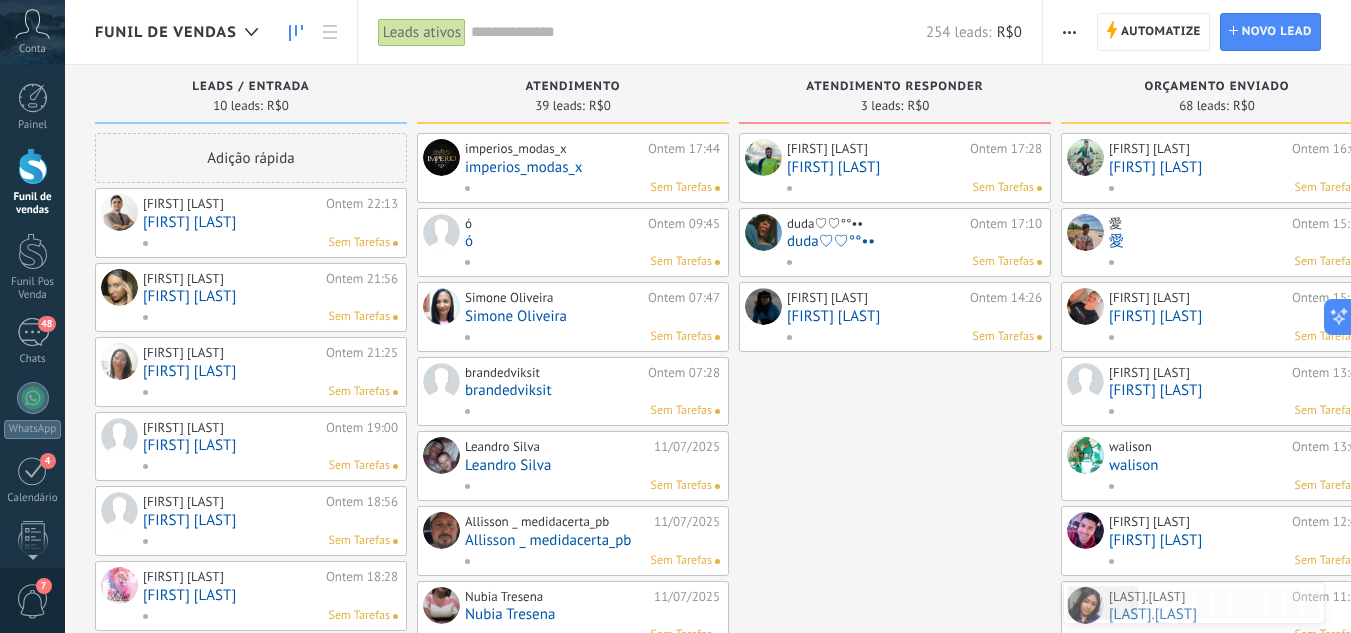 click on "[FIRST] [LAST]" at bounding box center [270, 296] 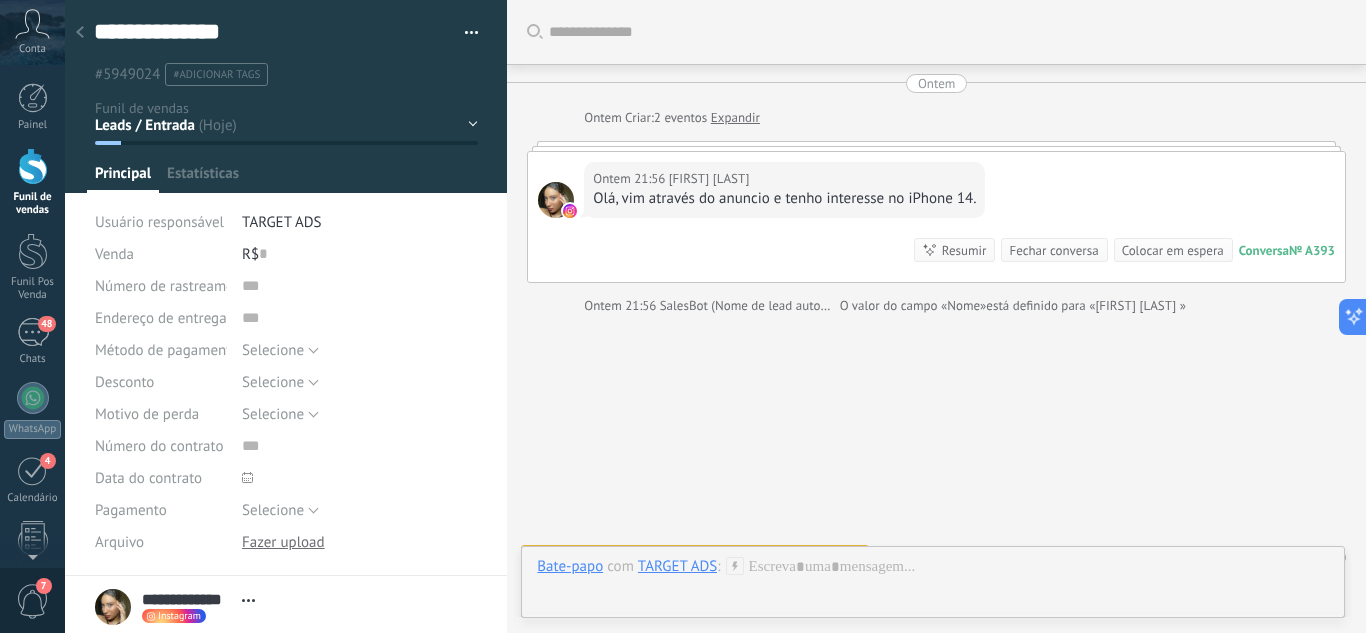 scroll, scrollTop: 30, scrollLeft: 0, axis: vertical 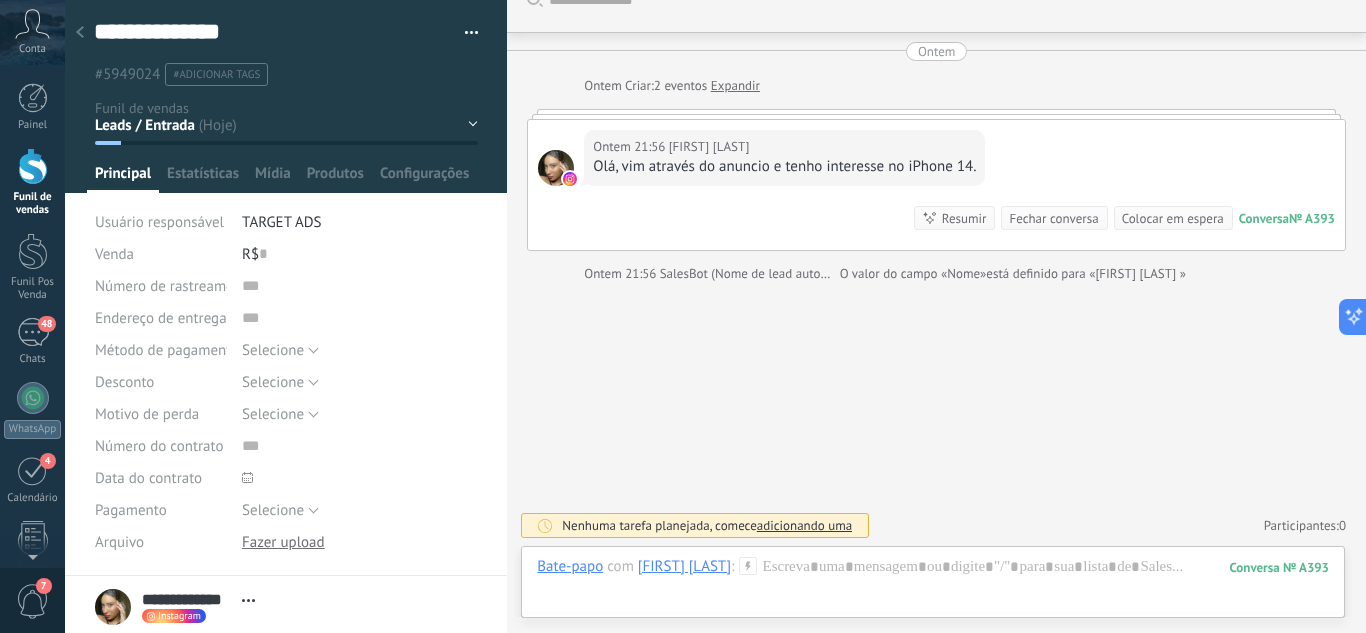 click 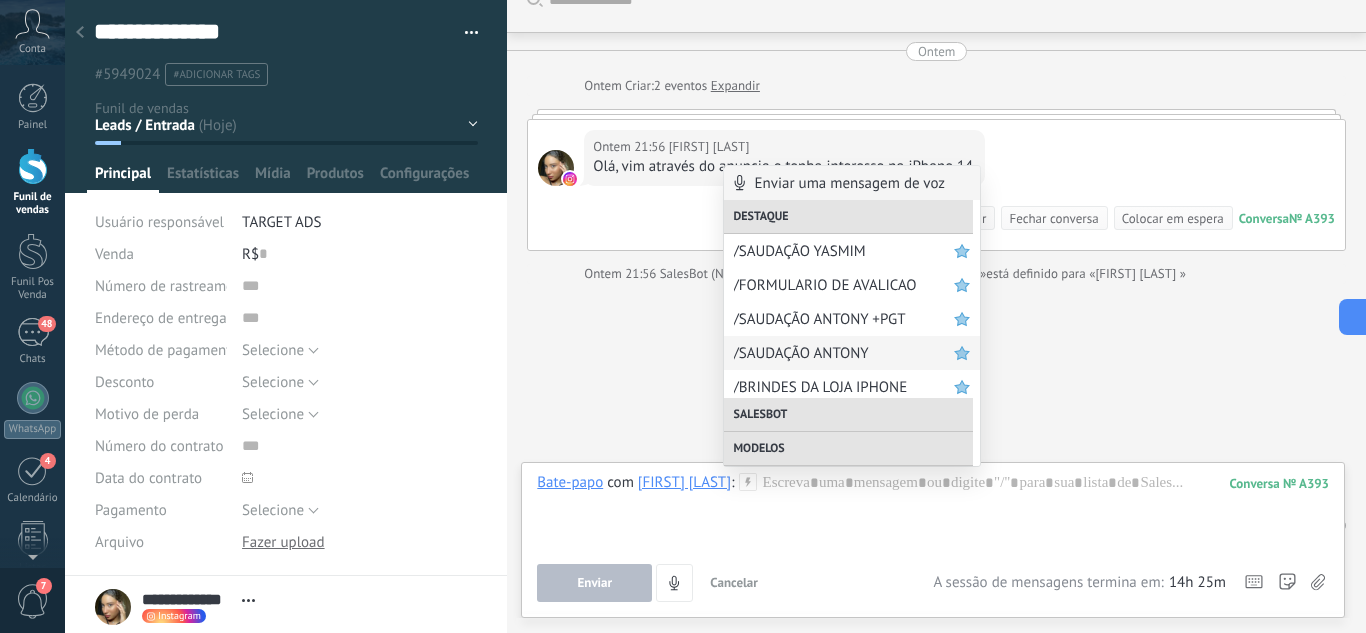 click on "/SAUDAÇÃO ANTONY" at bounding box center (852, 353) 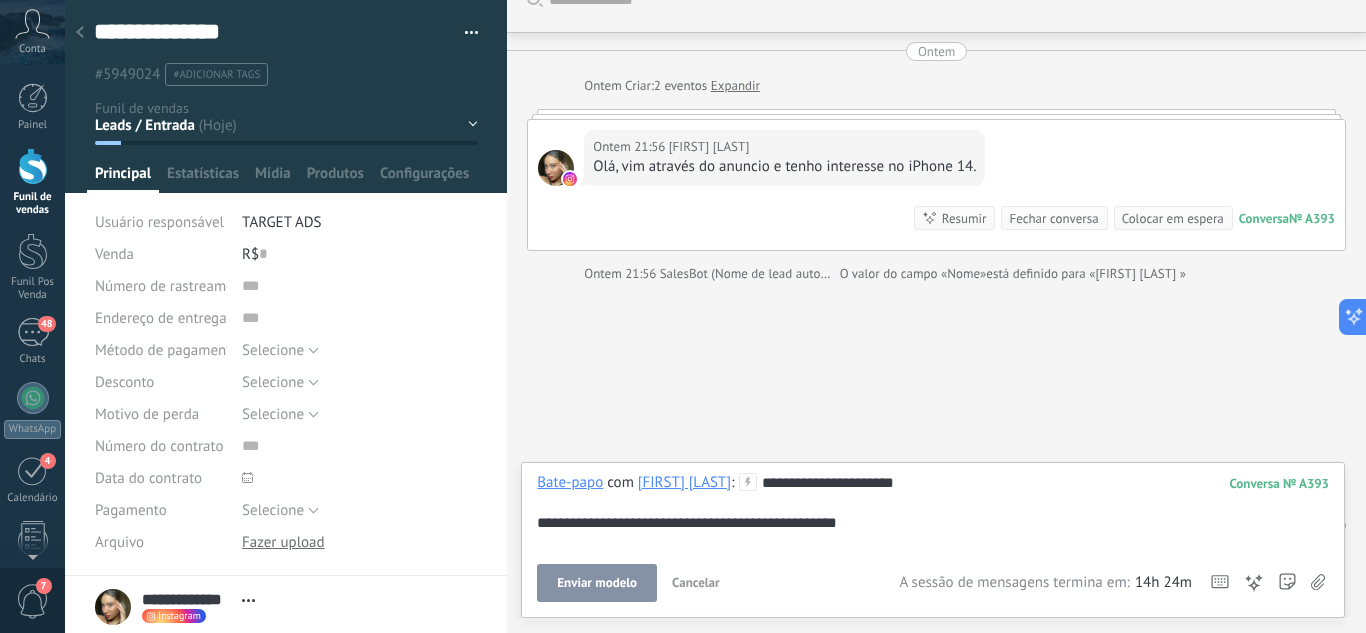 drag, startPoint x: 621, startPoint y: 586, endPoint x: 631, endPoint y: 575, distance: 14.866069 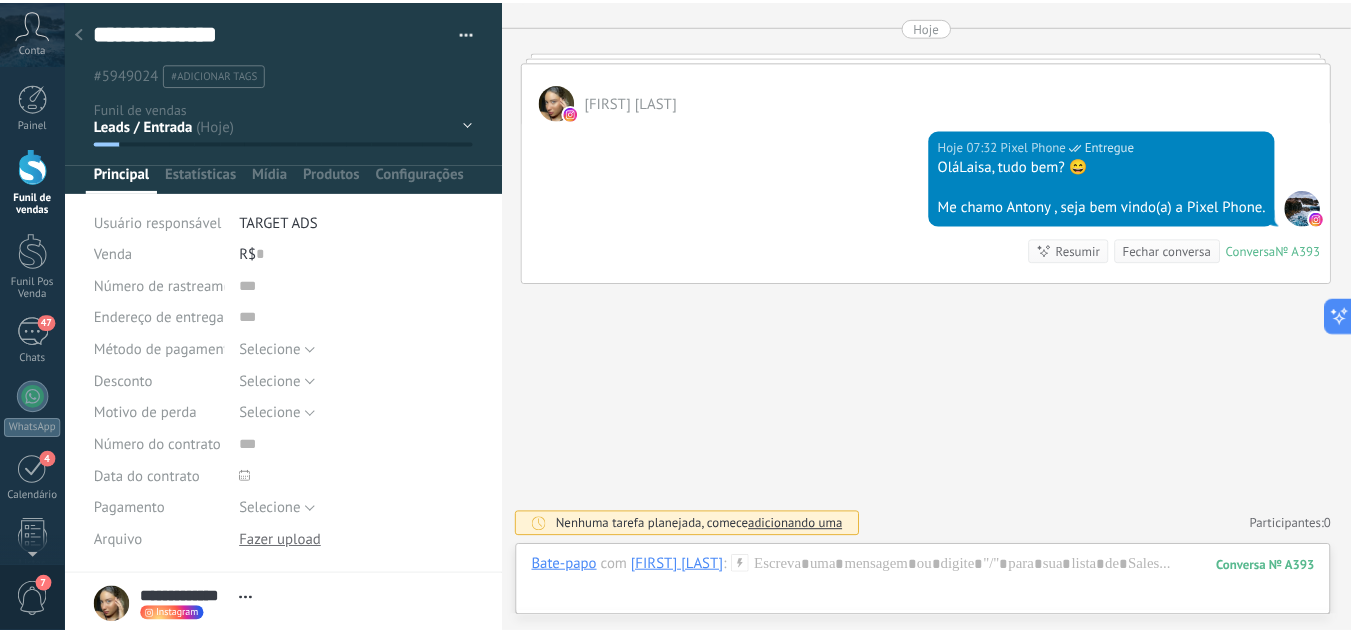 scroll, scrollTop: 346, scrollLeft: 0, axis: vertical 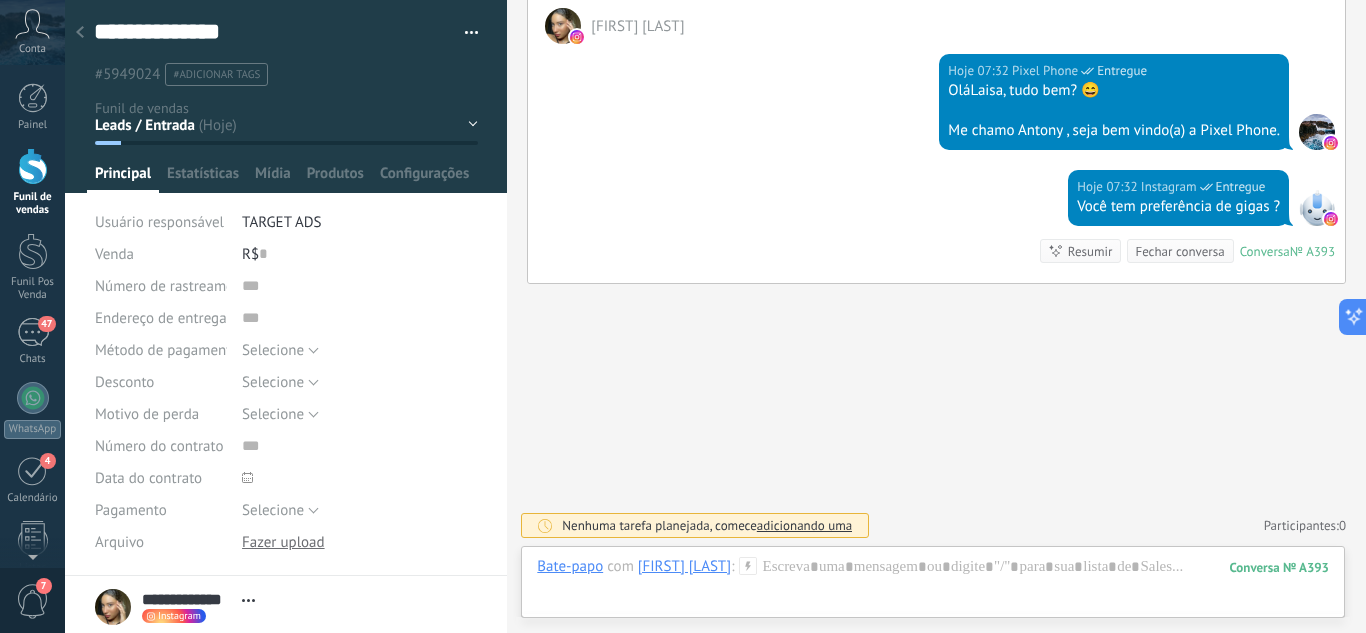 click at bounding box center (80, 33) 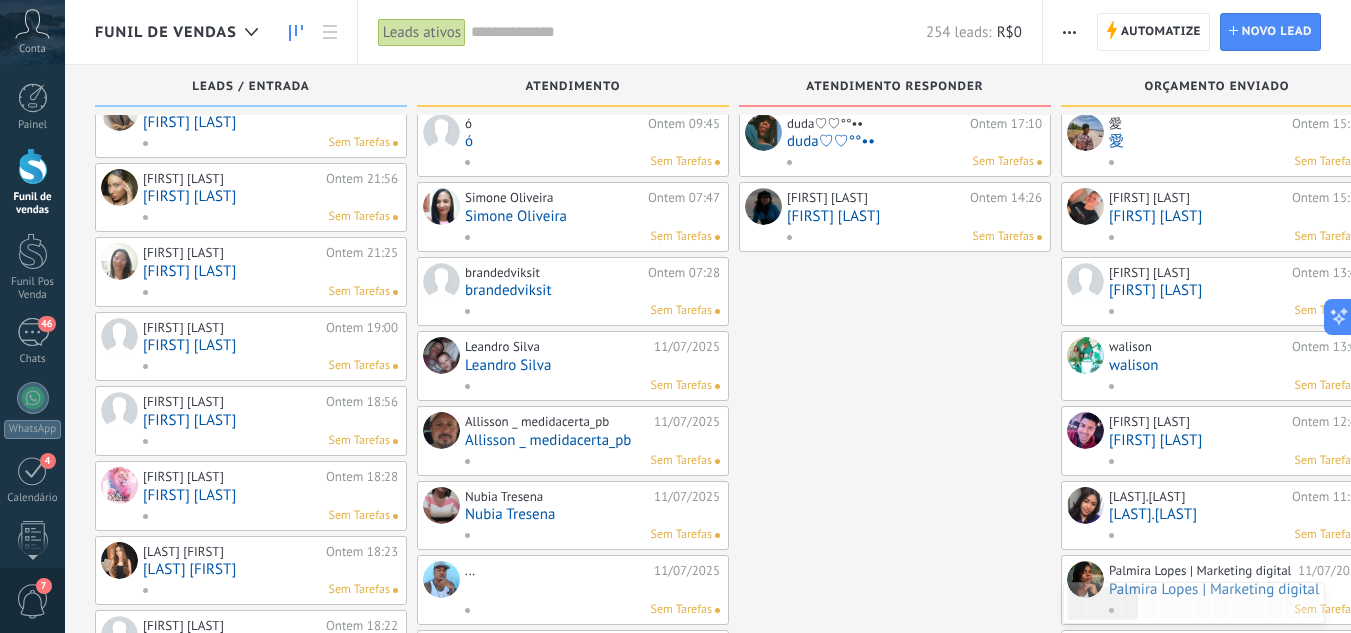 scroll, scrollTop: 0, scrollLeft: 0, axis: both 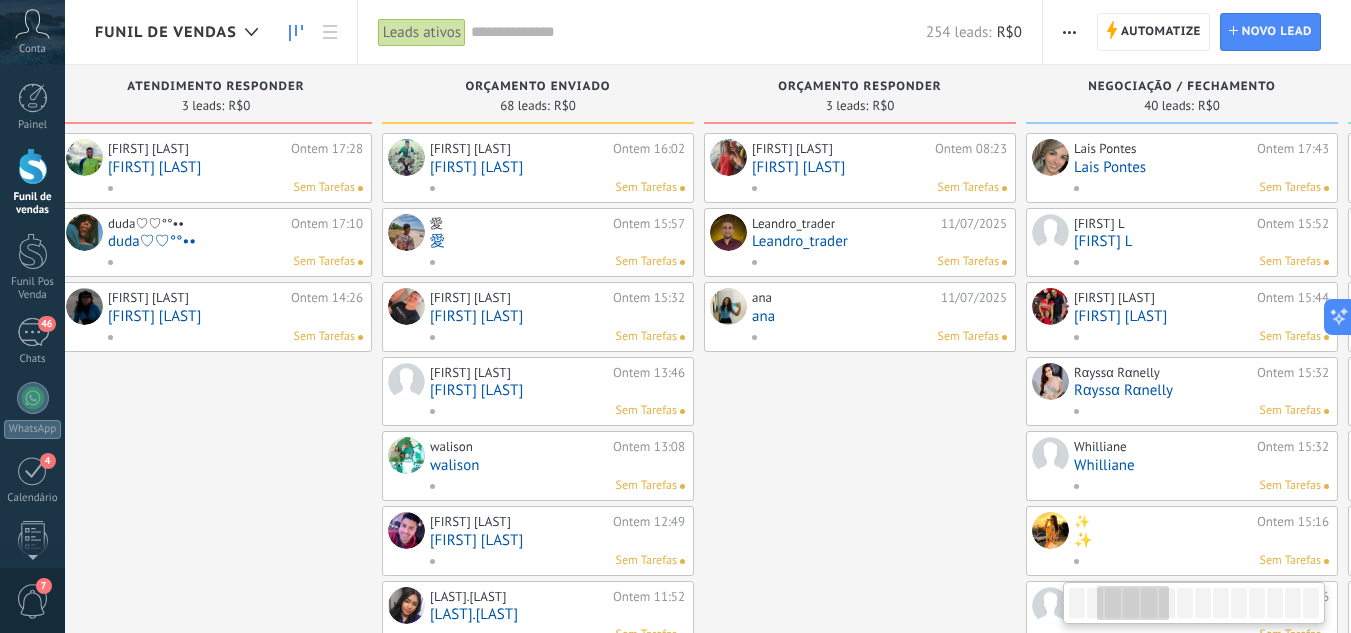 drag, startPoint x: 903, startPoint y: 463, endPoint x: 329, endPoint y: 323, distance: 590.82654 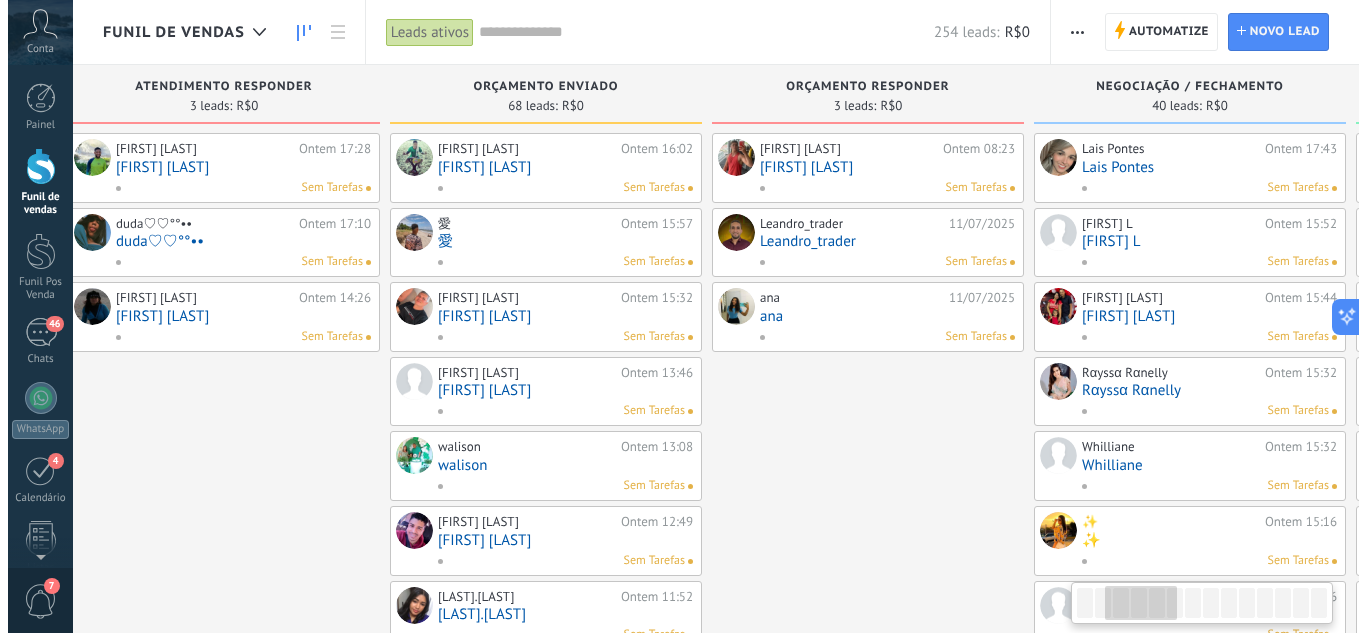 scroll, scrollTop: 0, scrollLeft: 730, axis: horizontal 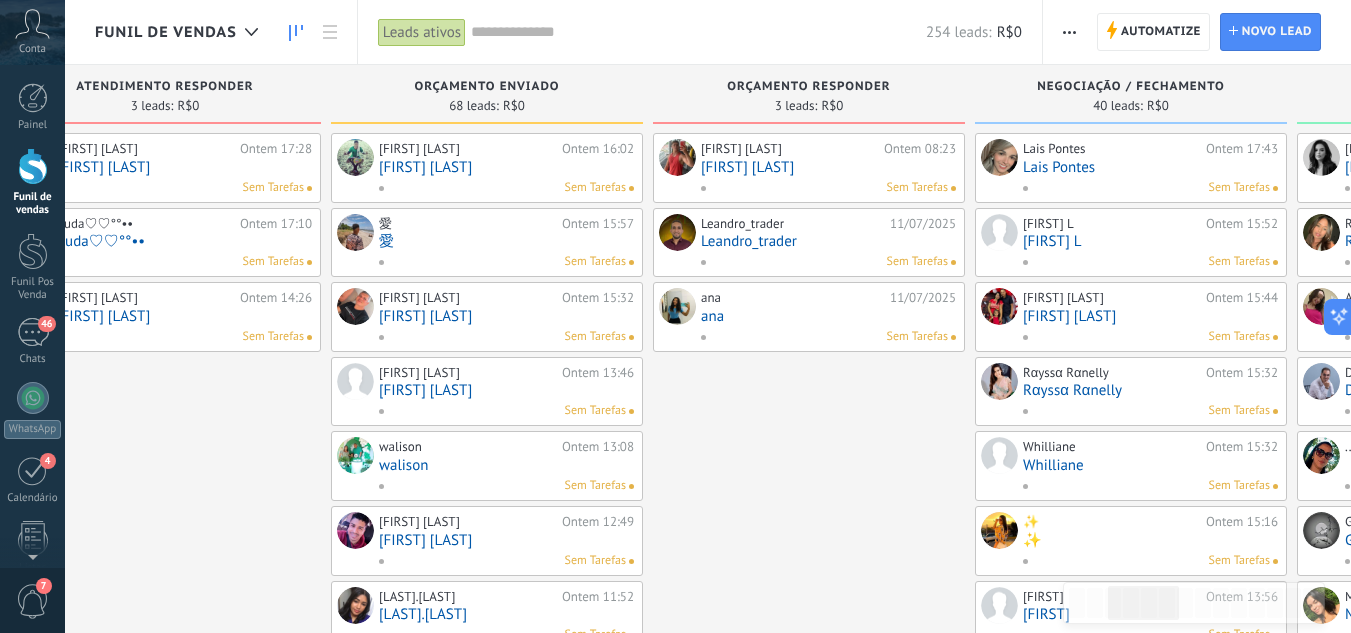 click on "Leandro_trader" at bounding box center [828, 241] 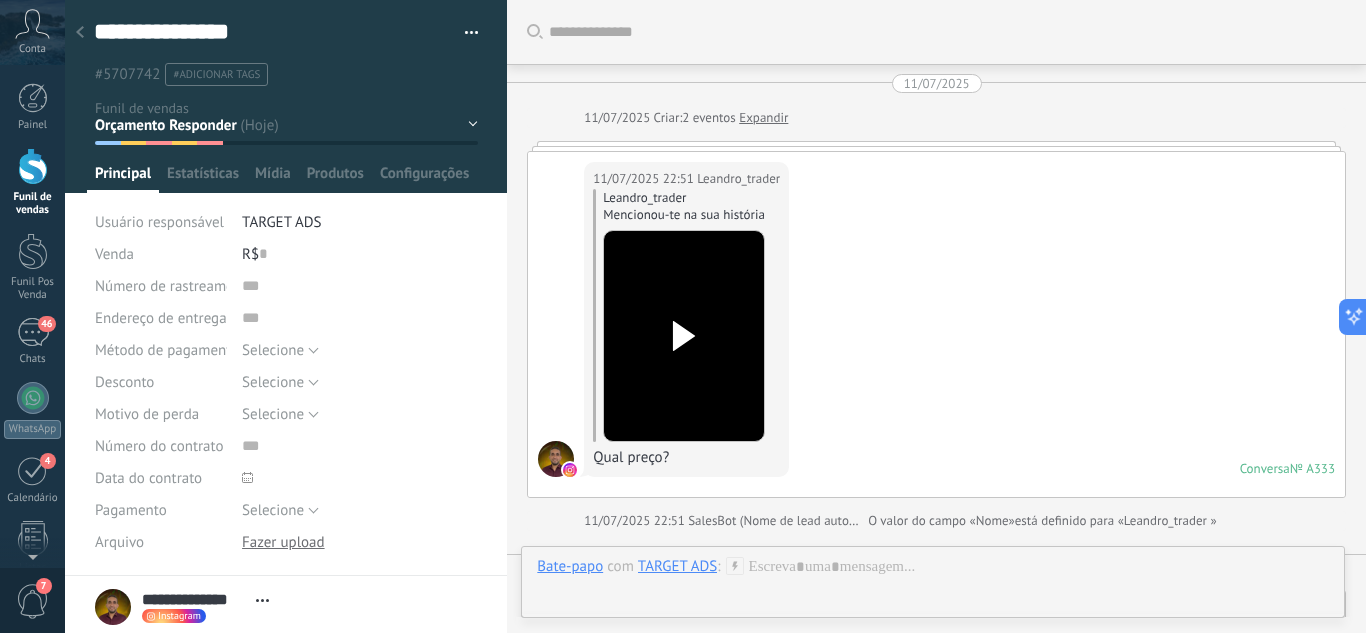 scroll, scrollTop: 30, scrollLeft: 0, axis: vertical 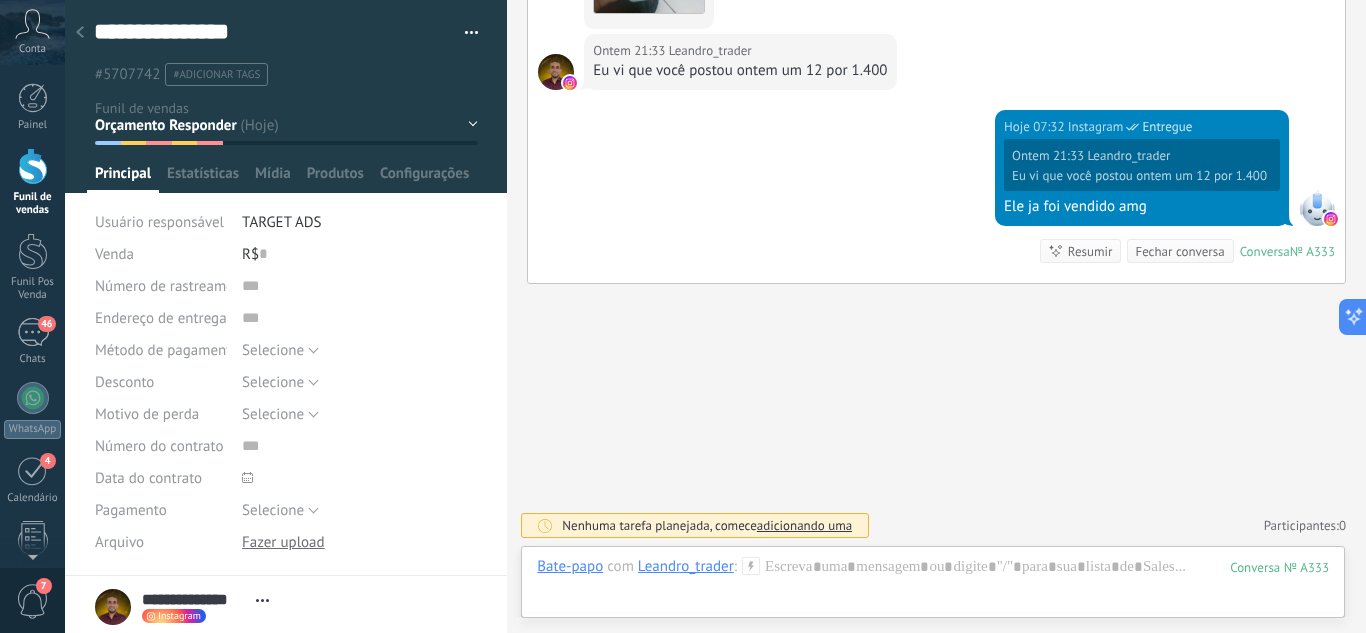 click 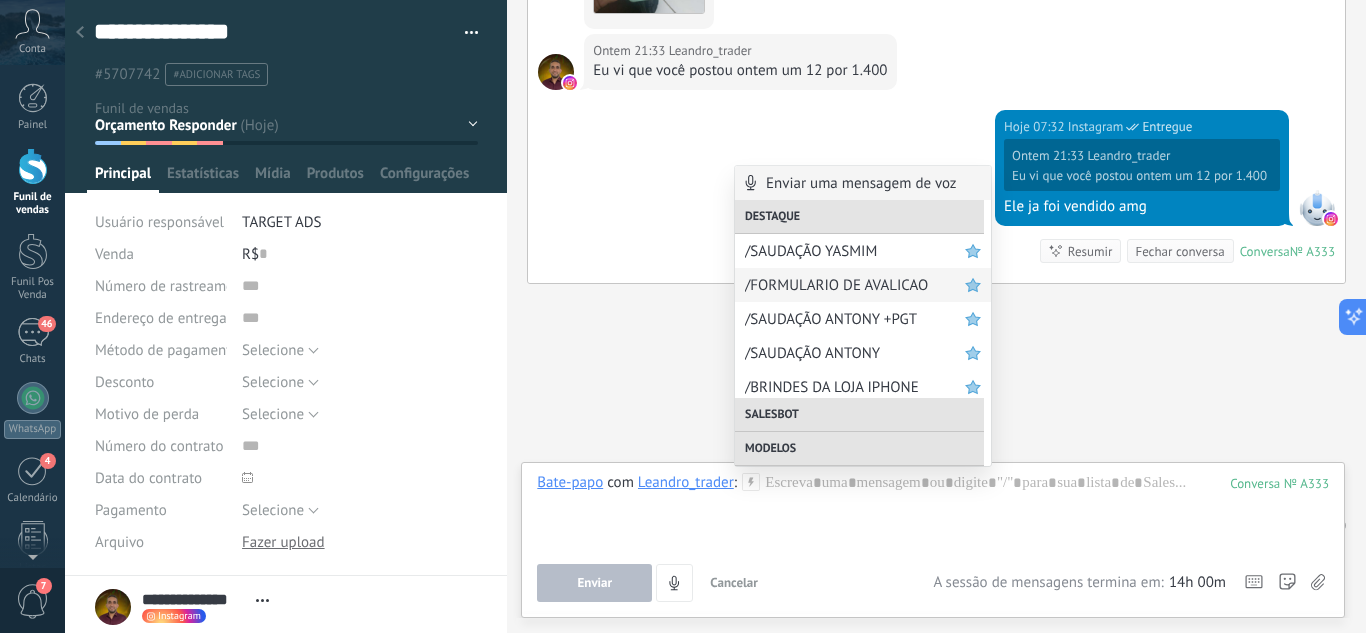 click on "/FORMULARIO DE AVALICAO" at bounding box center [855, 285] 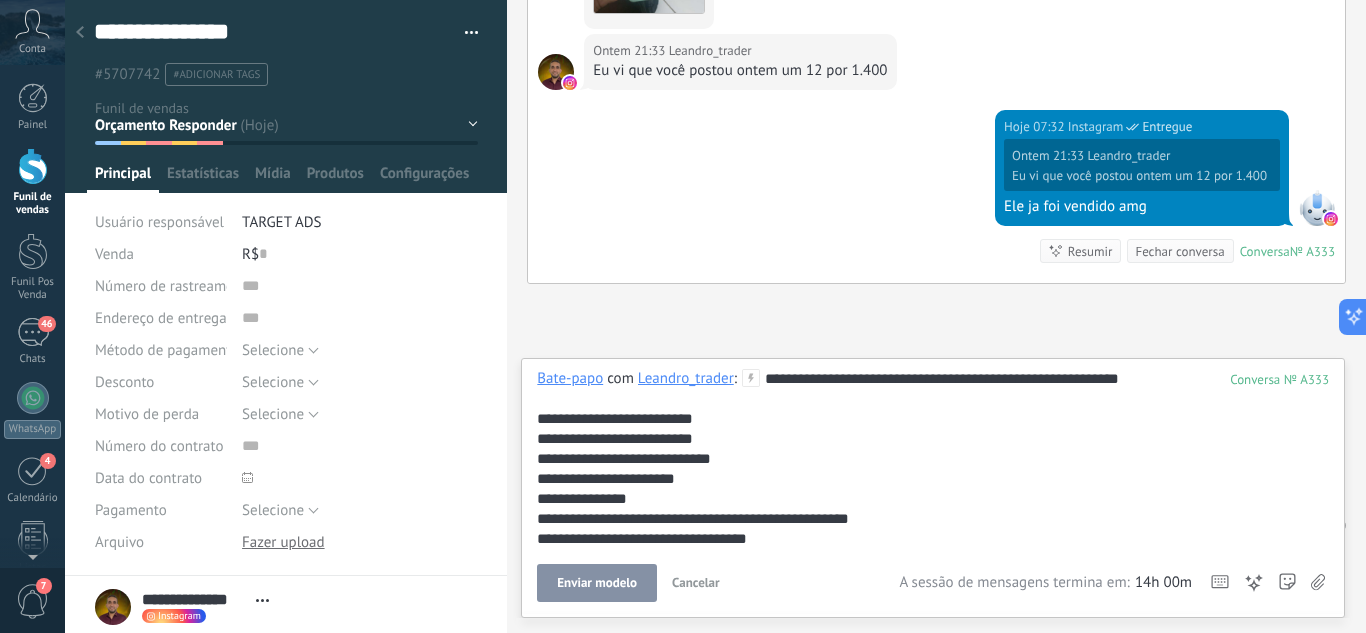 click on "Enviar modelo" at bounding box center [597, 583] 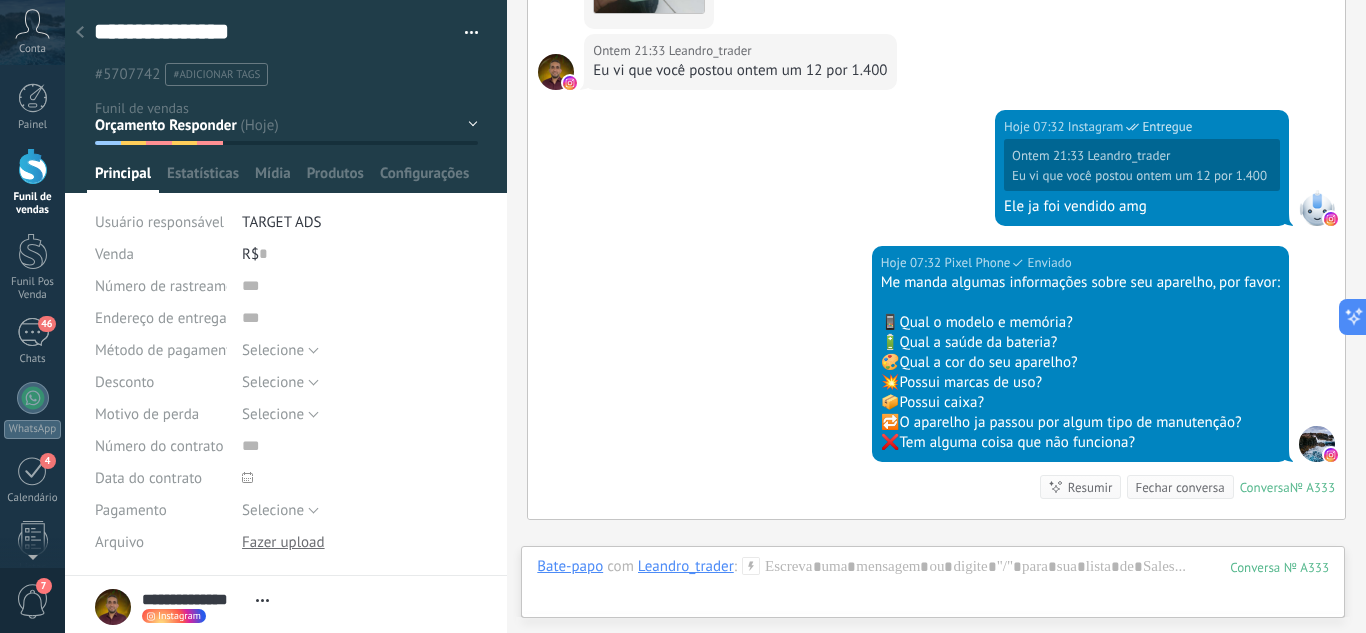 scroll, scrollTop: 1835, scrollLeft: 0, axis: vertical 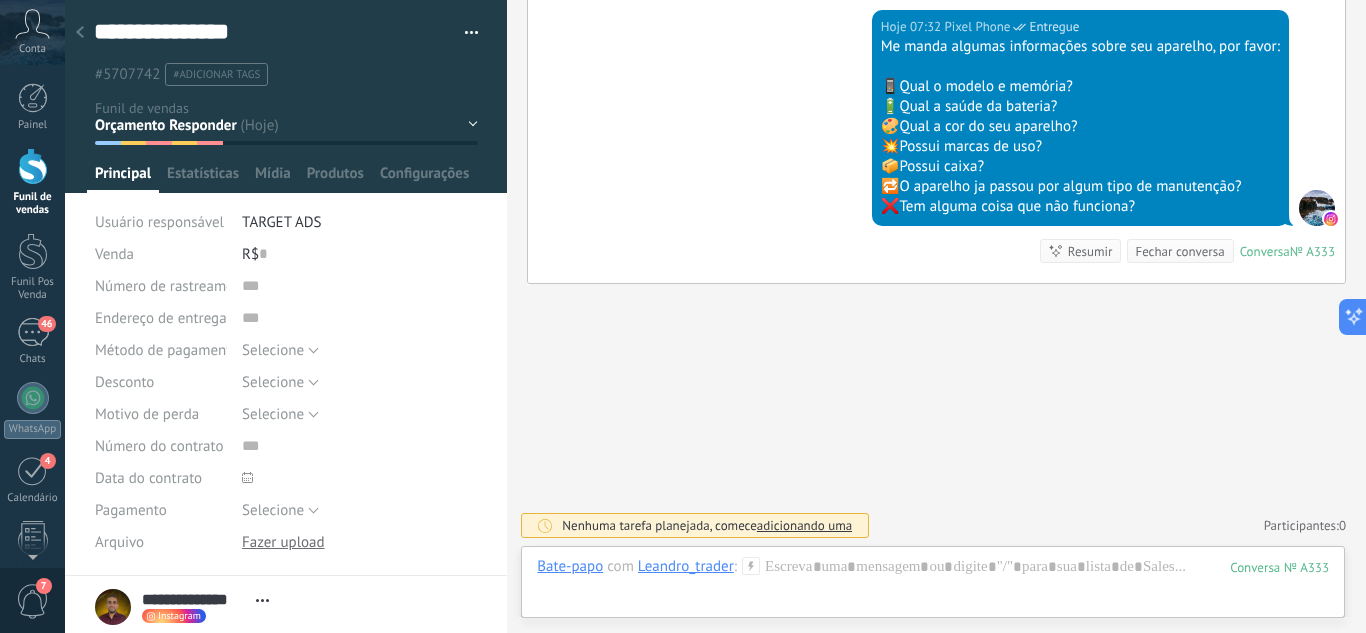click on "Leads / Entrada
Atendimento
Atendimento Responder
Orçamento Enviado
Orçamento Responder
Negociação / Fechamento
-" at bounding box center [0, 0] 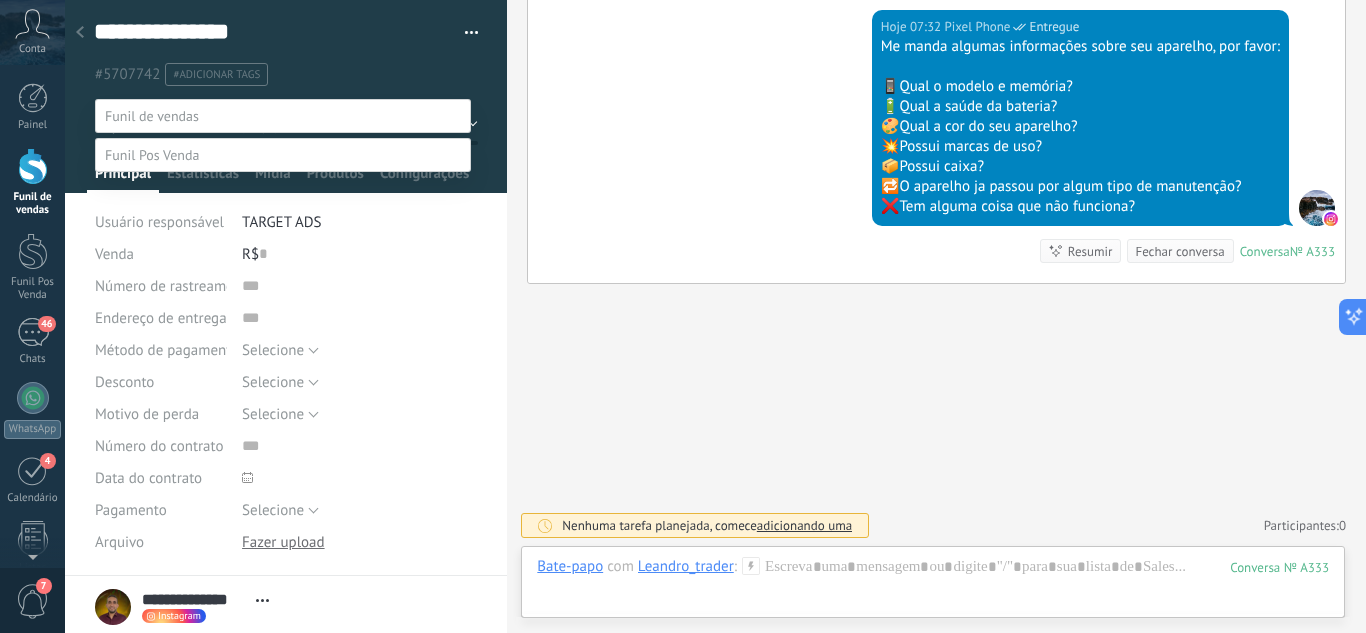 click on "Orçamento Enviado" at bounding box center [0, 0] 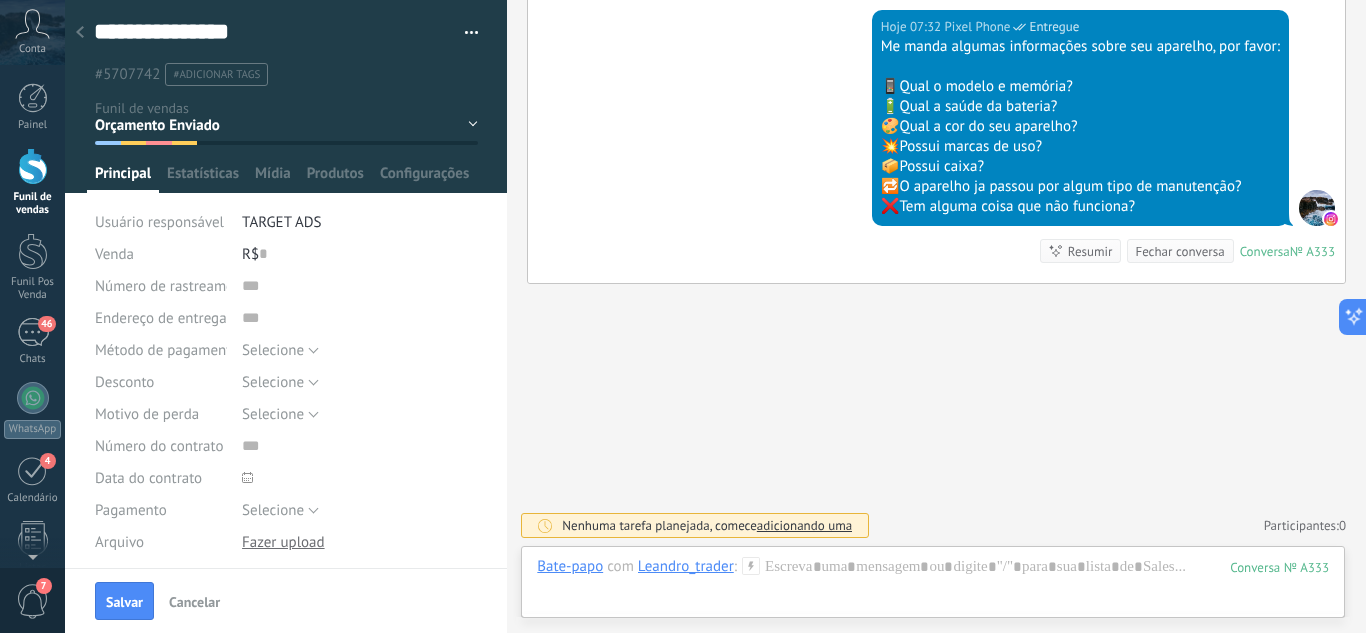click at bounding box center [80, 33] 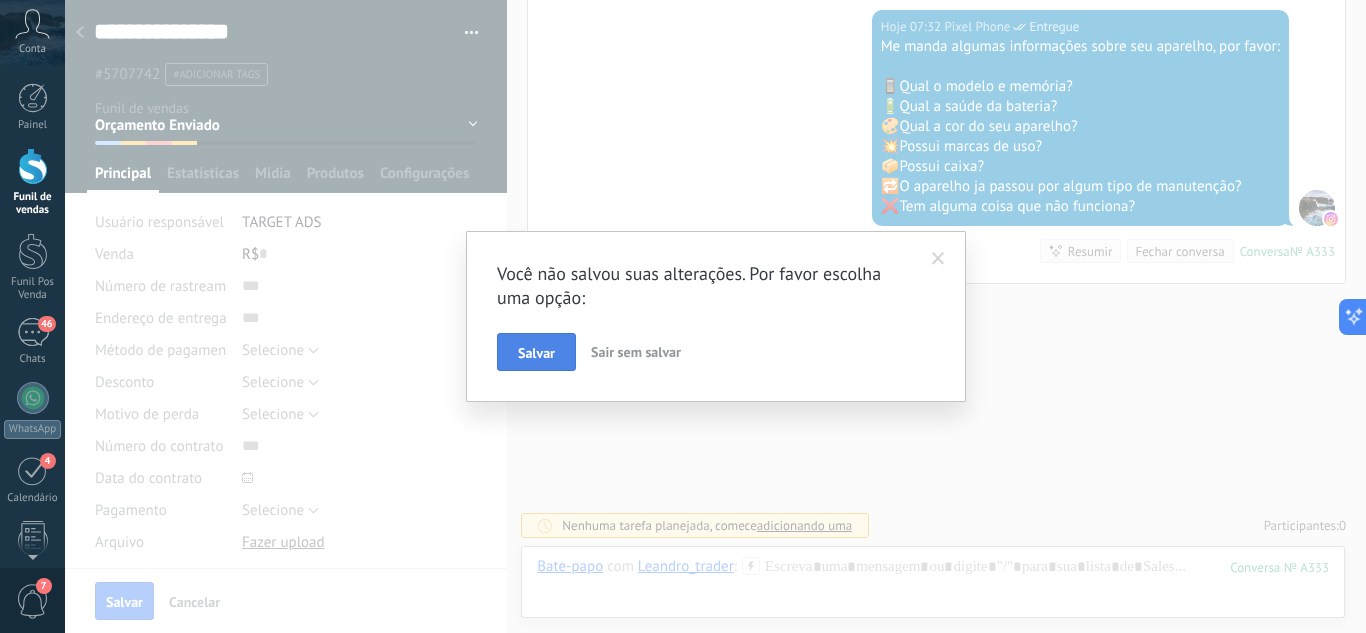 click on "Salvar" at bounding box center (536, 353) 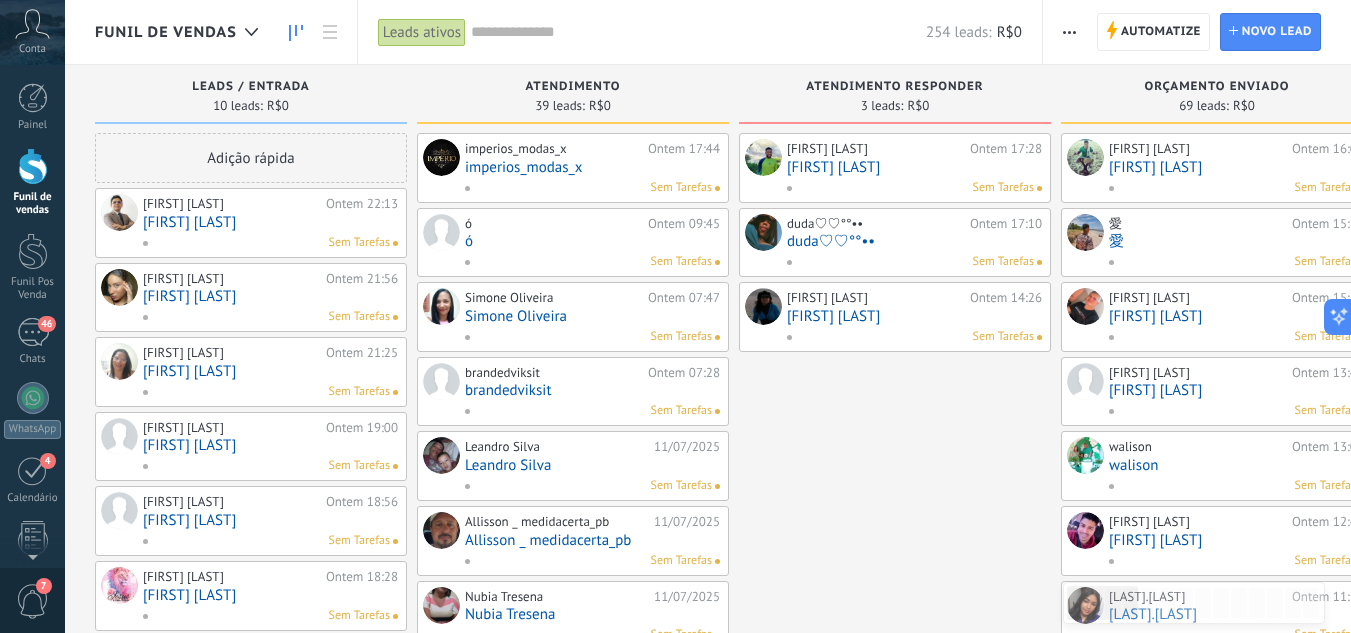 click on "[FIRST] [LAST]" at bounding box center (270, 371) 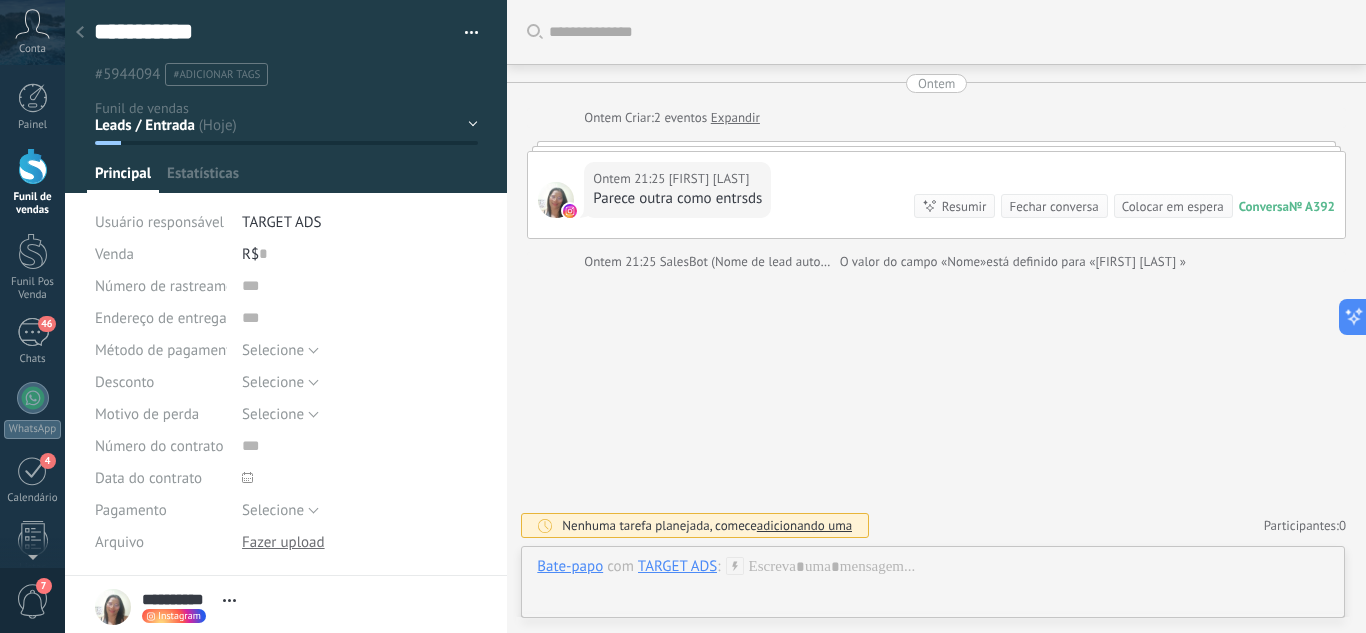 scroll, scrollTop: 30, scrollLeft: 0, axis: vertical 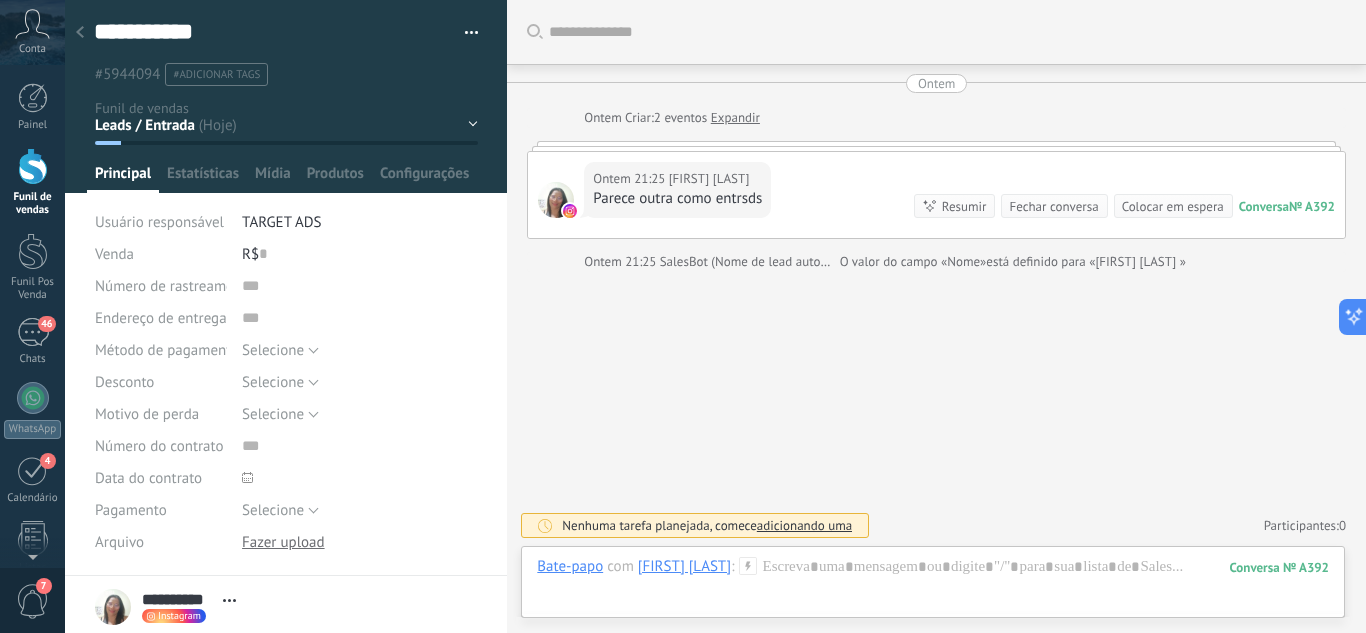 click 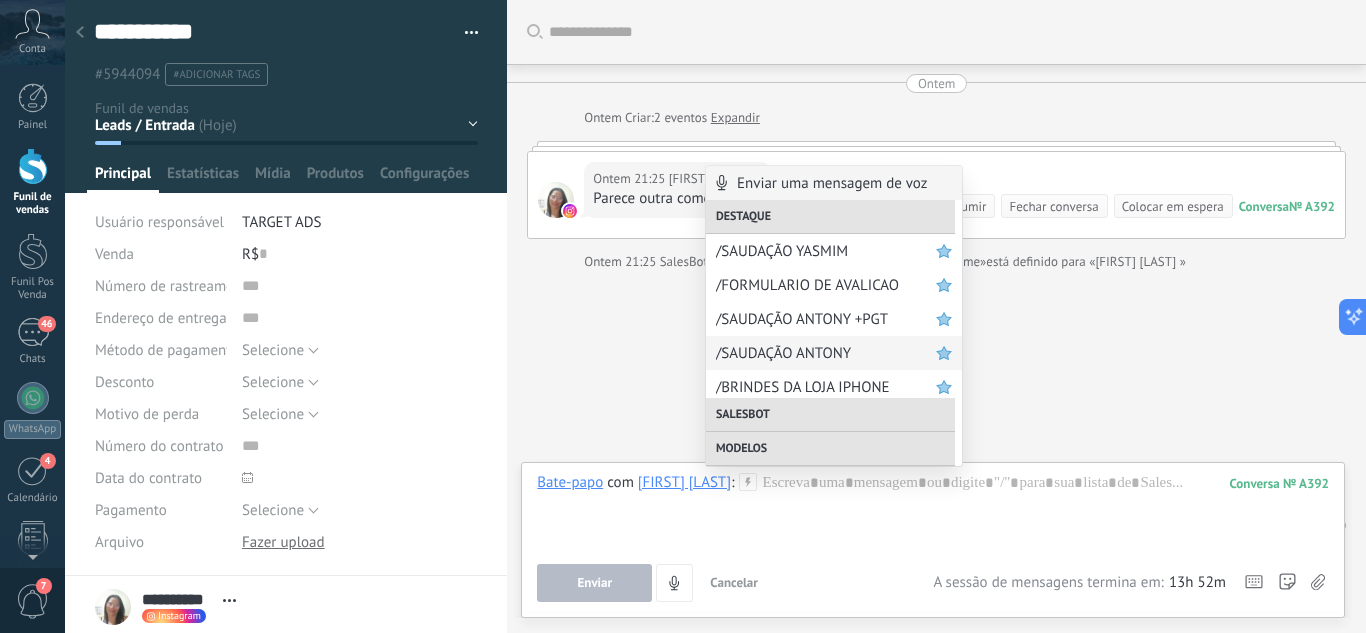 drag, startPoint x: 811, startPoint y: 341, endPoint x: 722, endPoint y: 414, distance: 115.10864 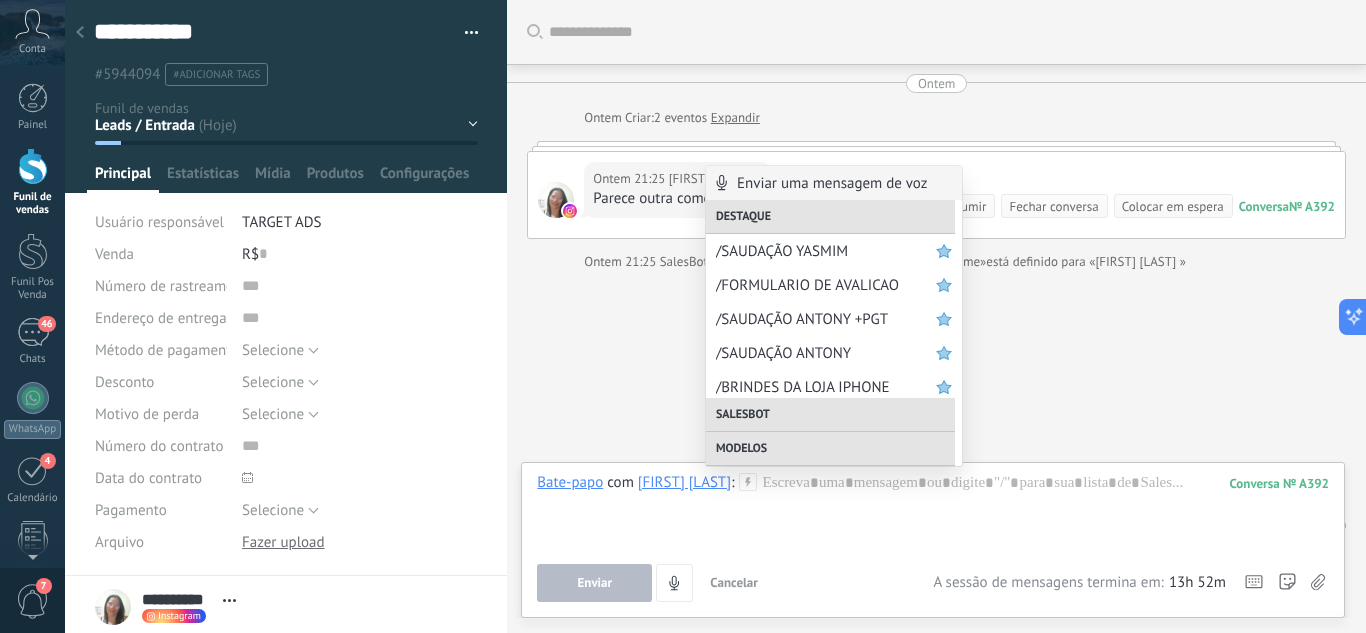 click on "/SAUDAÇÃO ANTONY" at bounding box center (834, 353) 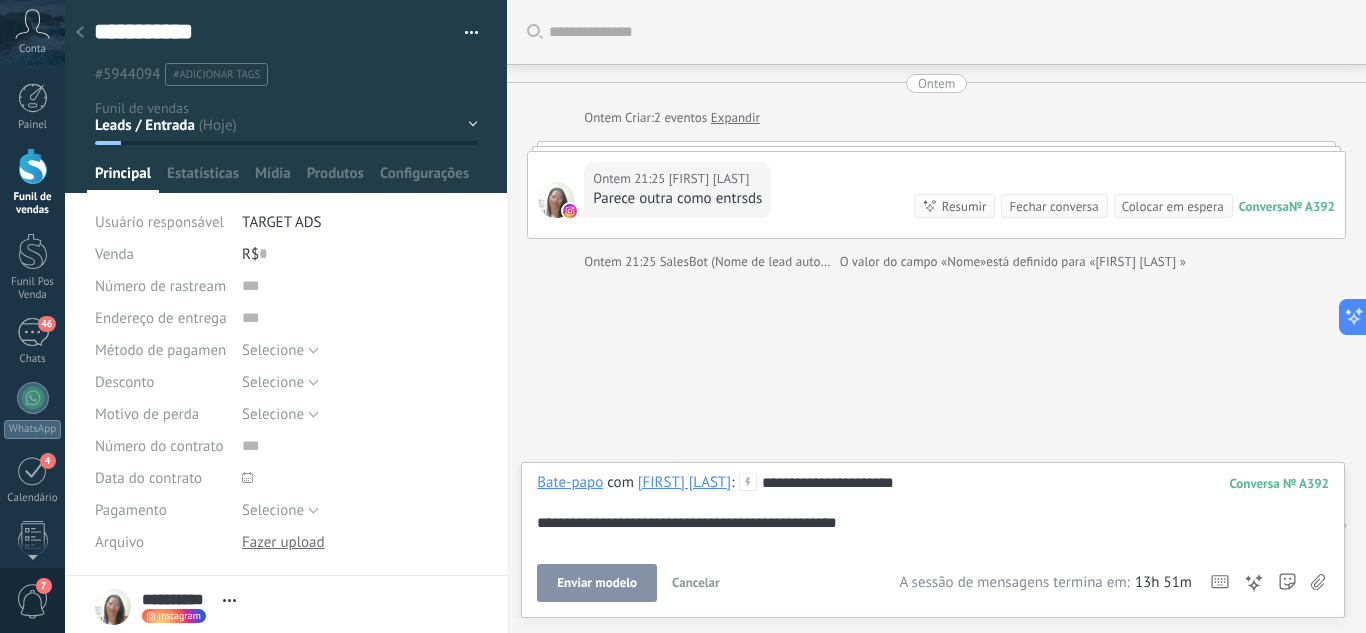 click on "Enviar modelo" at bounding box center [597, 583] 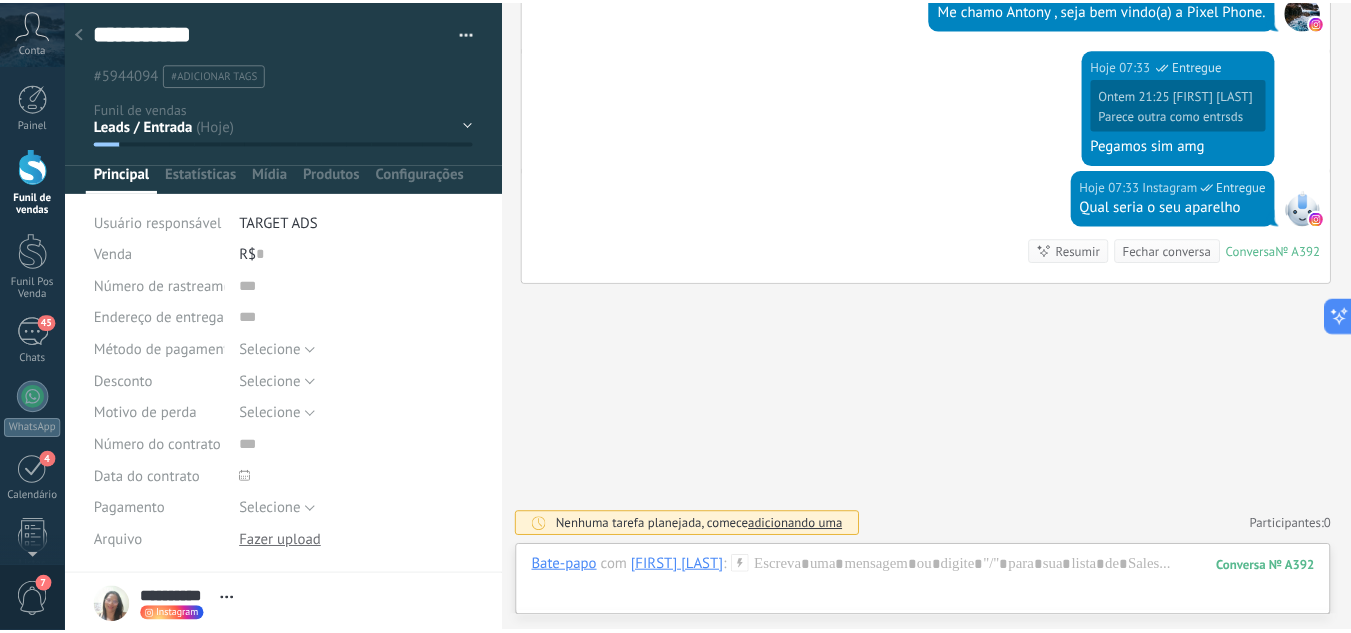 scroll, scrollTop: 528, scrollLeft: 0, axis: vertical 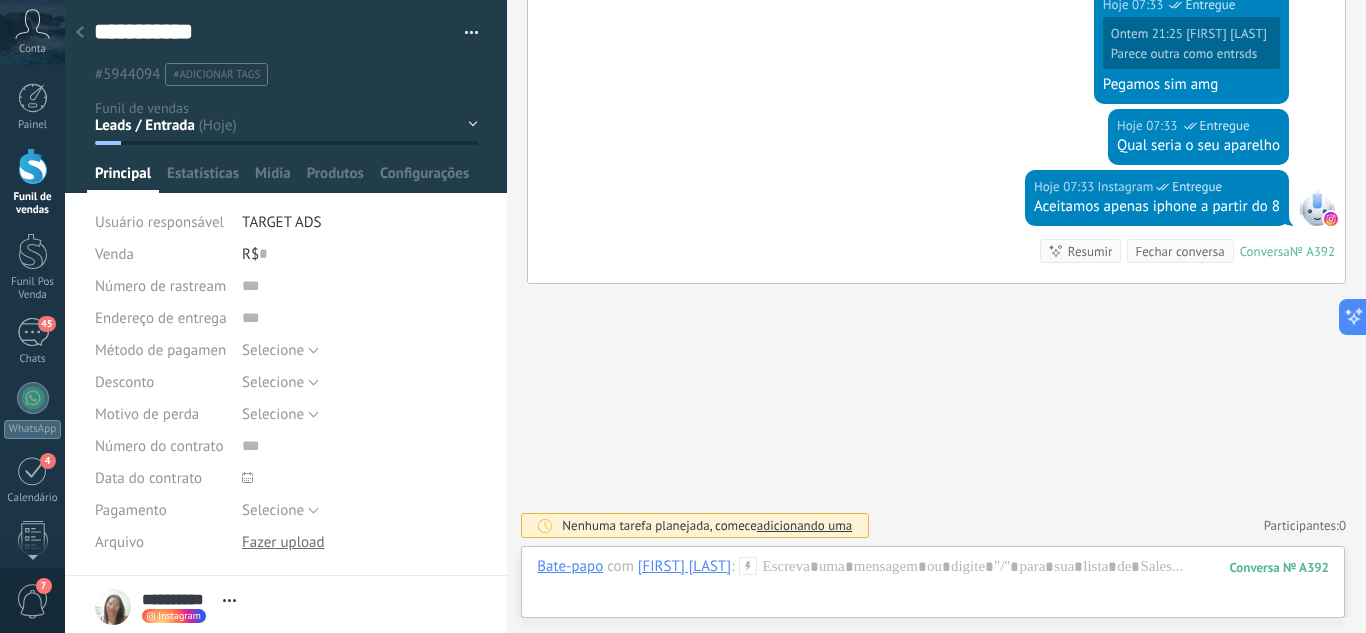 click at bounding box center [80, 33] 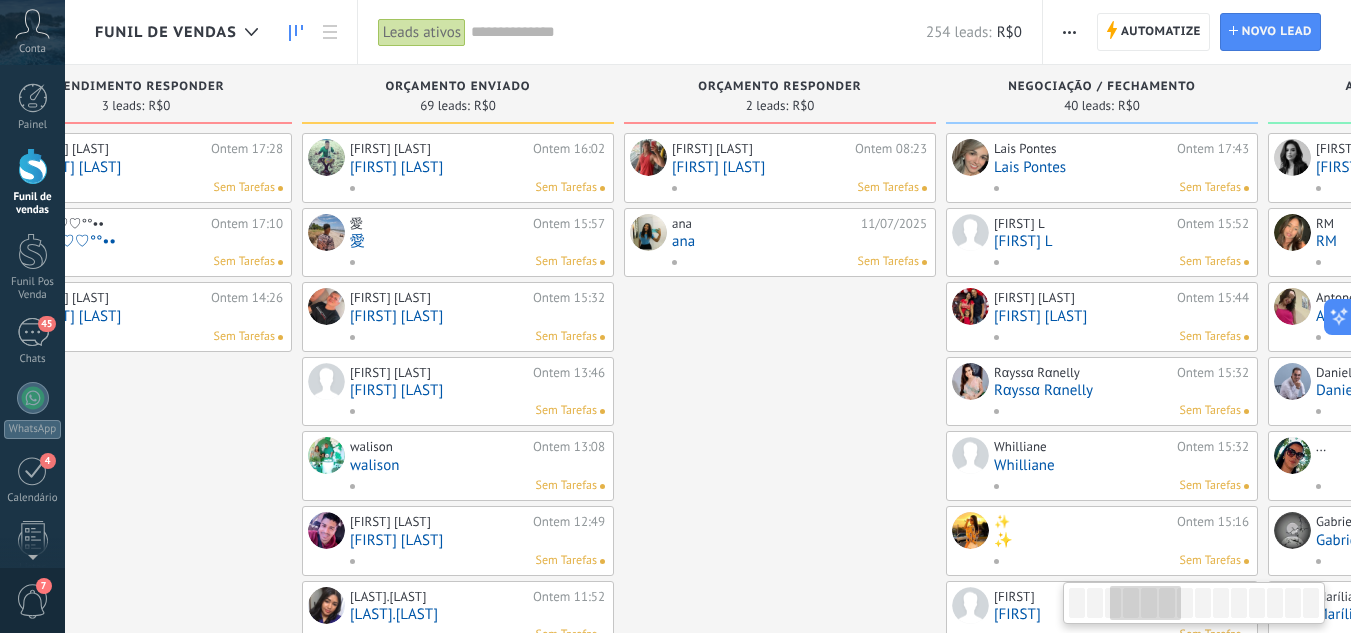drag, startPoint x: 858, startPoint y: 450, endPoint x: 417, endPoint y: 350, distance: 452.19574 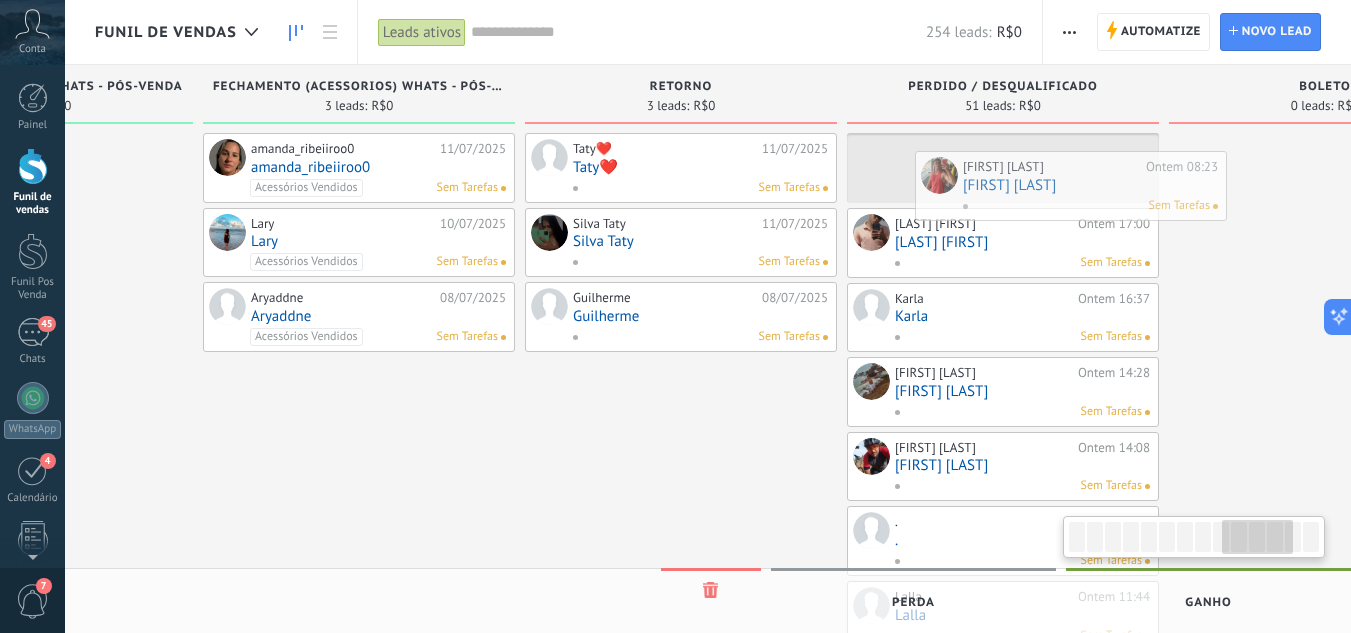 scroll, scrollTop: 0, scrollLeft: 2800, axis: horizontal 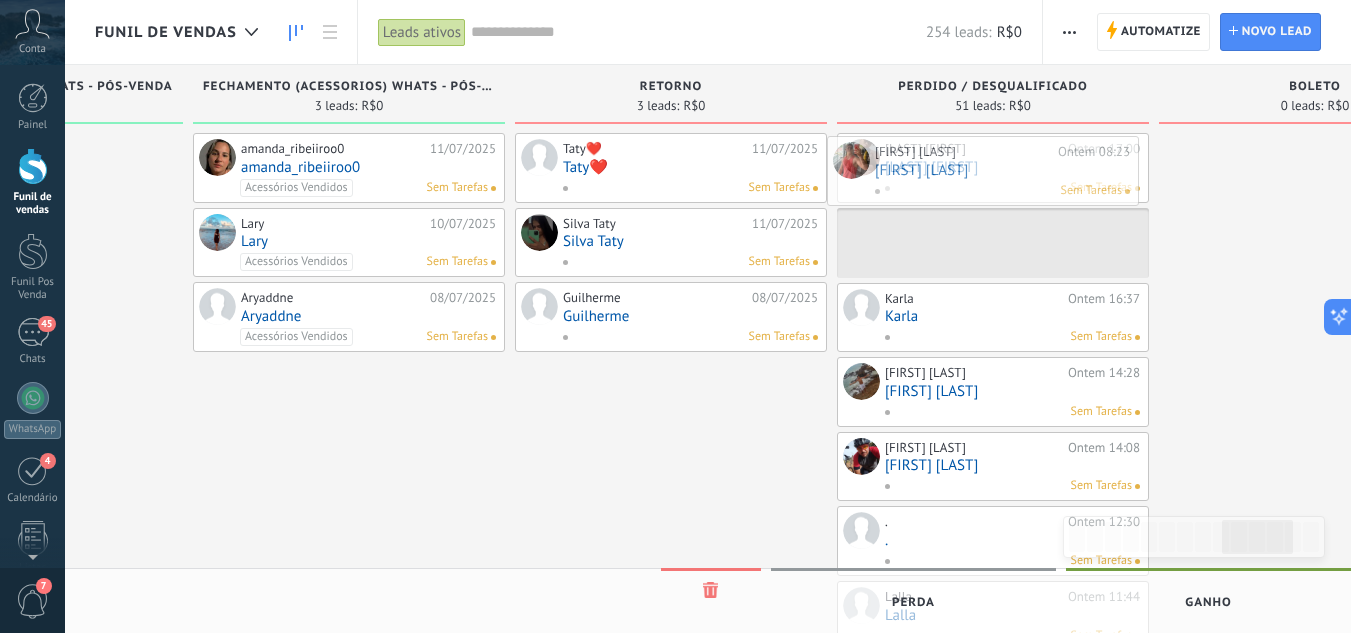 drag, startPoint x: 740, startPoint y: 158, endPoint x: 954, endPoint y: 161, distance: 214.02103 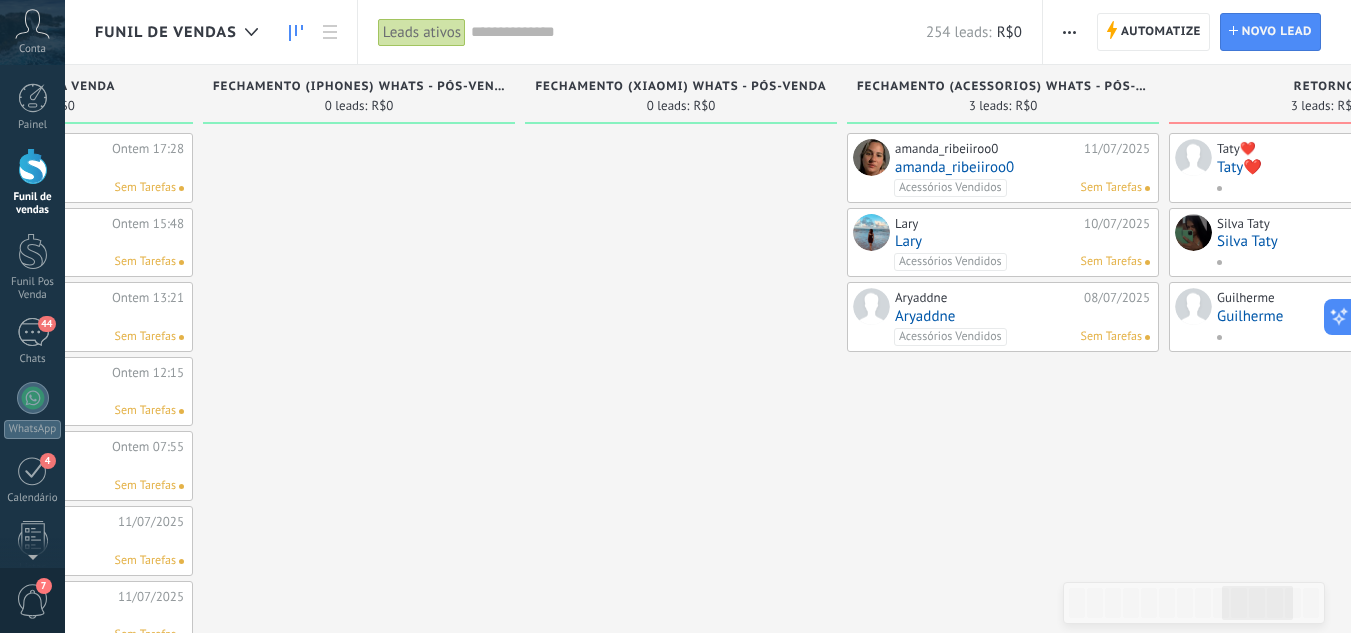 drag, startPoint x: 488, startPoint y: 469, endPoint x: 887, endPoint y: 404, distance: 404.25983 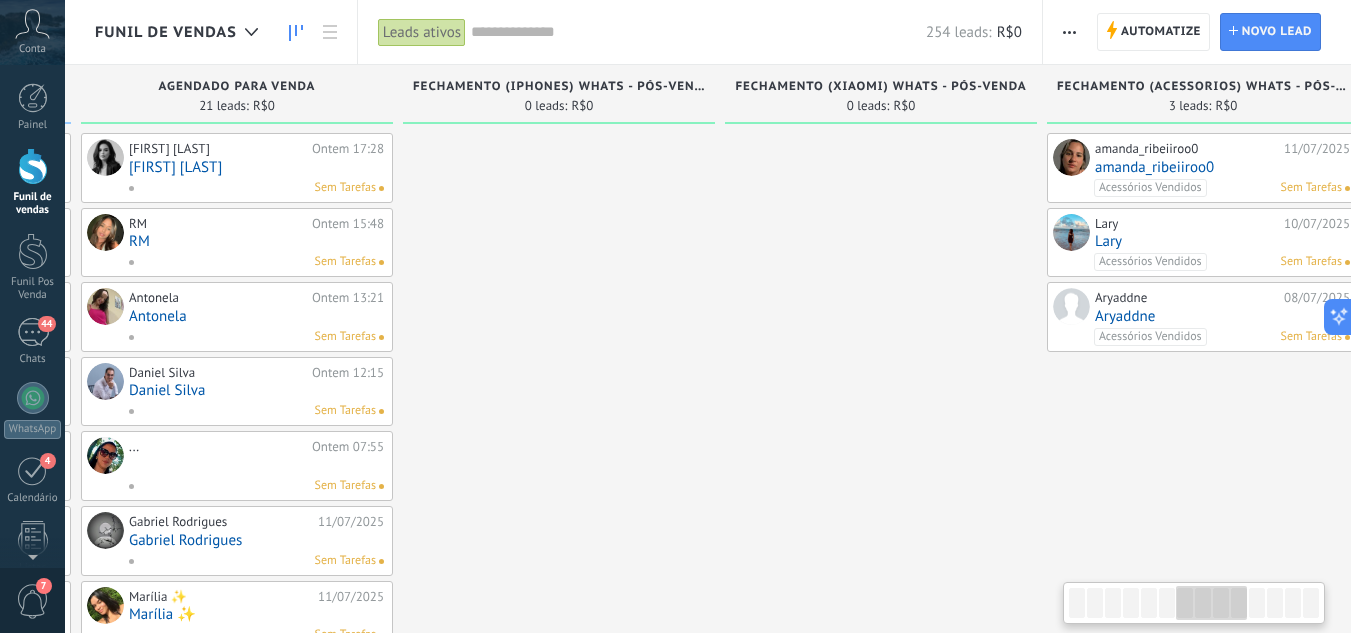 click at bounding box center (881, 913) 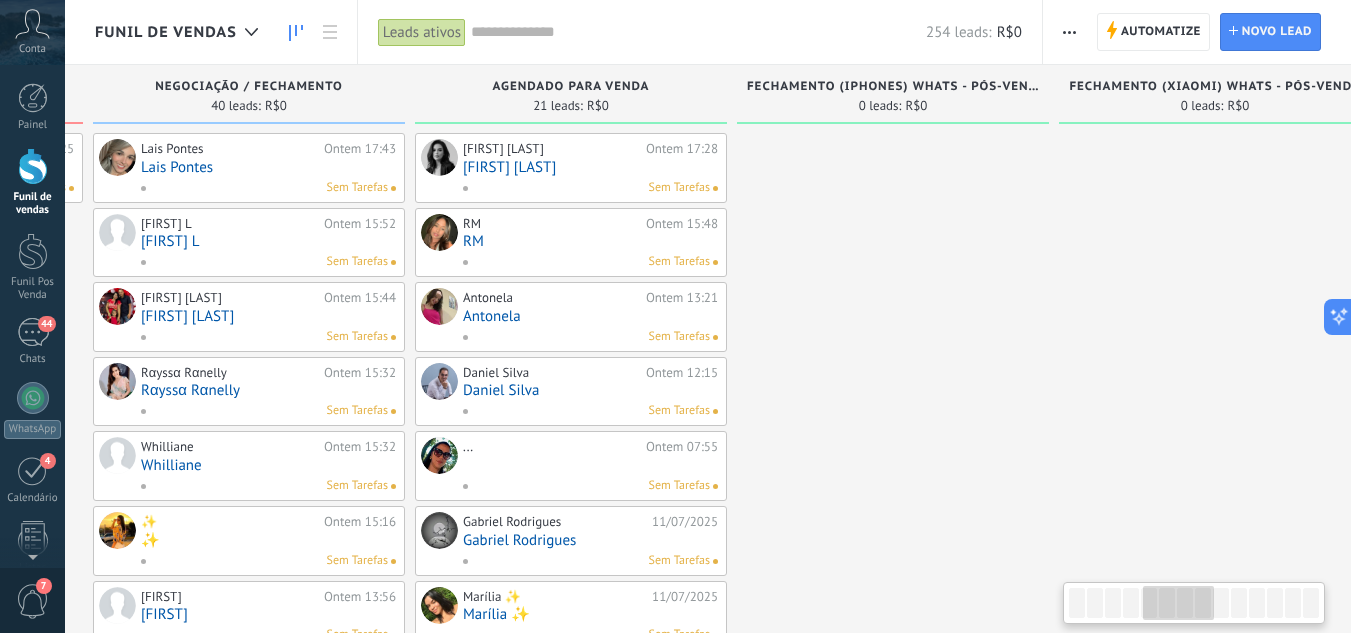 drag, startPoint x: 1295, startPoint y: 465, endPoint x: 977, endPoint y: 449, distance: 318.40225 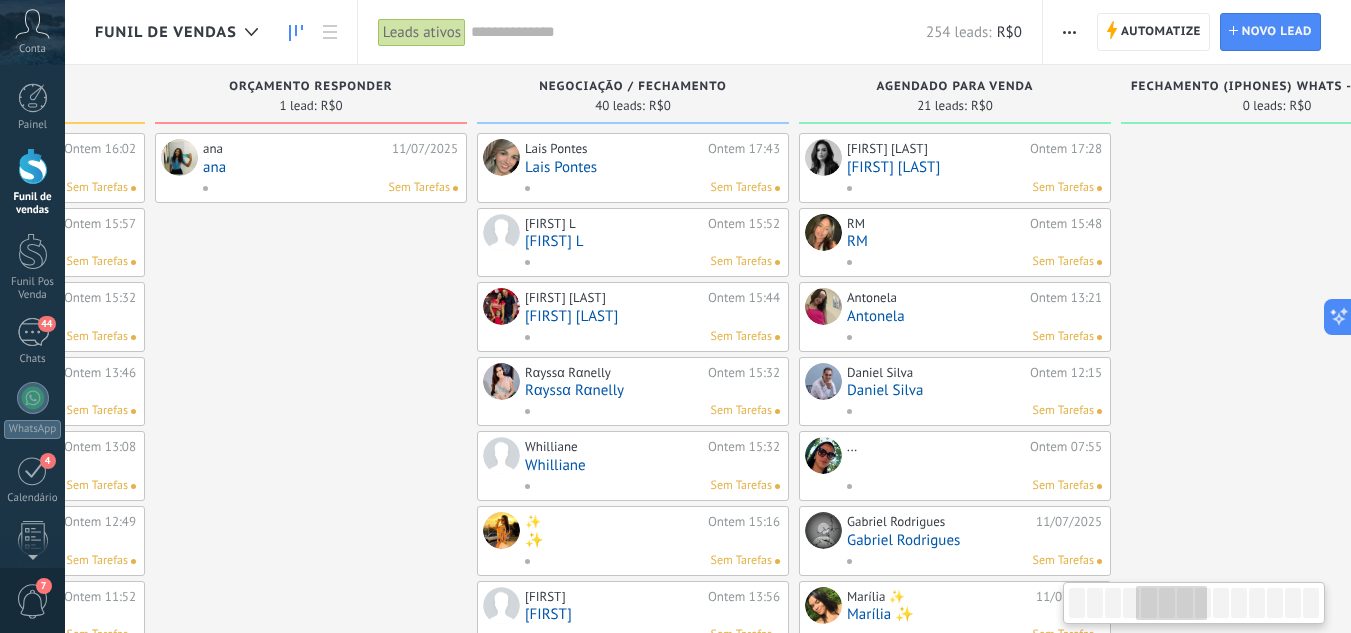 drag, startPoint x: 1304, startPoint y: 449, endPoint x: 1219, endPoint y: 439, distance: 85.58621 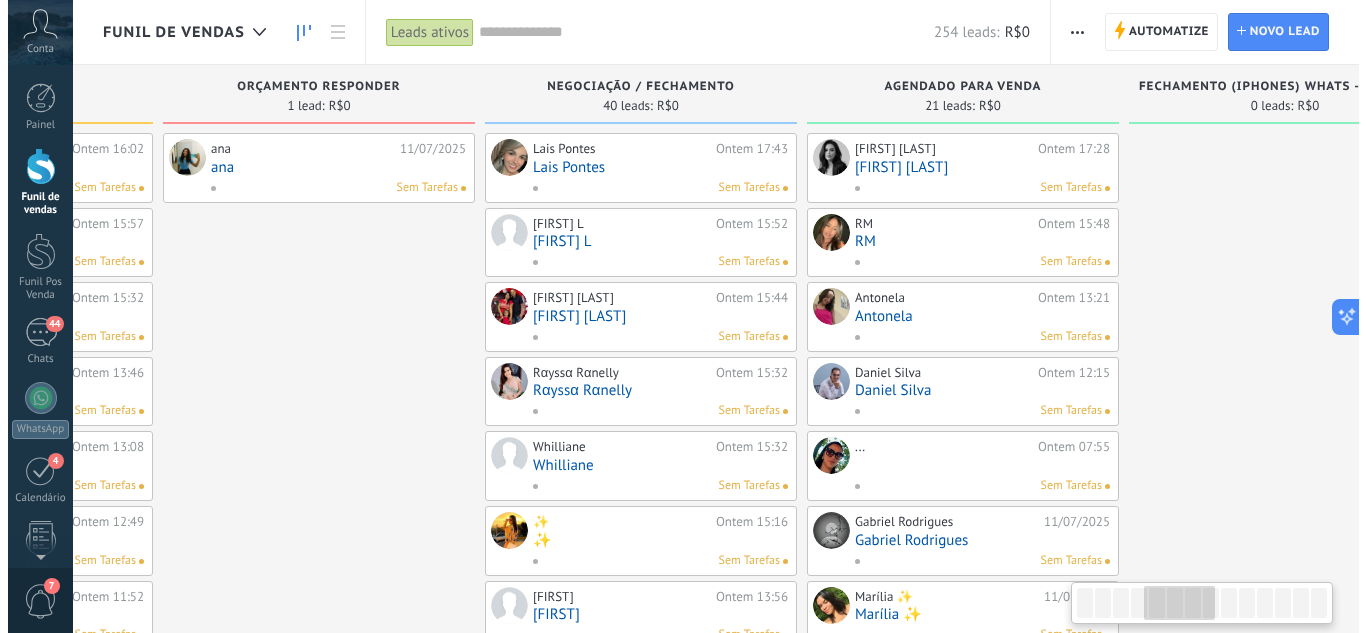 scroll, scrollTop: 0, scrollLeft: 242, axis: horizontal 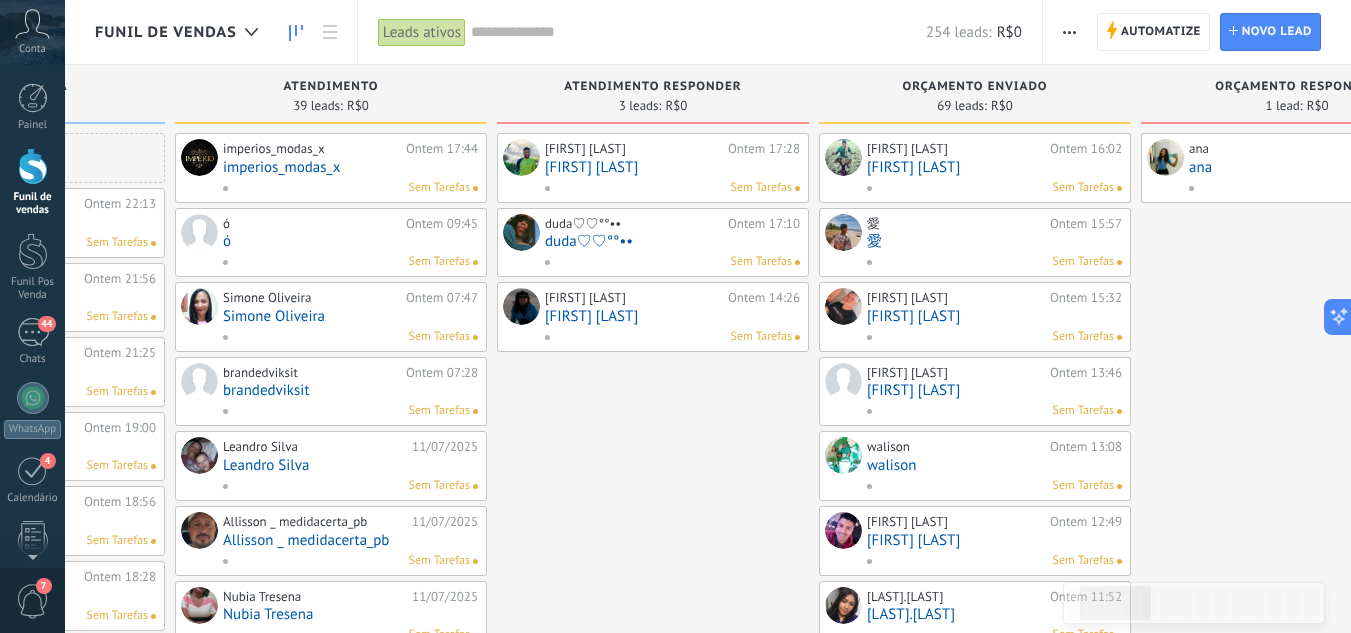 click on "[FIRST] [LAST]" at bounding box center [672, 167] 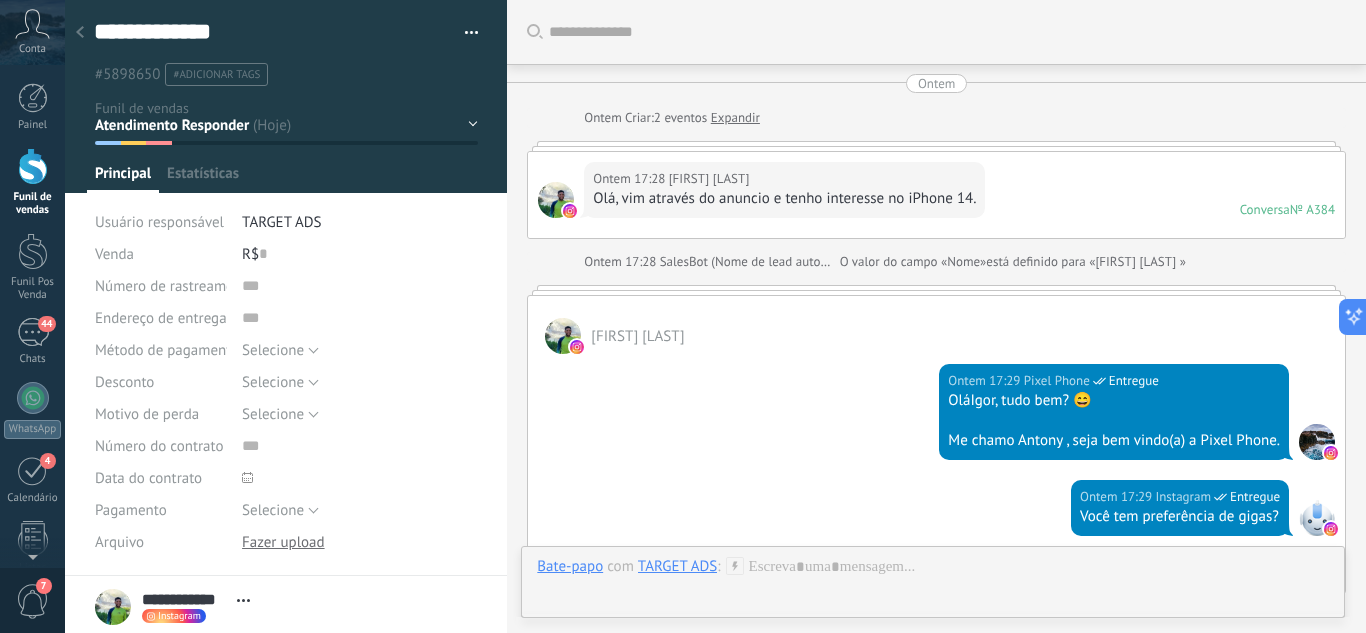 scroll, scrollTop: 1272, scrollLeft: 0, axis: vertical 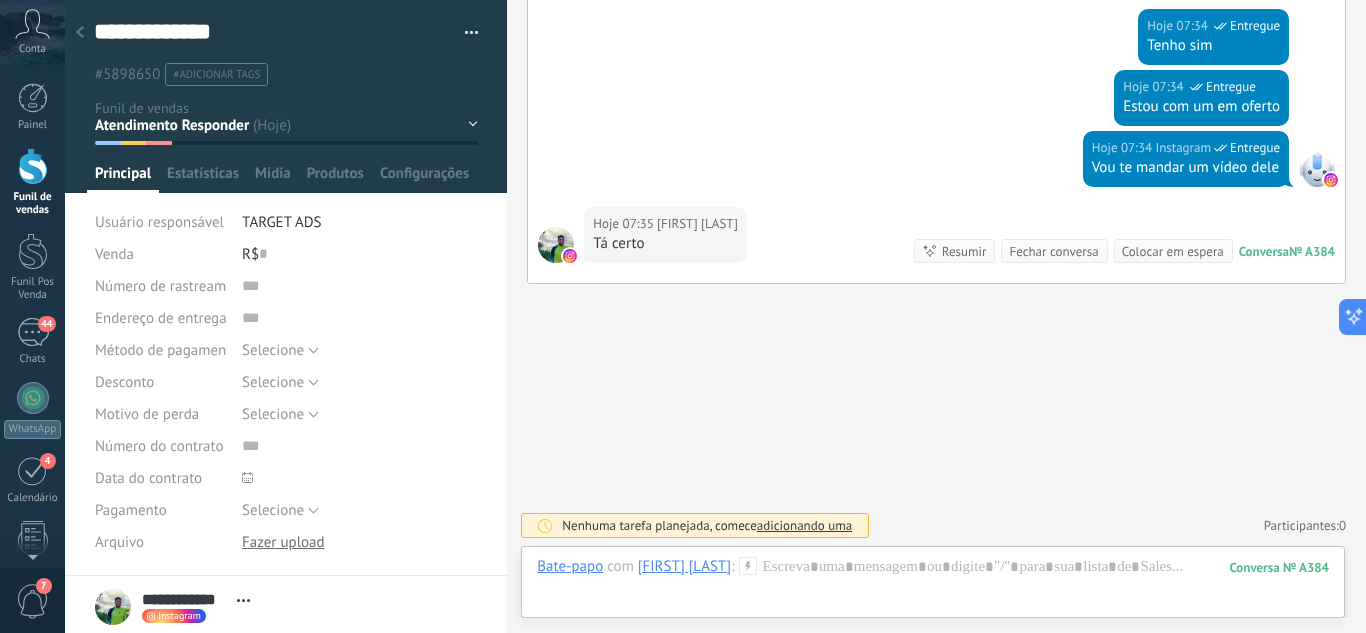 click 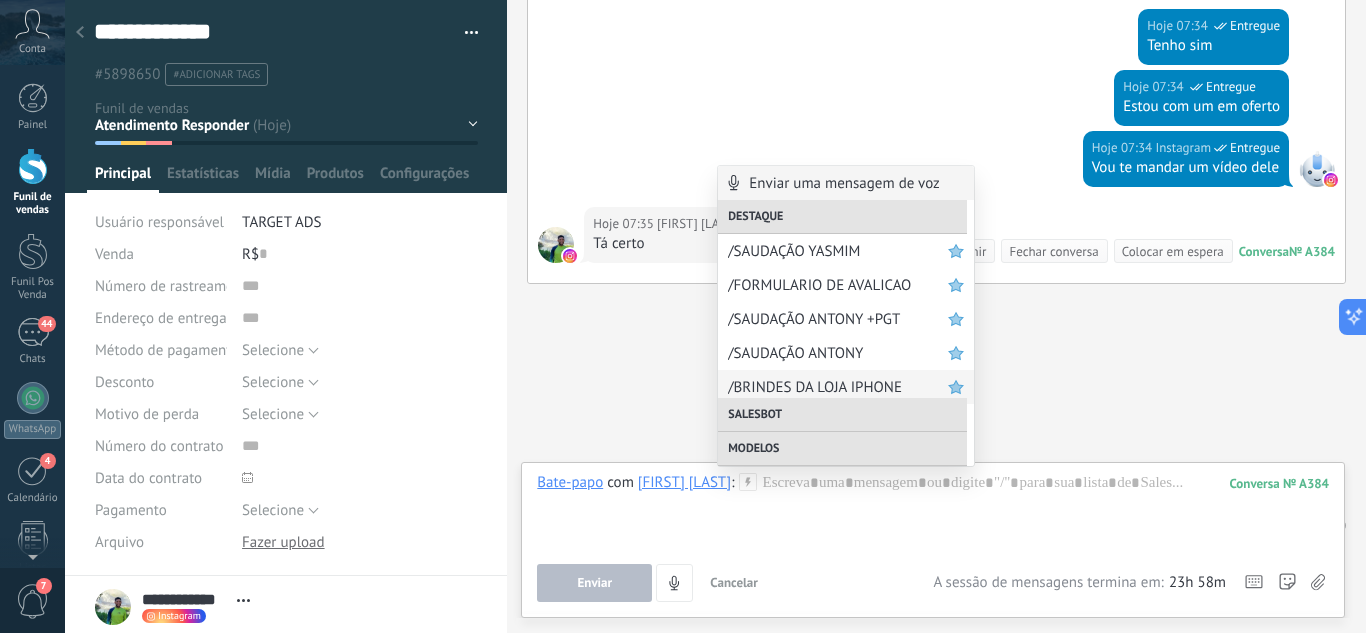 click on "/BRINDES DA LOJA IPHONE" at bounding box center (838, 387) 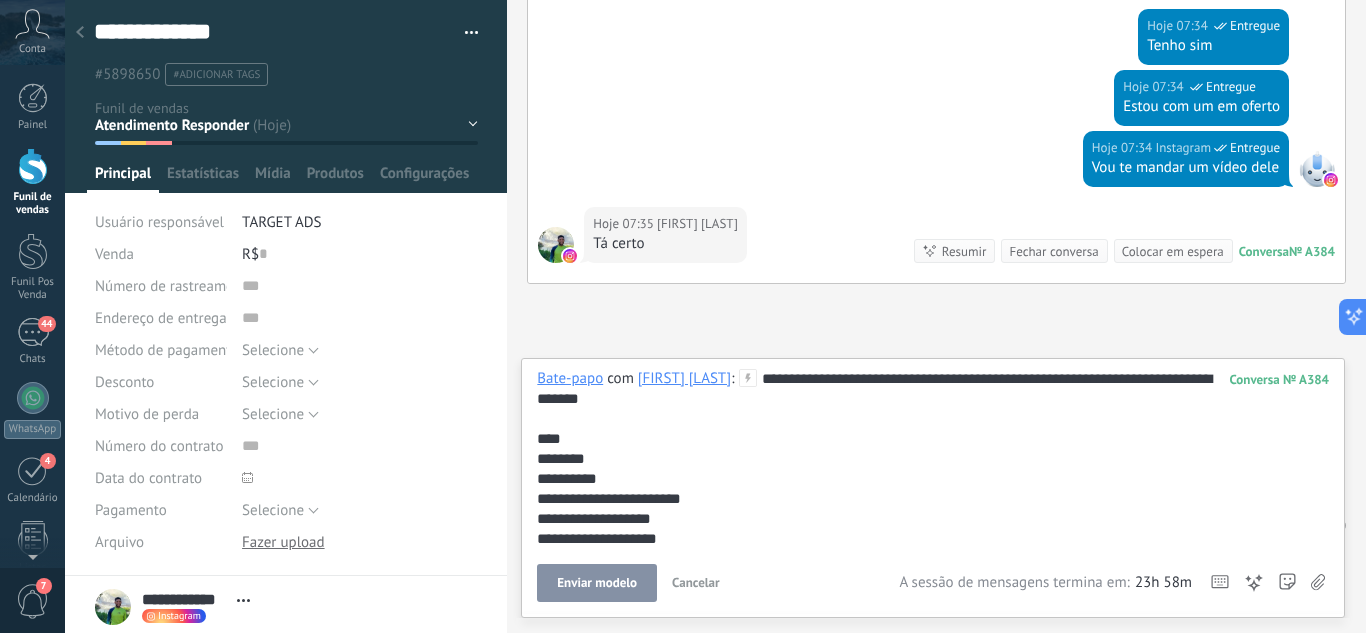 click on "Enviar modelo" at bounding box center [597, 583] 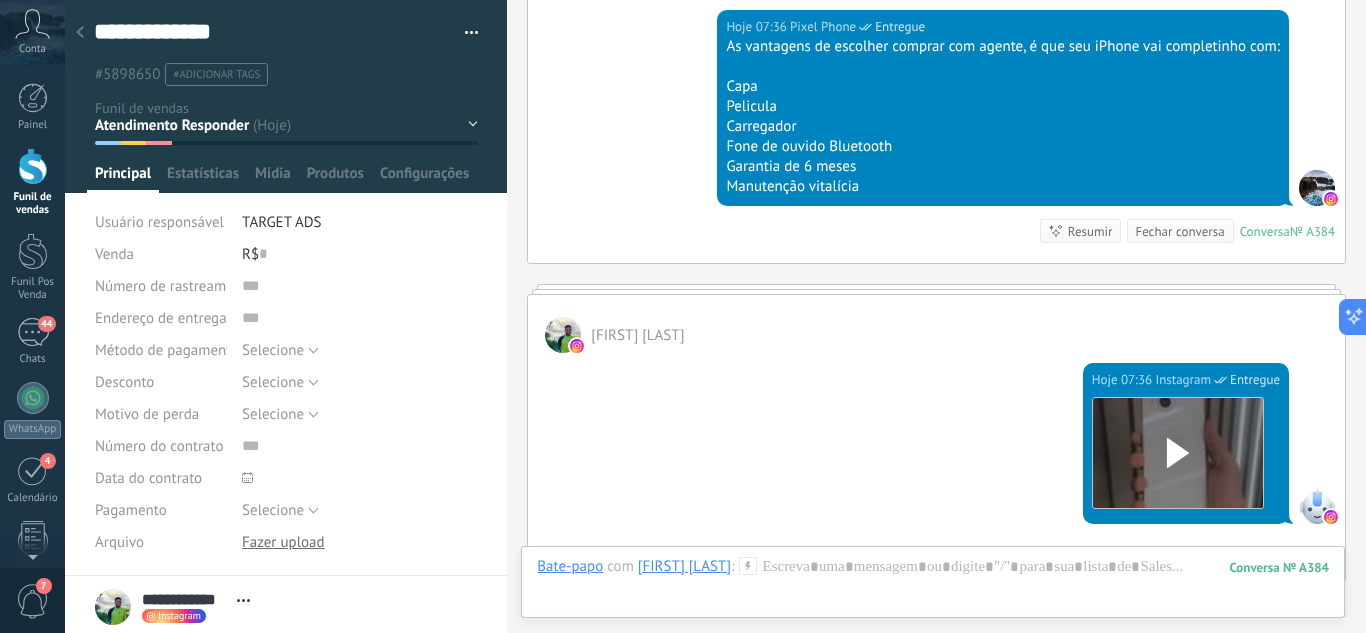scroll, scrollTop: 1610, scrollLeft: 0, axis: vertical 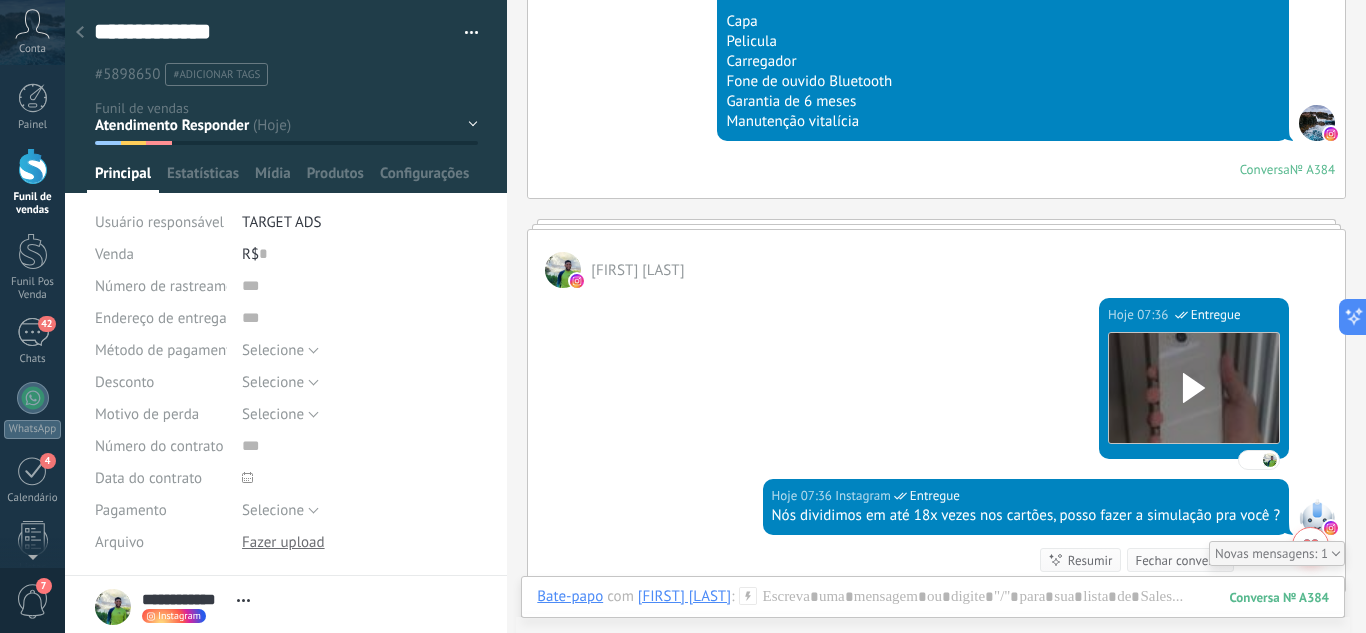 click on "Leads / Entrada
Atendimento
Atendimento Responder
Orçamento Enviado
Orçamento Responder
Negociação / Fechamento
-" at bounding box center [0, 0] 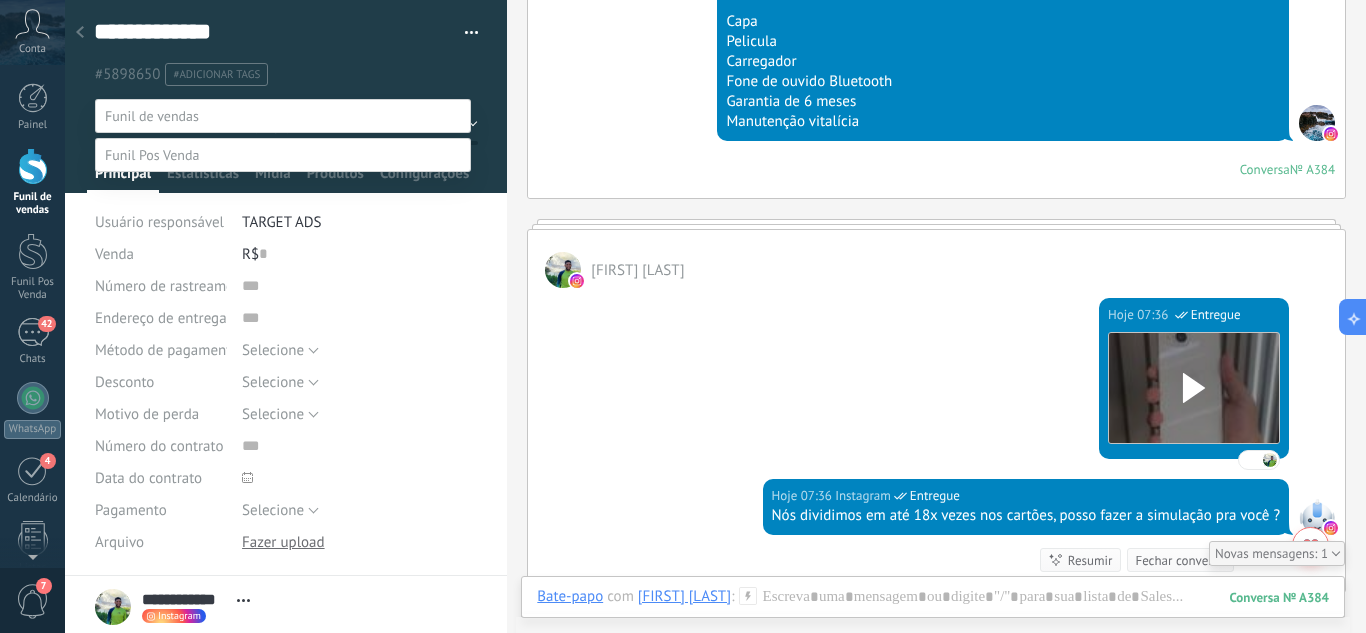 click on "Orçamento Enviado" at bounding box center [0, 0] 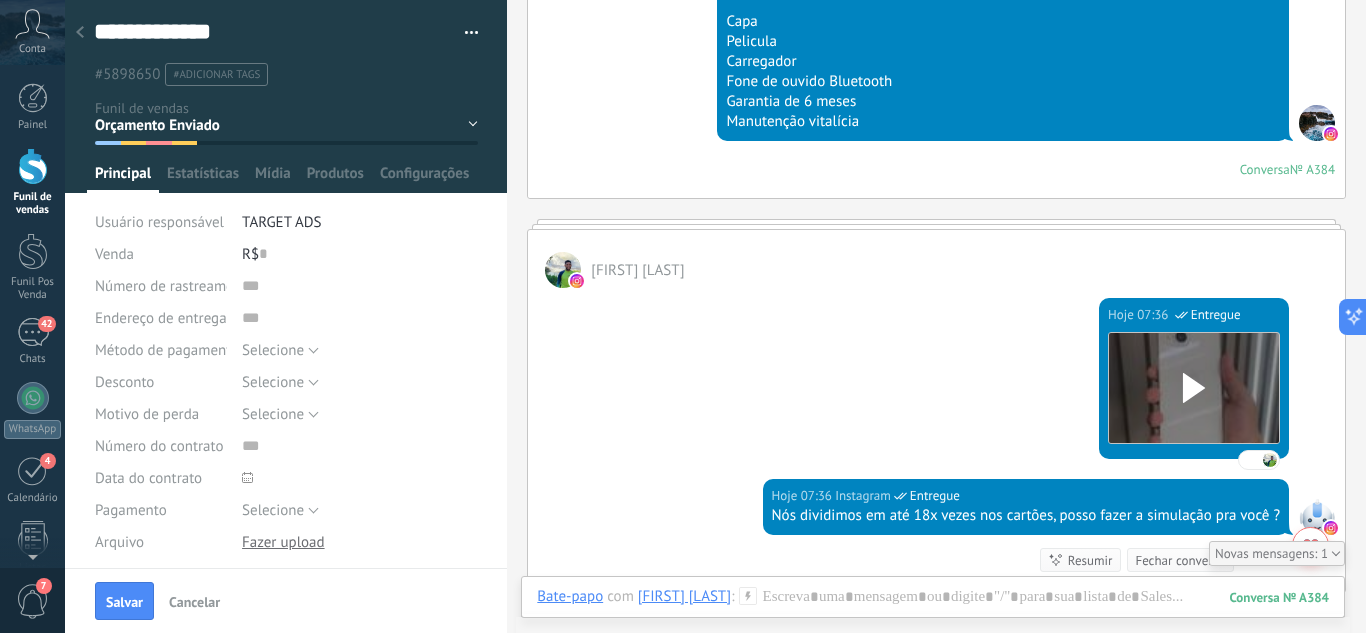 click on "Salvar" at bounding box center [124, 601] 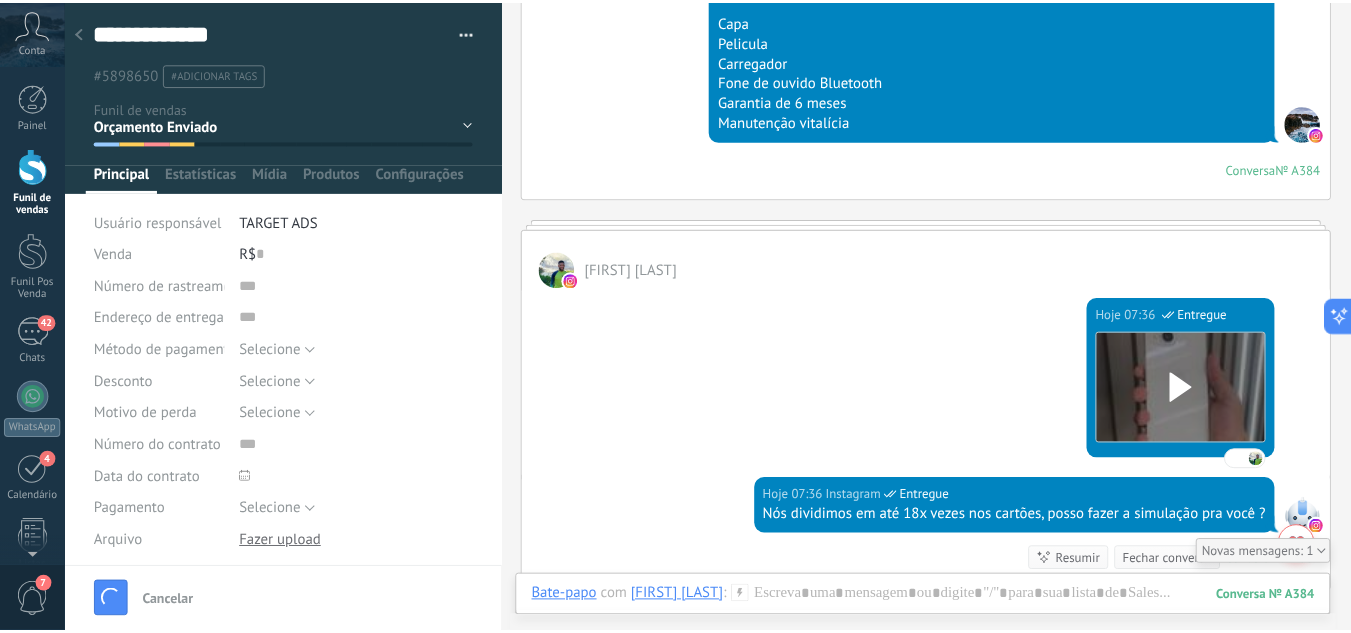 scroll, scrollTop: 1643, scrollLeft: 0, axis: vertical 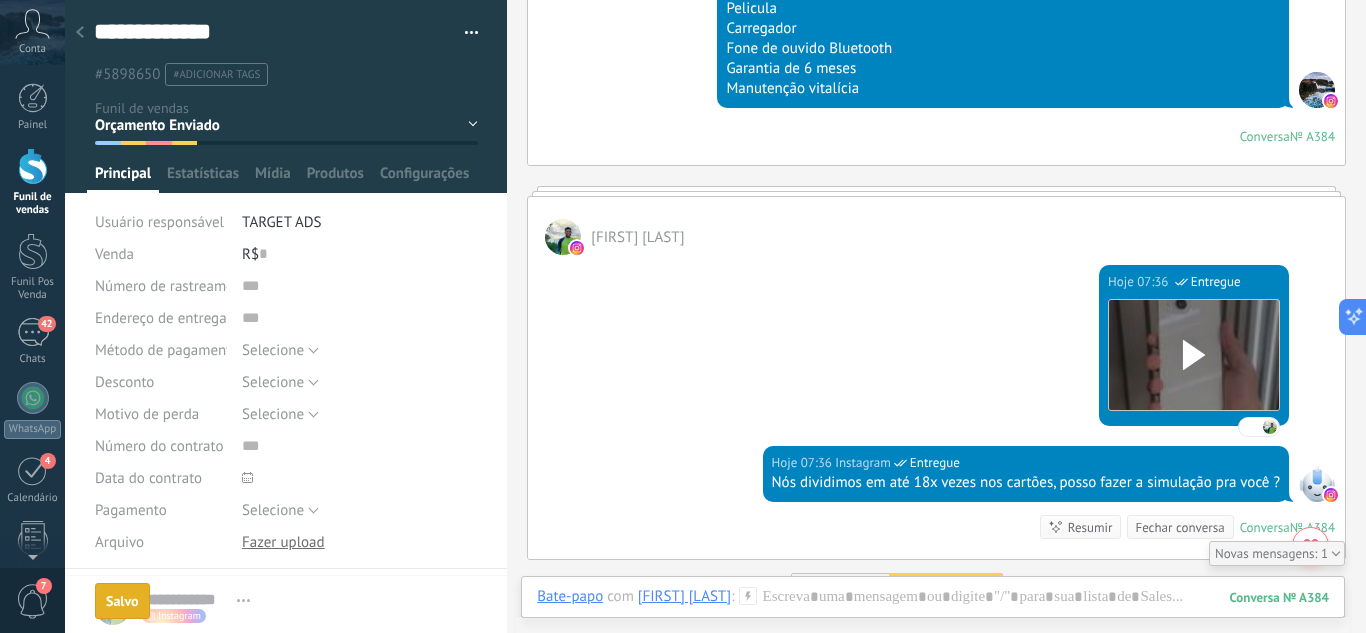 click 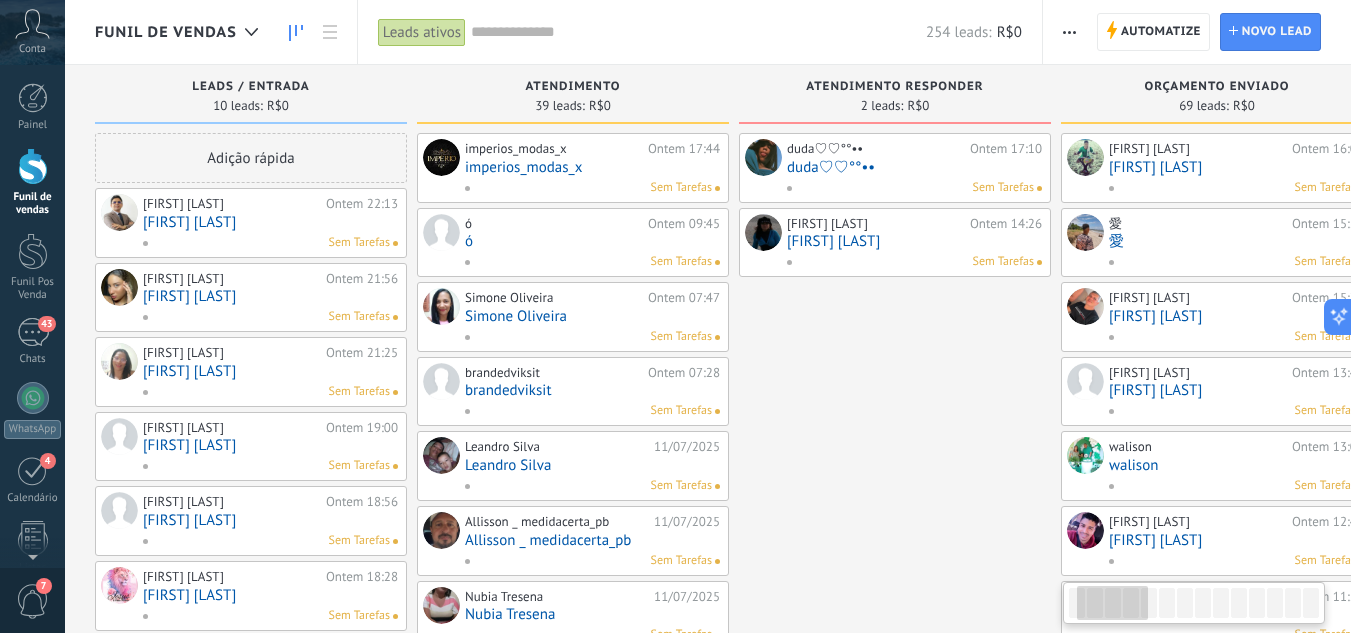 scroll, scrollTop: 0, scrollLeft: 186, axis: horizontal 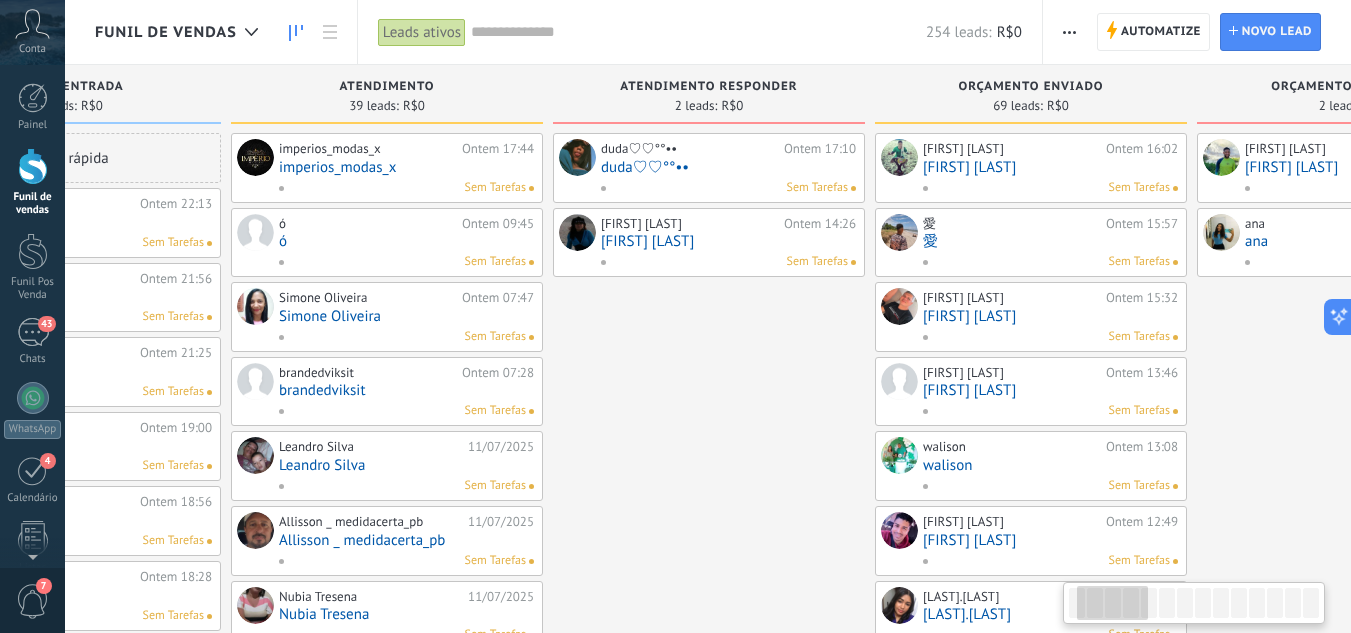 click on "[FIRST]♡♡°°•• Ontem 17:10 [FIRST]♡♡°°•• Sem Tarefas [FIRST] [LAST] Ontem 14:26 [FIRST] [LAST] Sem Tarefas" at bounding box center (709, 884) 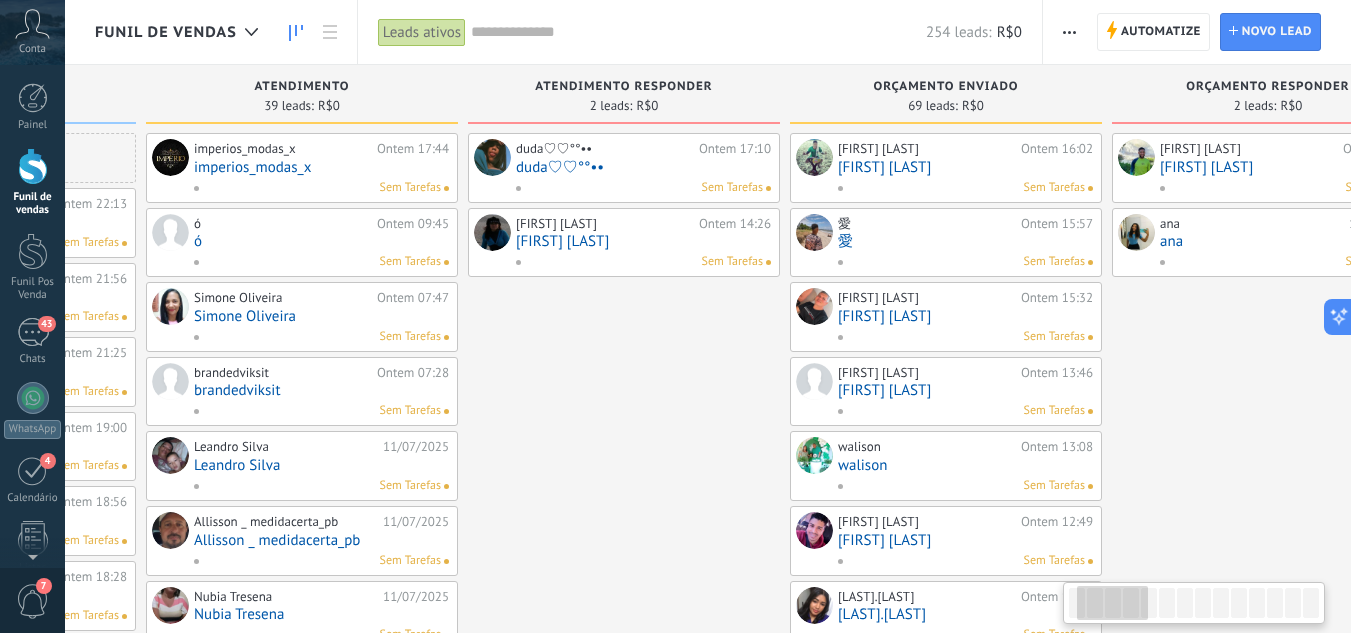 drag, startPoint x: 1260, startPoint y: 366, endPoint x: 1094, endPoint y: 376, distance: 166.30093 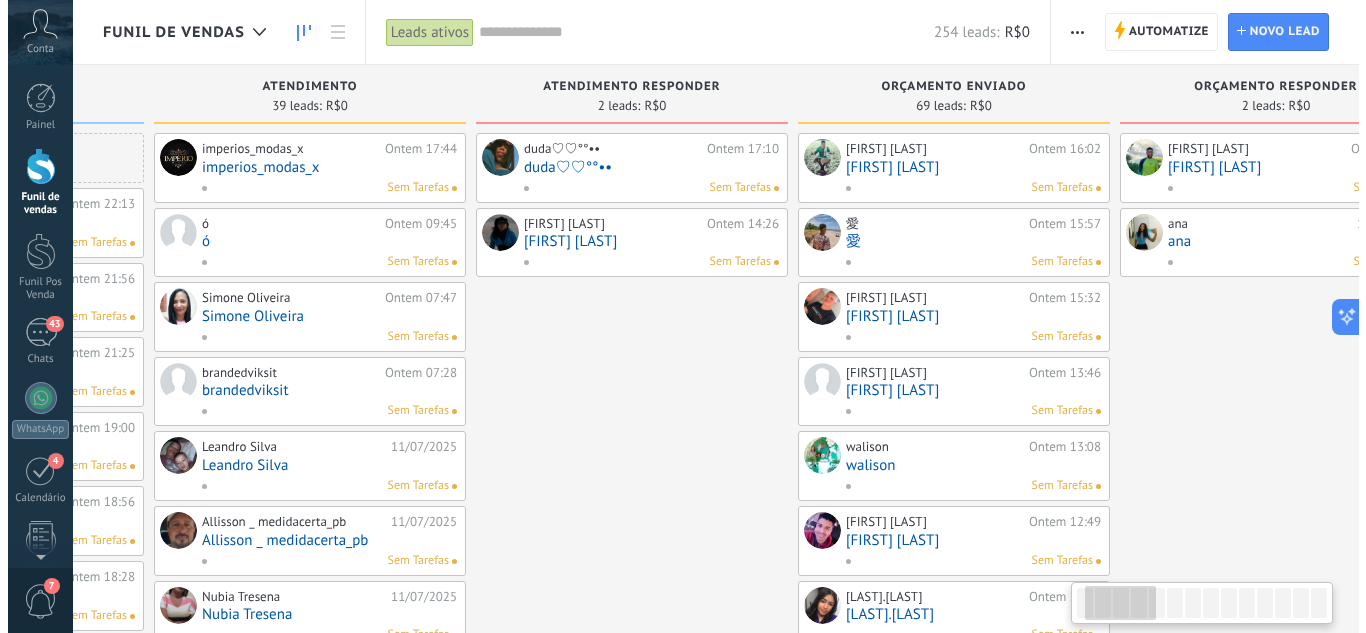 scroll, scrollTop: 0, scrollLeft: 358, axis: horizontal 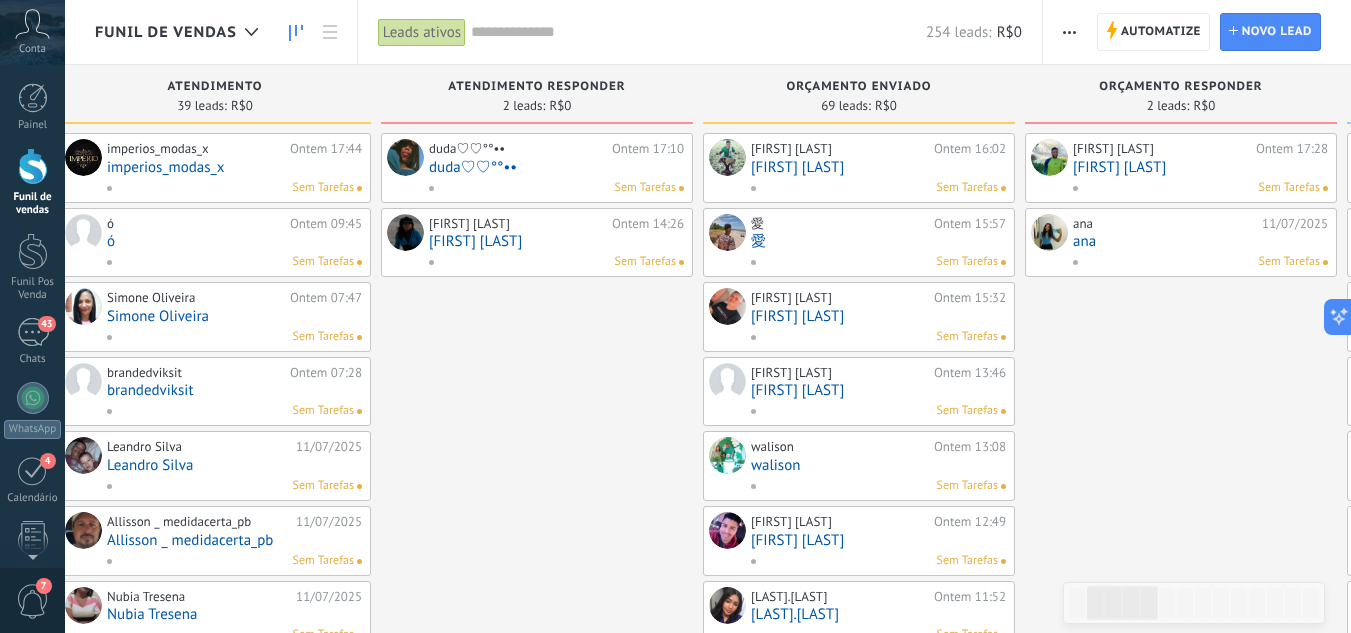 click on "ana" at bounding box center [1200, 241] 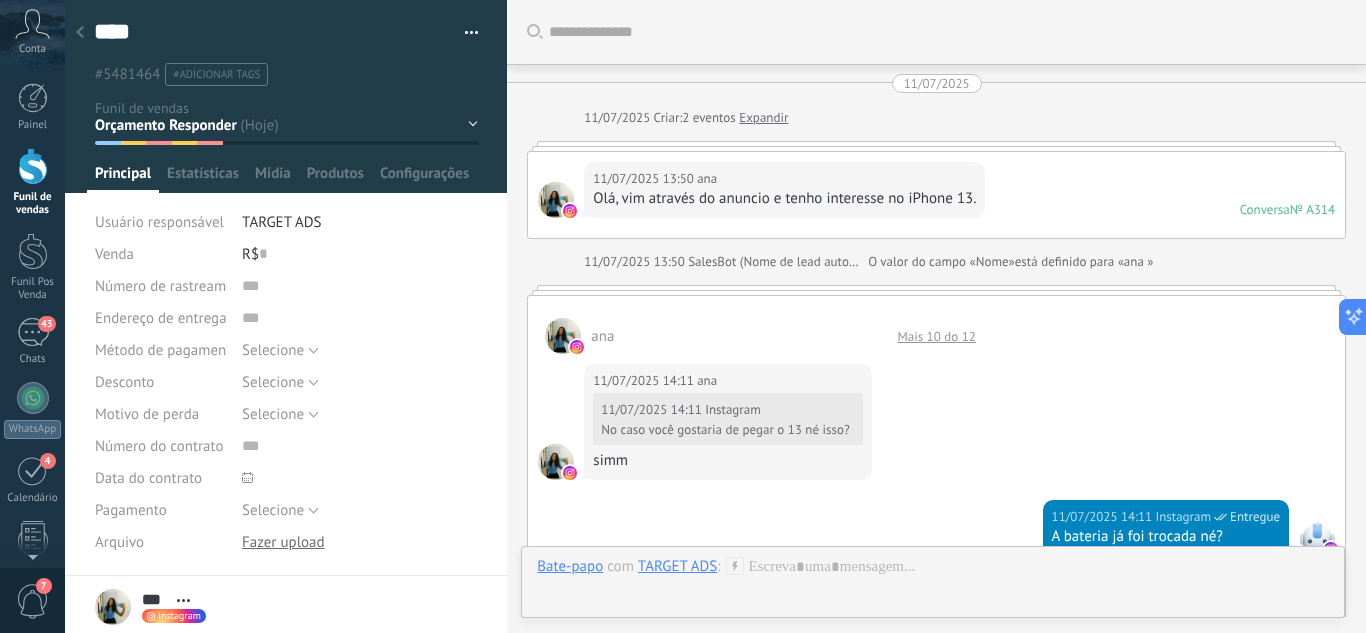 scroll, scrollTop: 30, scrollLeft: 0, axis: vertical 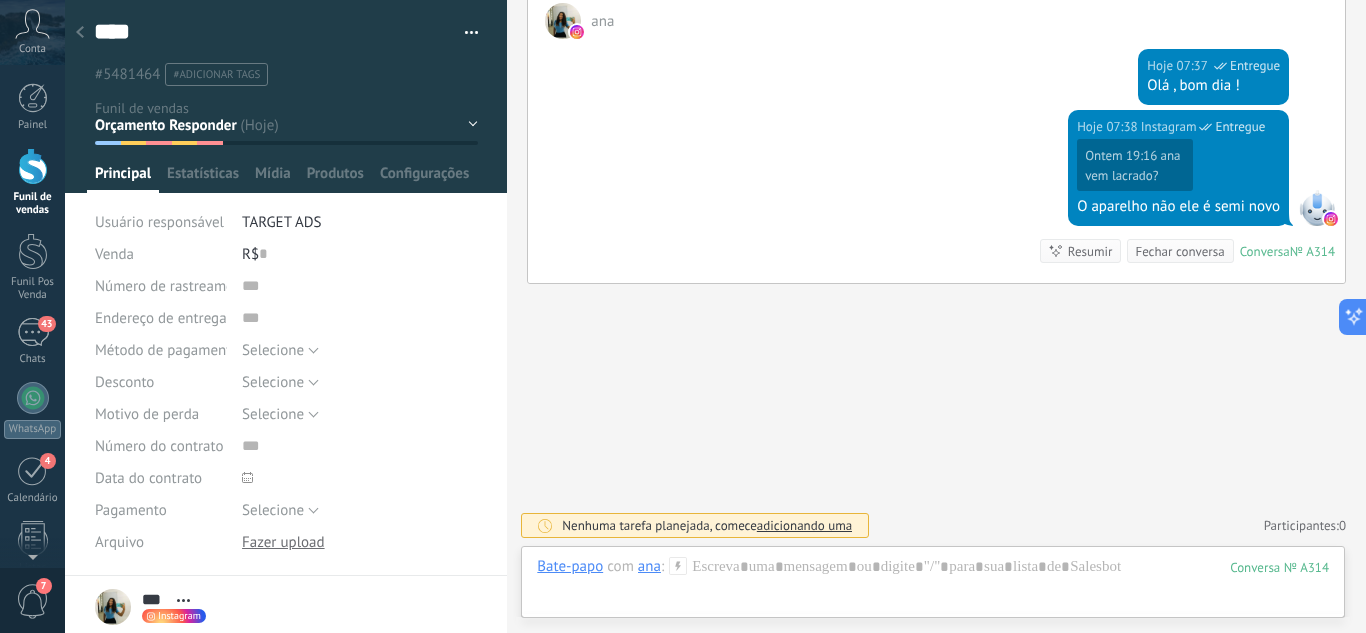 click 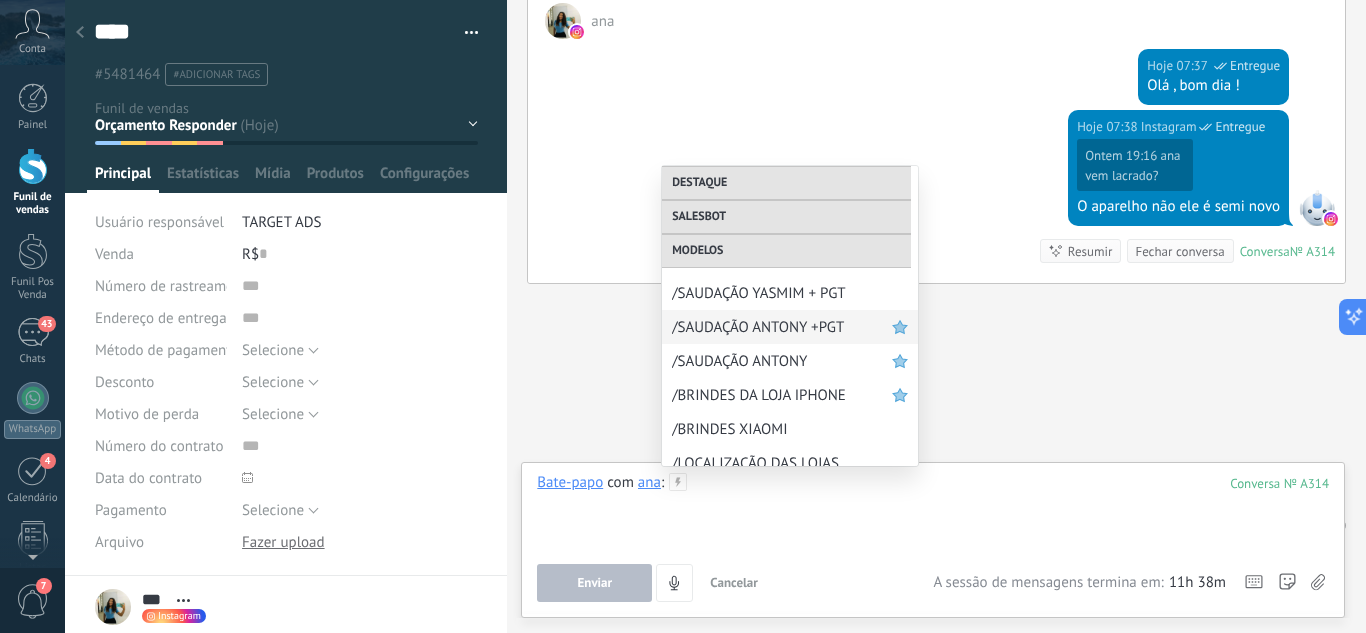 scroll, scrollTop: 788, scrollLeft: 0, axis: vertical 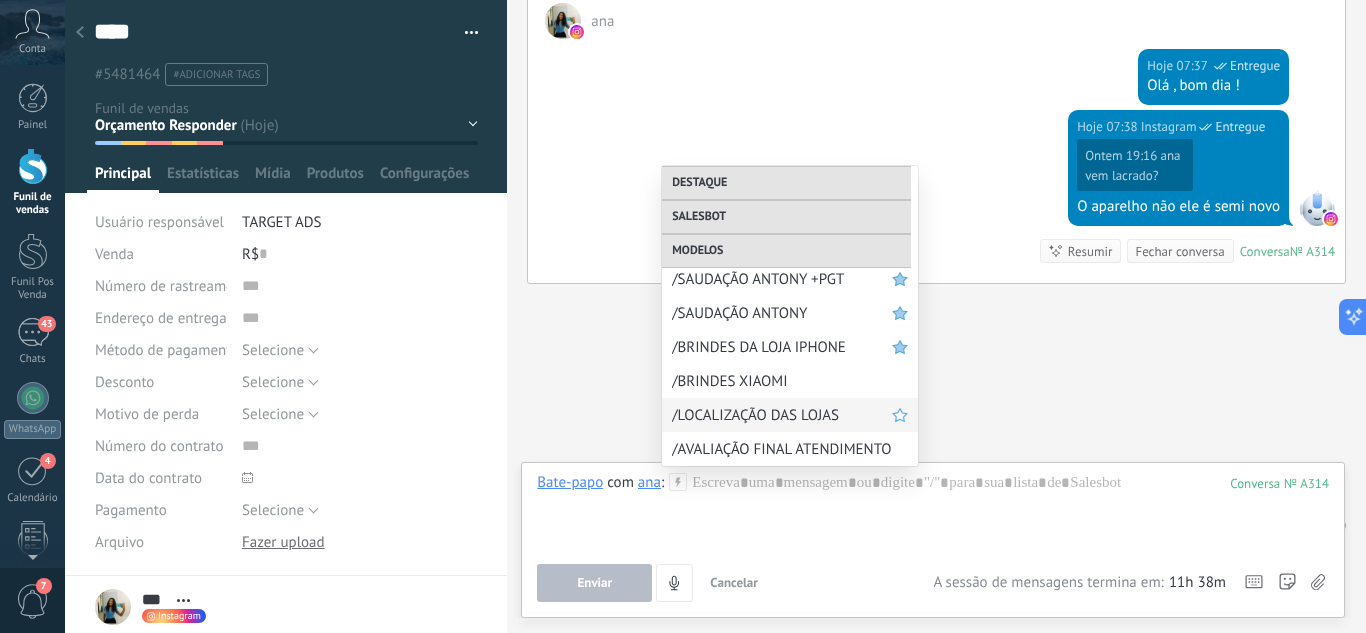 click on "/LOCALIZAÇÃO DAS LOJAS" at bounding box center (782, 415) 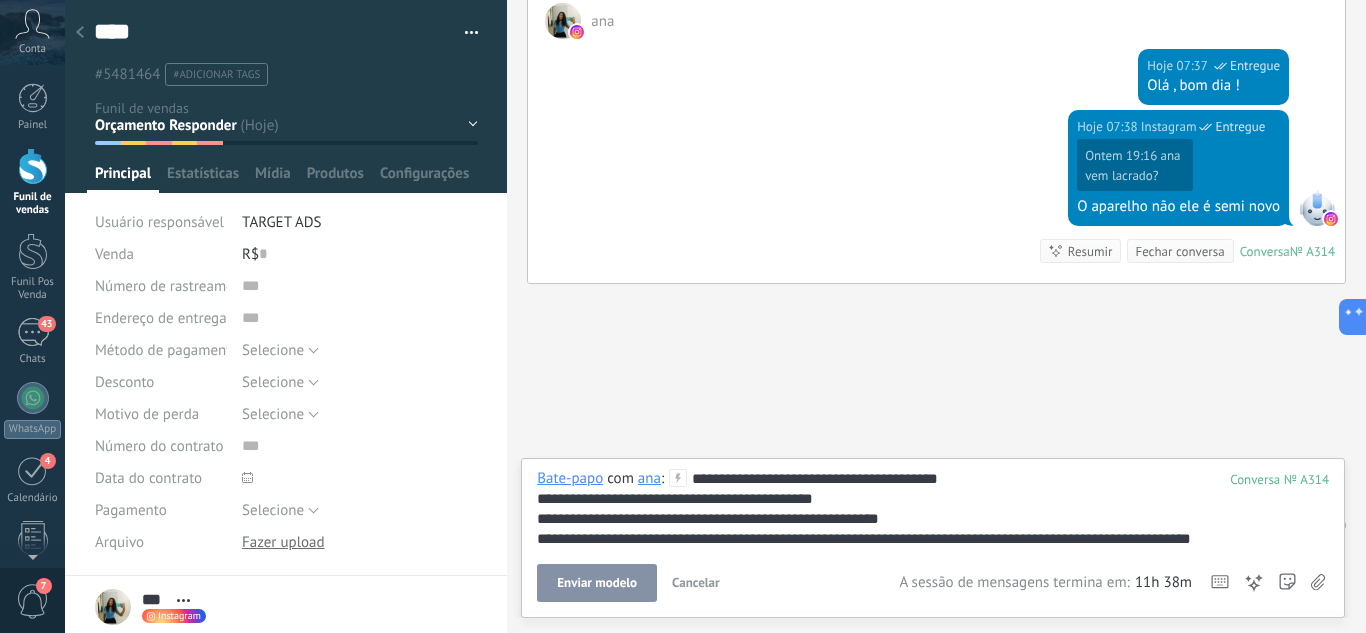 click on "Enviar modelo" at bounding box center (597, 583) 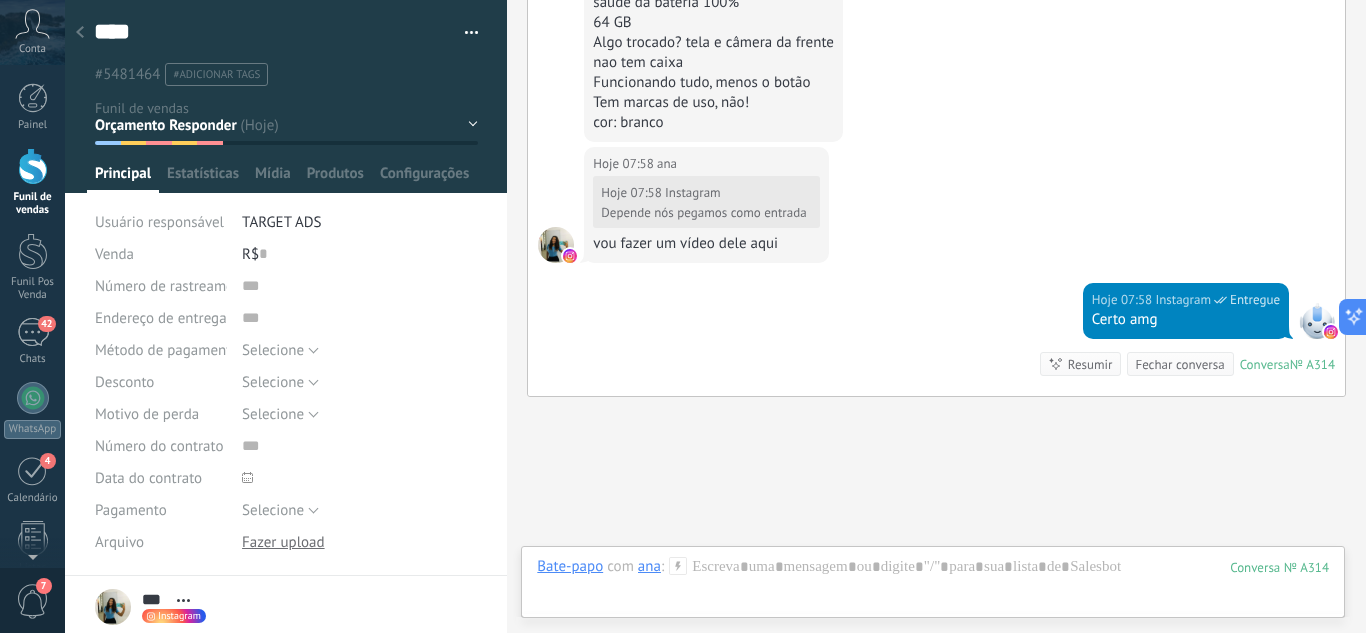 scroll, scrollTop: 5916, scrollLeft: 0, axis: vertical 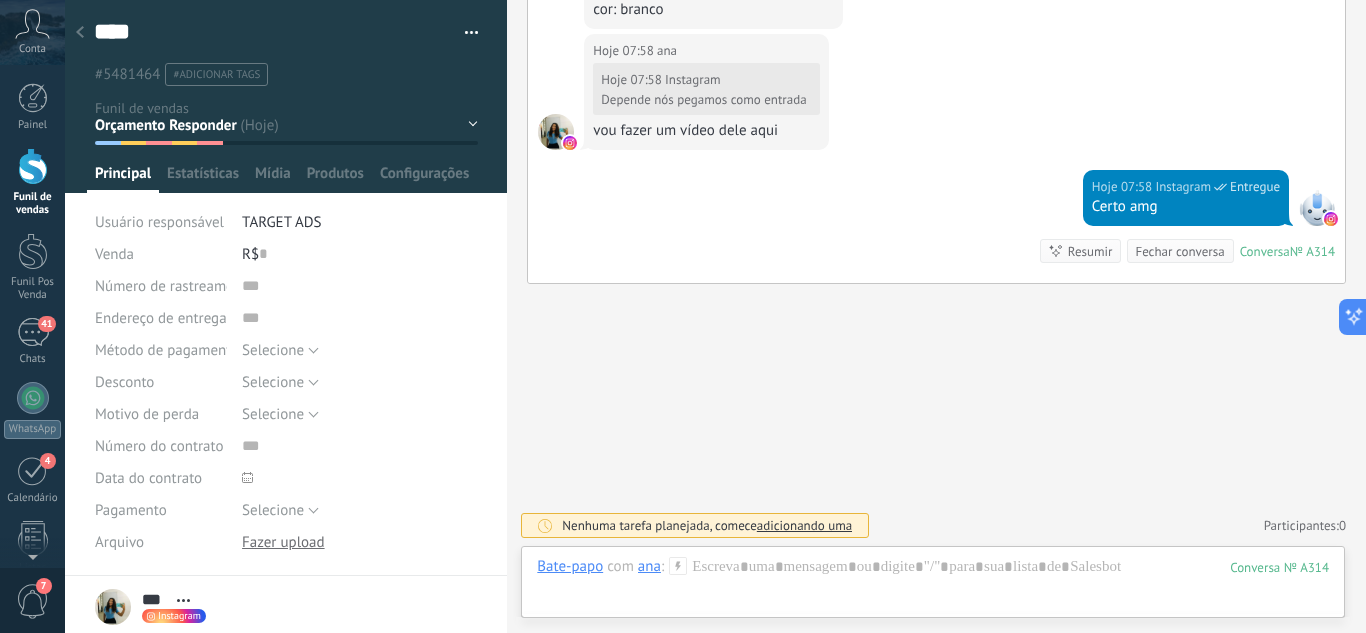 click on "Leads / Entrada
Atendimento
Atendimento Responder
Orçamento Enviado
Orçamento Responder
Negociação / Fechamento
-" at bounding box center [0, 0] 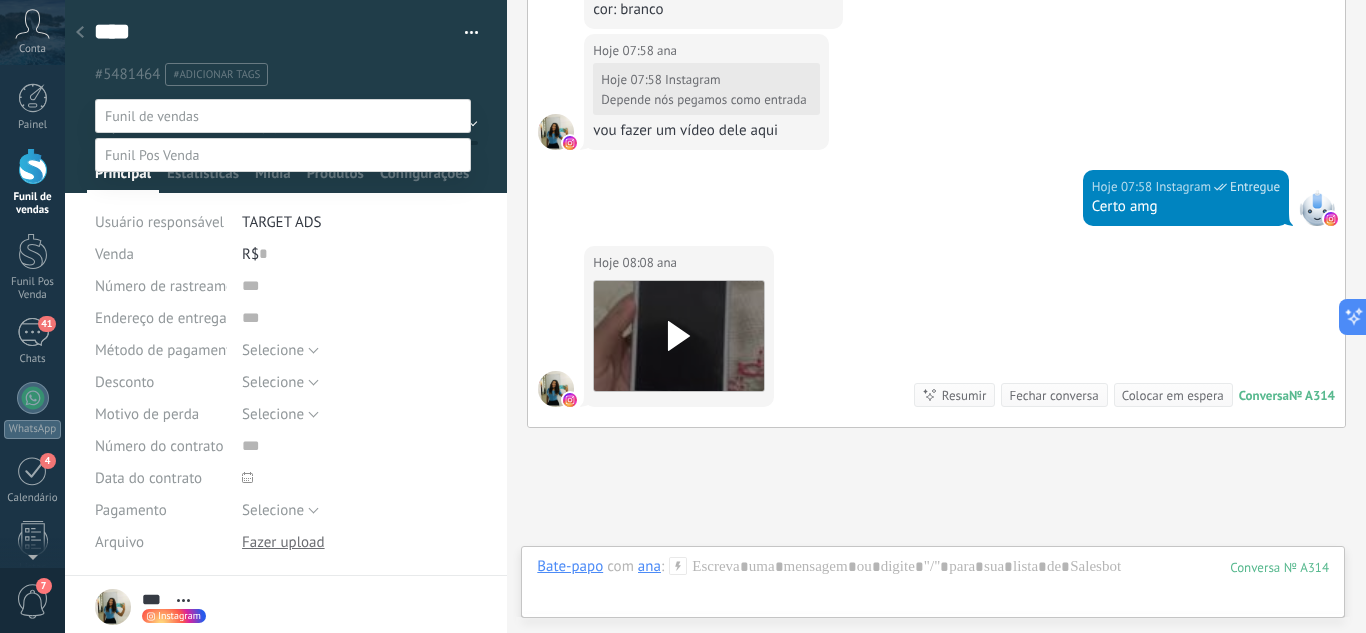 scroll, scrollTop: 6060, scrollLeft: 0, axis: vertical 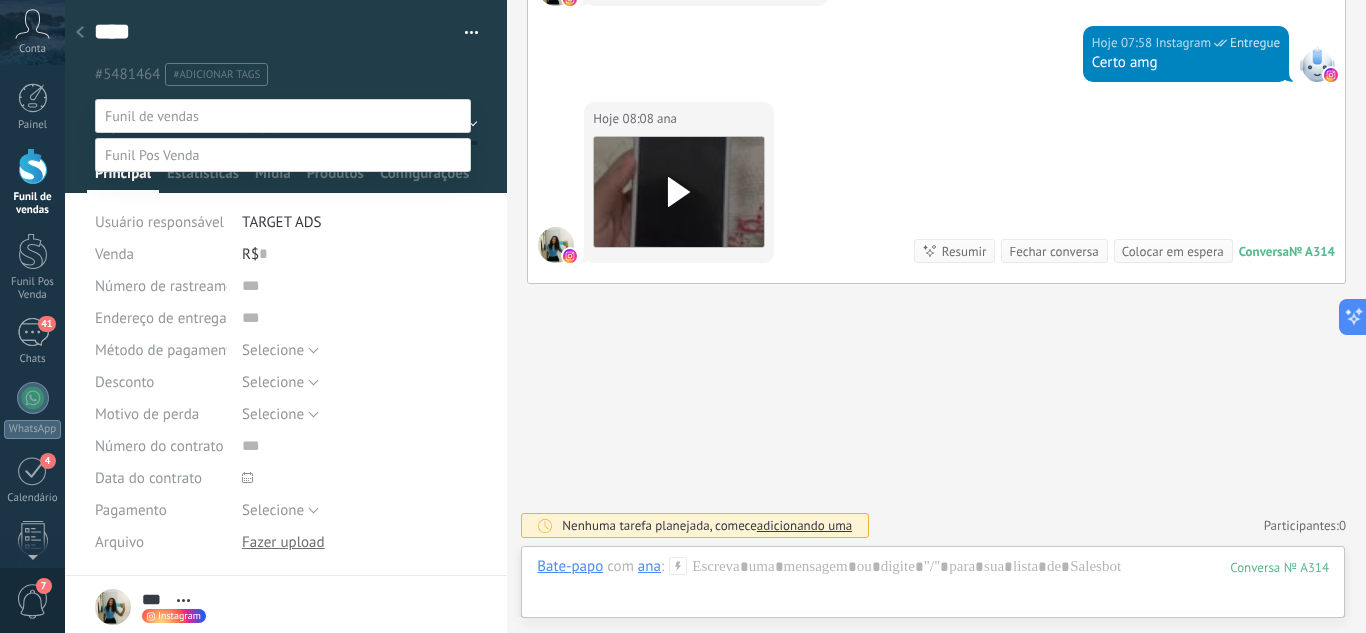 click on "Negociação / Fechamento" at bounding box center [0, 0] 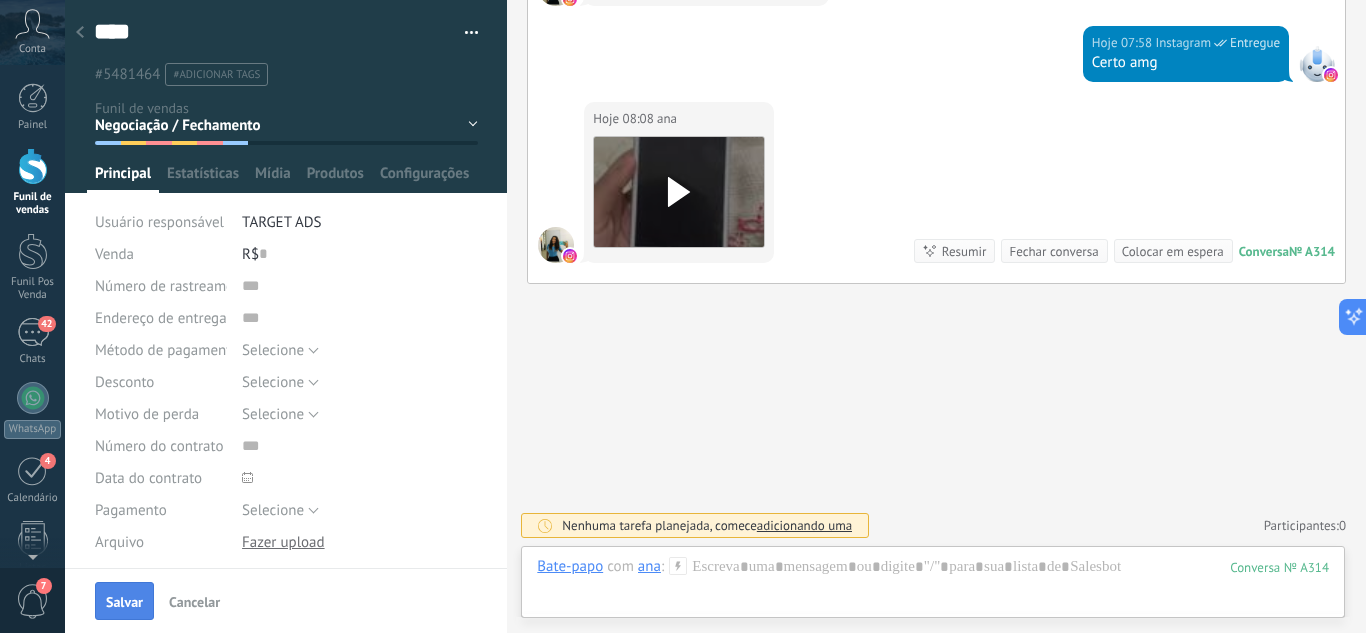 click on "Salvar" at bounding box center [124, 602] 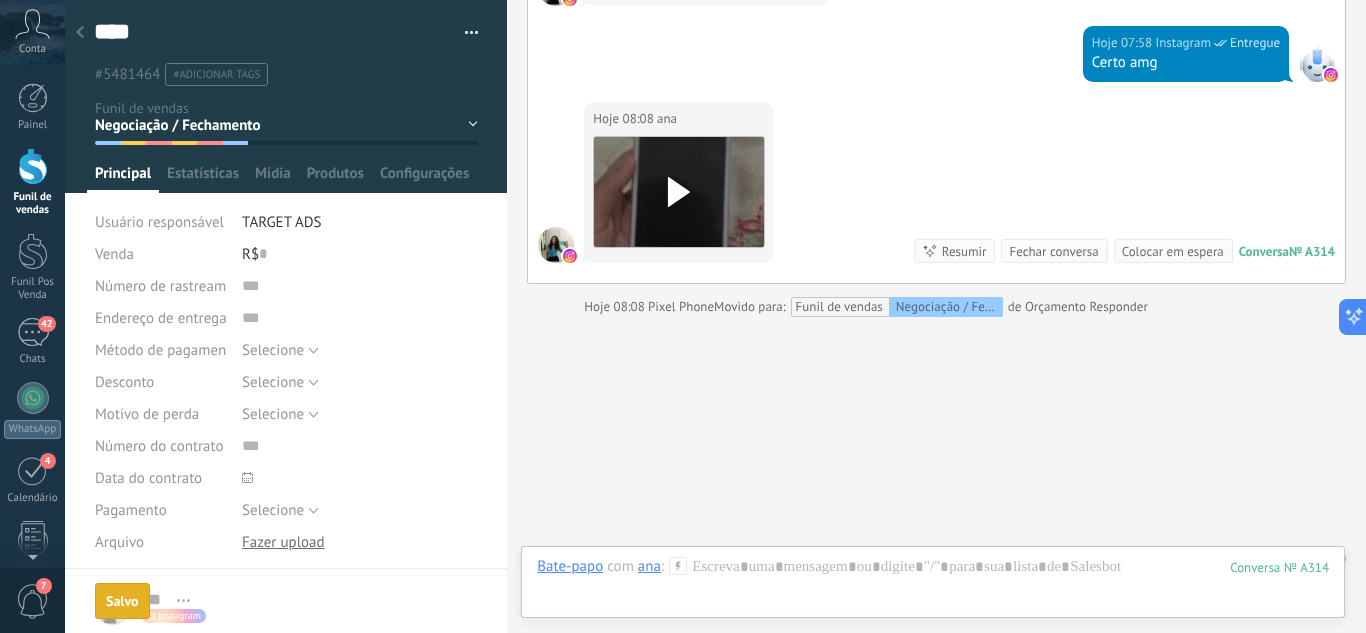 scroll, scrollTop: 6093, scrollLeft: 0, axis: vertical 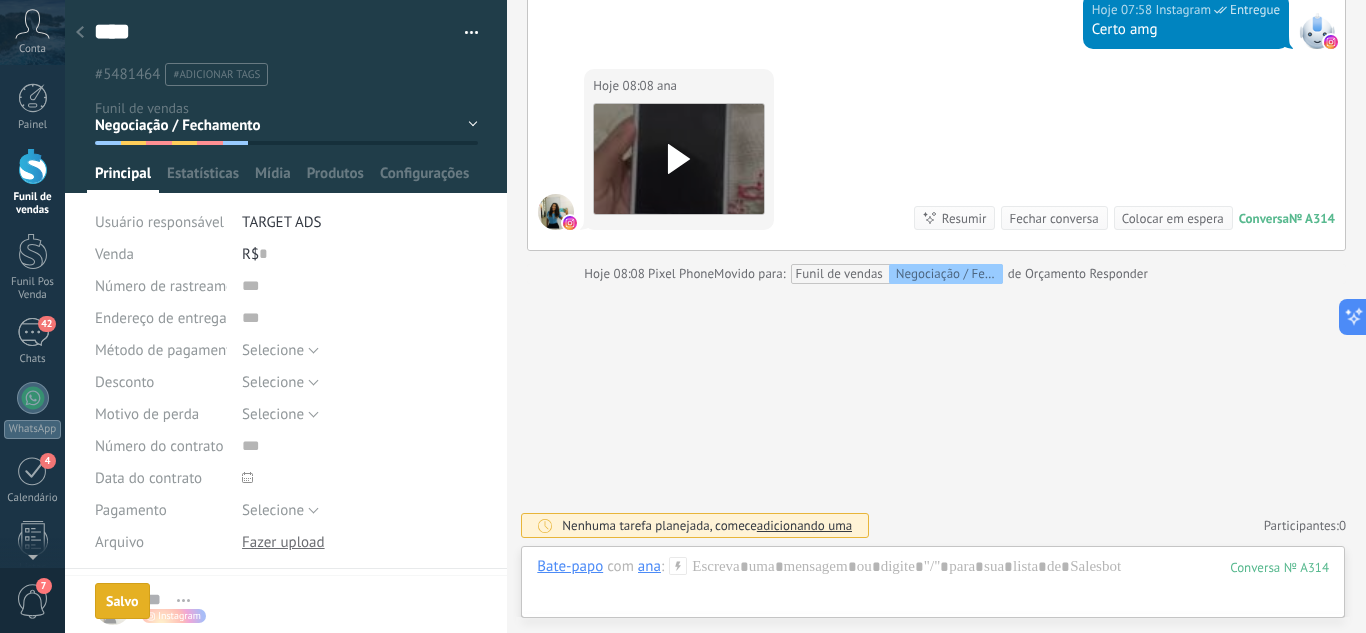 click at bounding box center [80, 33] 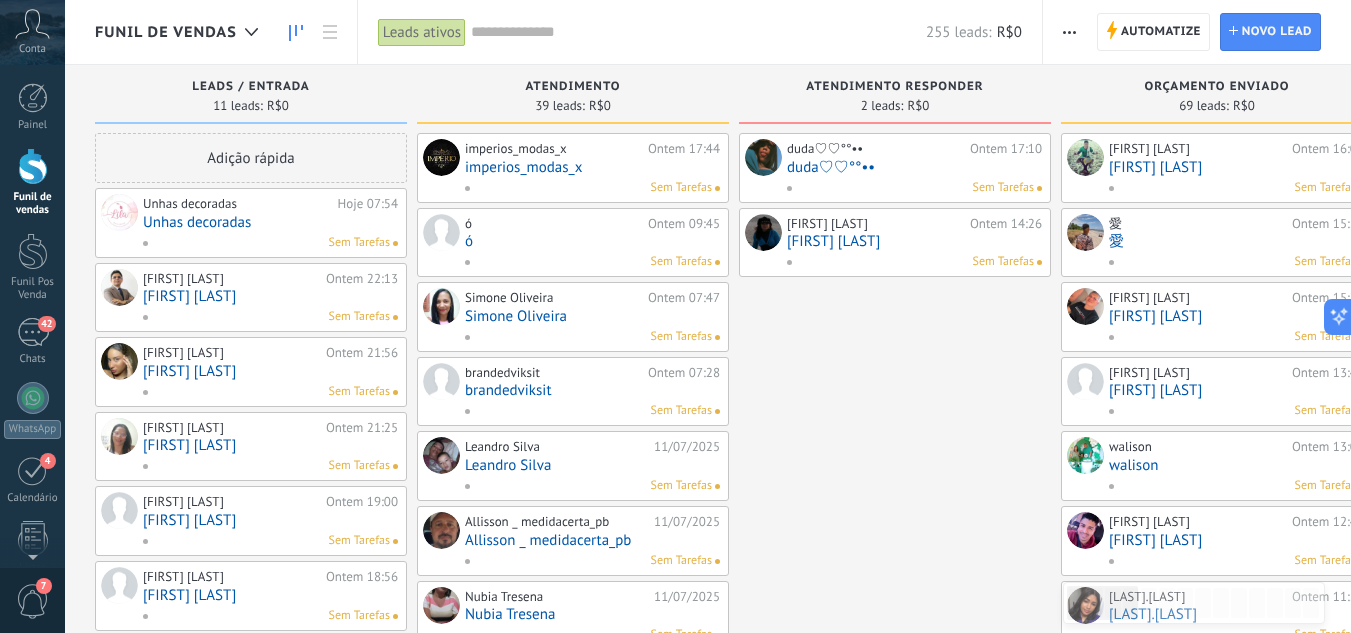 click on "duda♡♡°°••" at bounding box center [914, 167] 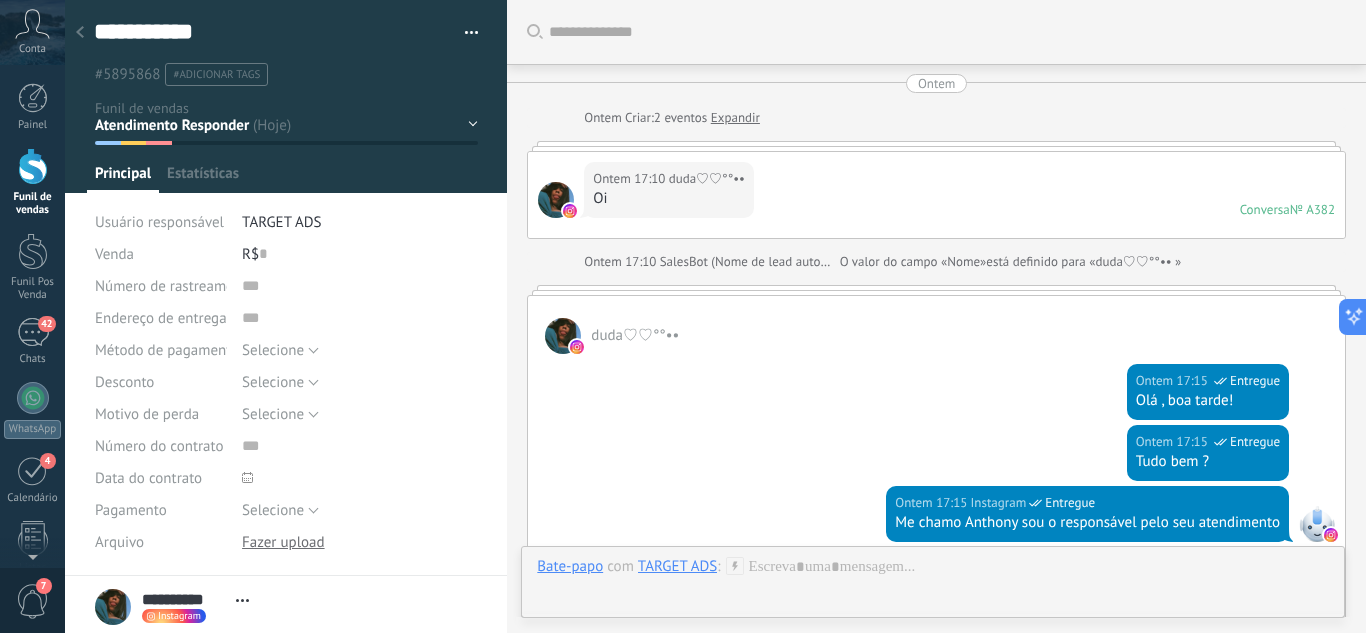 scroll, scrollTop: 1194, scrollLeft: 0, axis: vertical 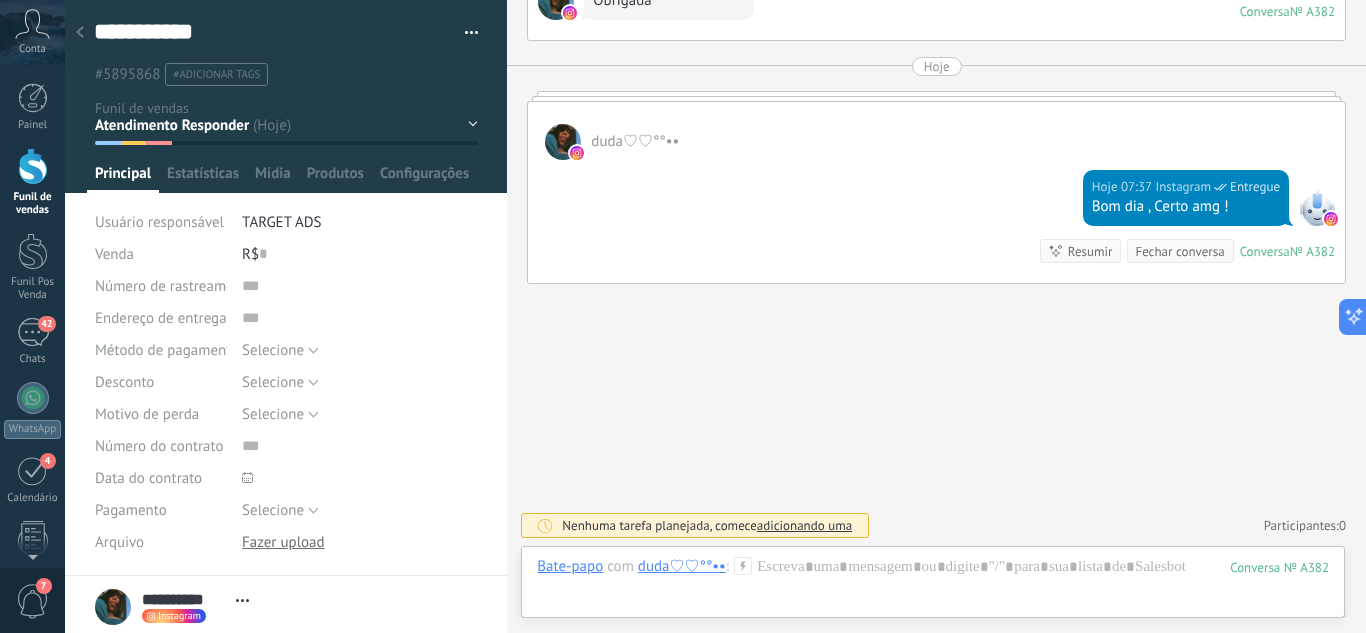 click on "Leads / Entrada
Atendimento
Atendimento Responder
Orçamento Enviado
Orçamento Responder
Negociação / Fechamento
-" at bounding box center (0, 0) 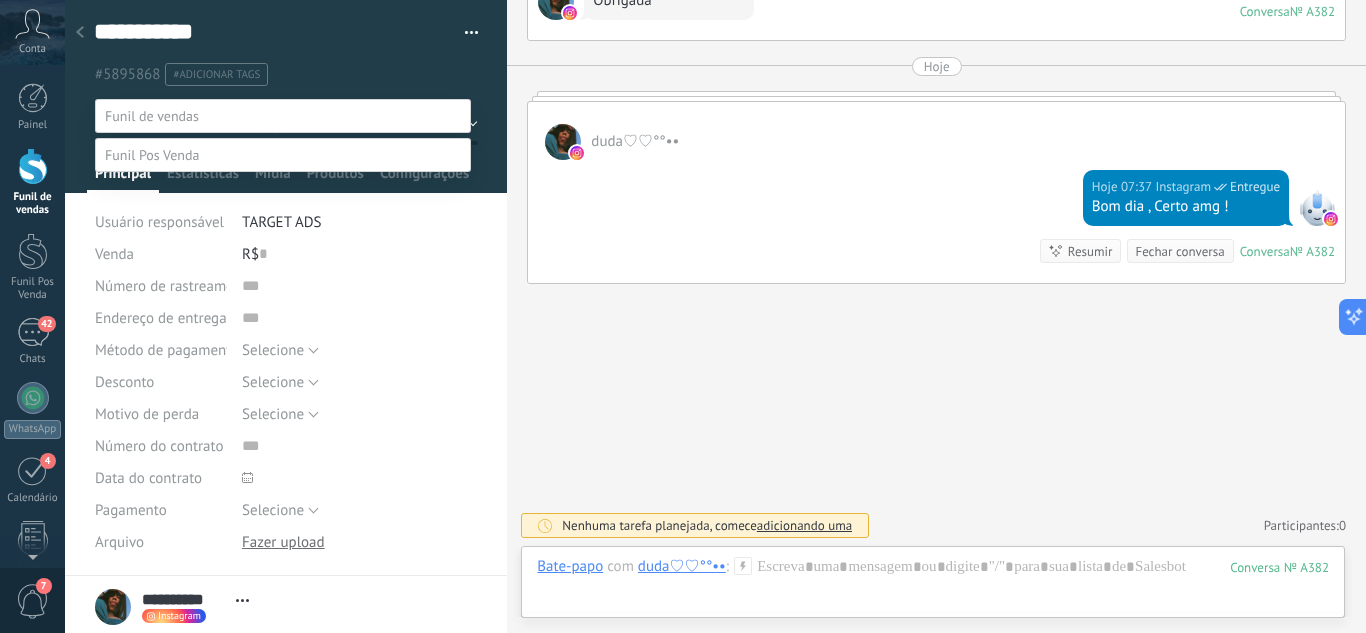 click on "Perdido / Desqualificado" at bounding box center (0, 0) 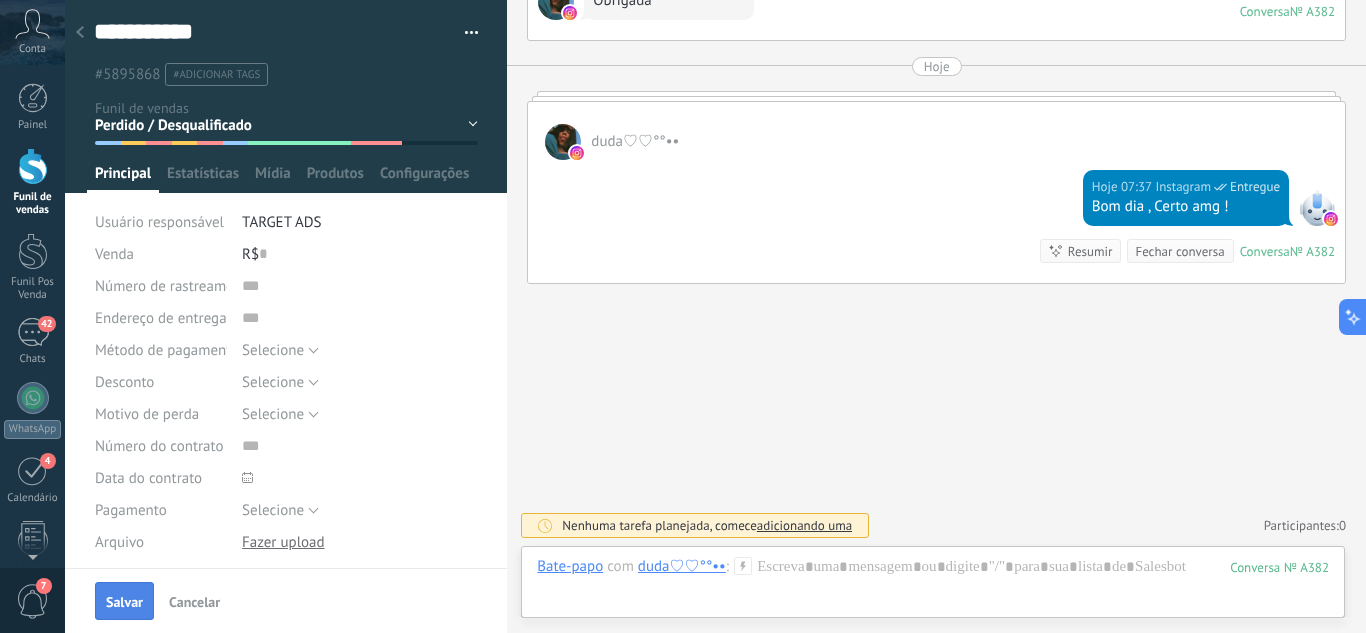 click on "Salvar" at bounding box center [124, 601] 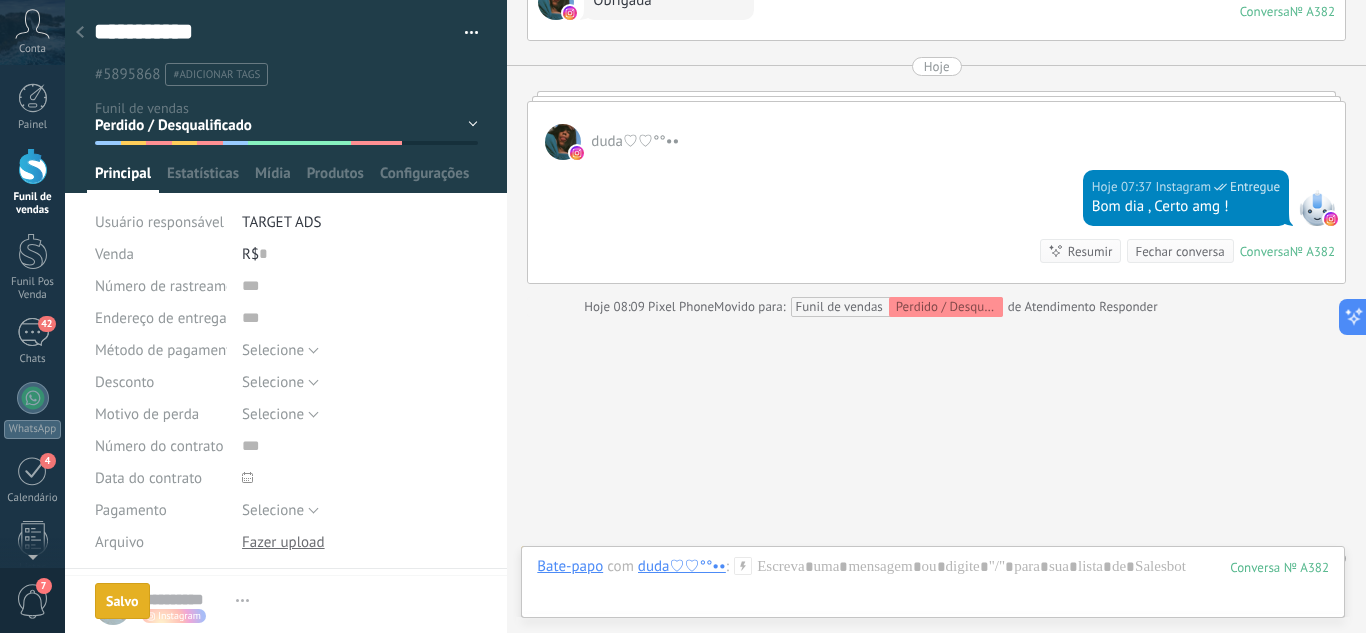 scroll, scrollTop: 1227, scrollLeft: 0, axis: vertical 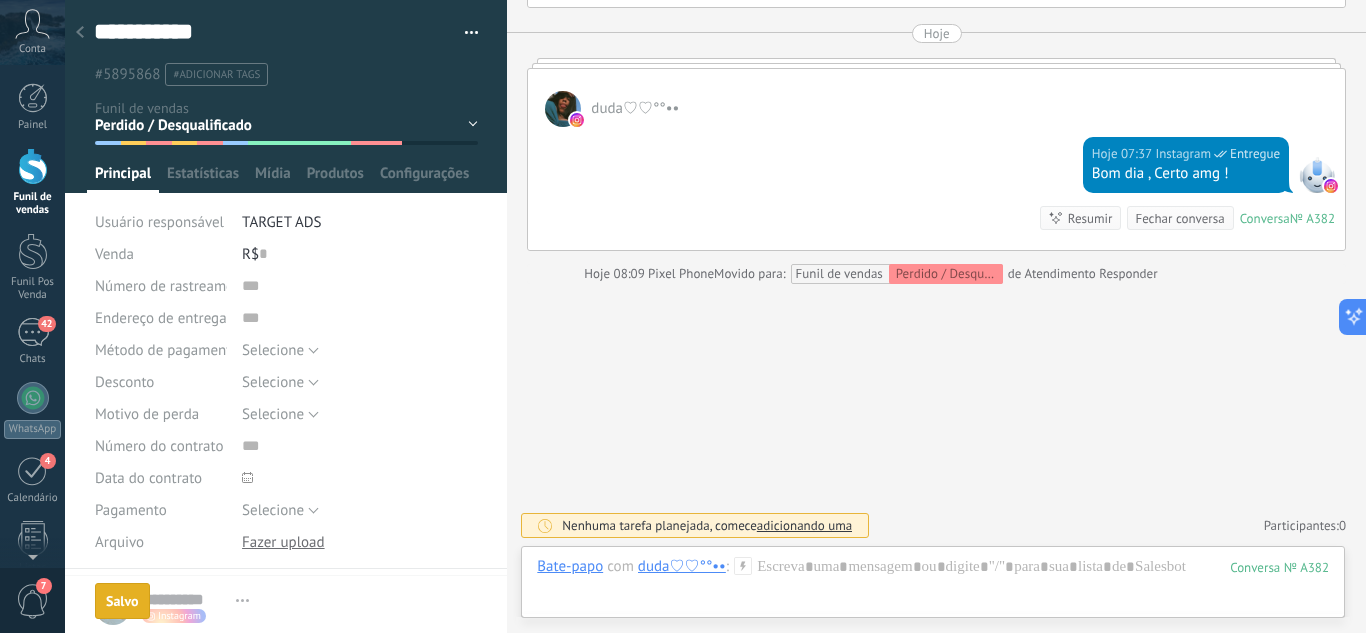 click 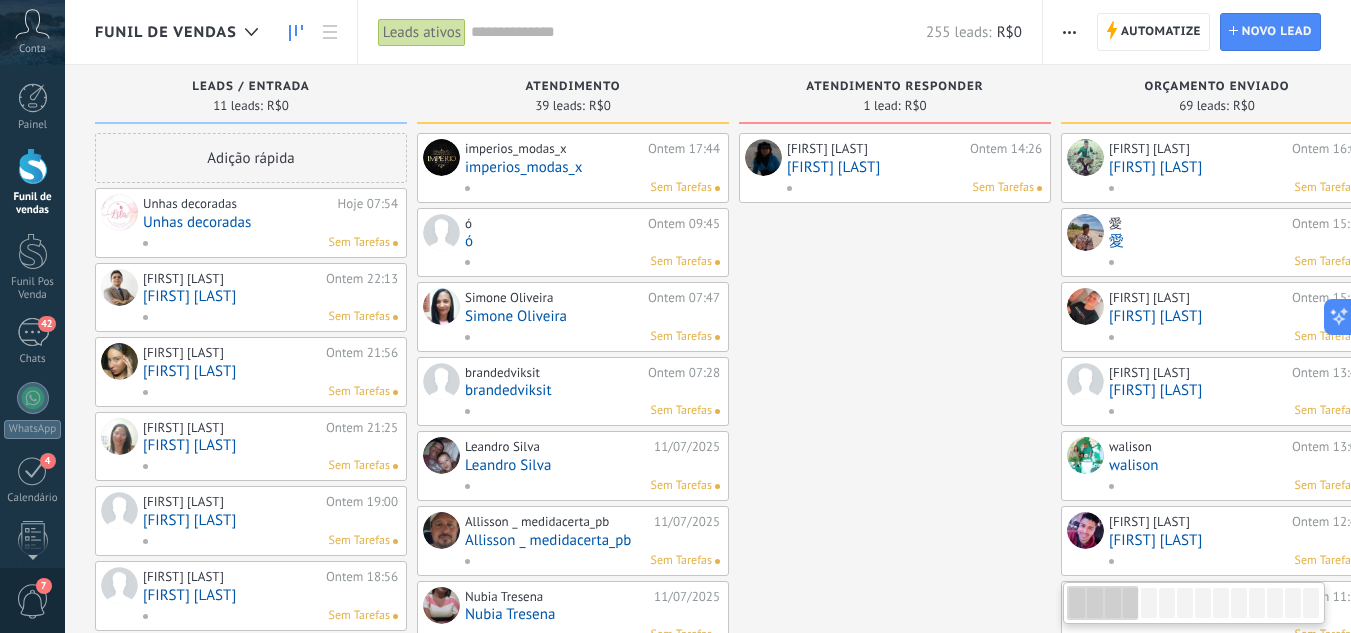 click on "[FIRST] [LAST]" at bounding box center (914, 167) 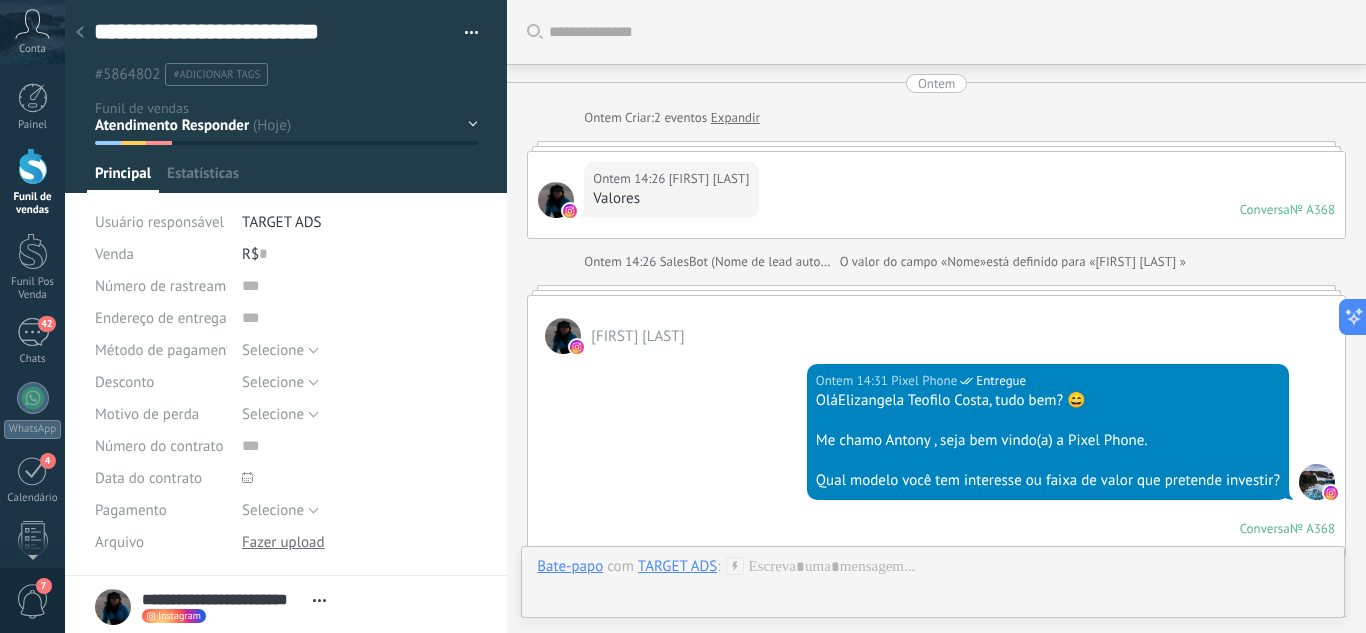scroll, scrollTop: 30, scrollLeft: 0, axis: vertical 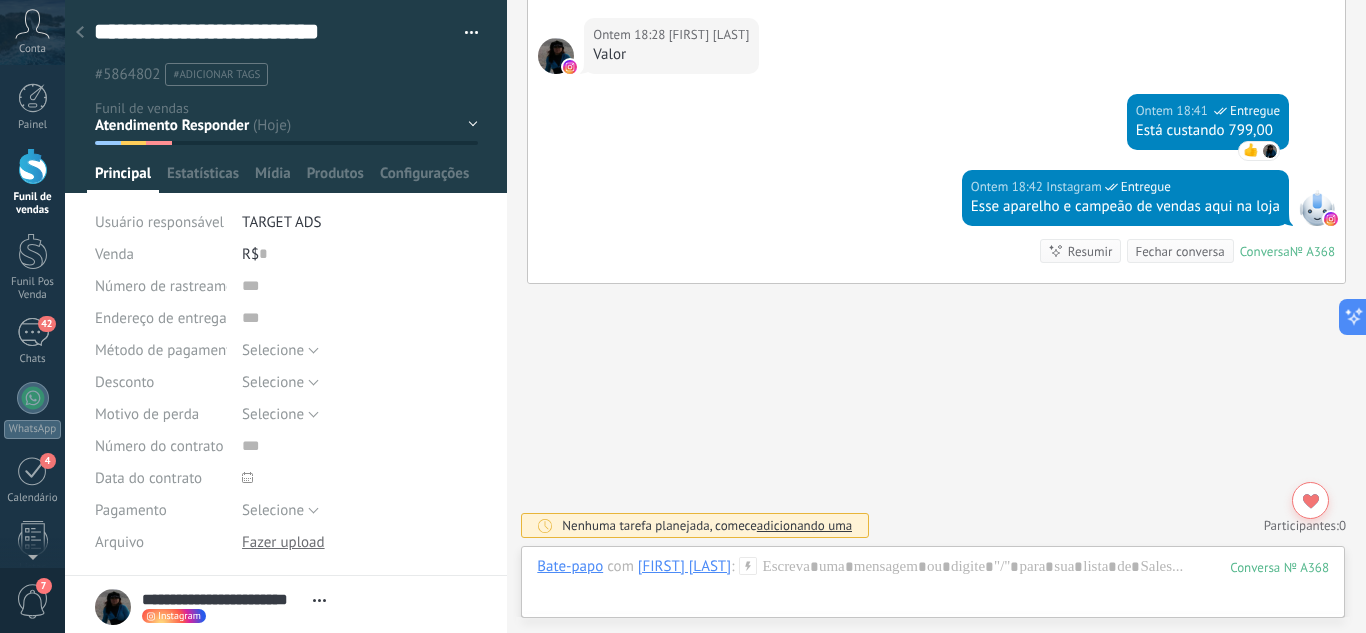 click on "Leads / Entrada
Atendimento
Atendimento Responder
Orçamento Enviado
Orçamento Responder
Negociação / Fechamento
-" at bounding box center (0, 0) 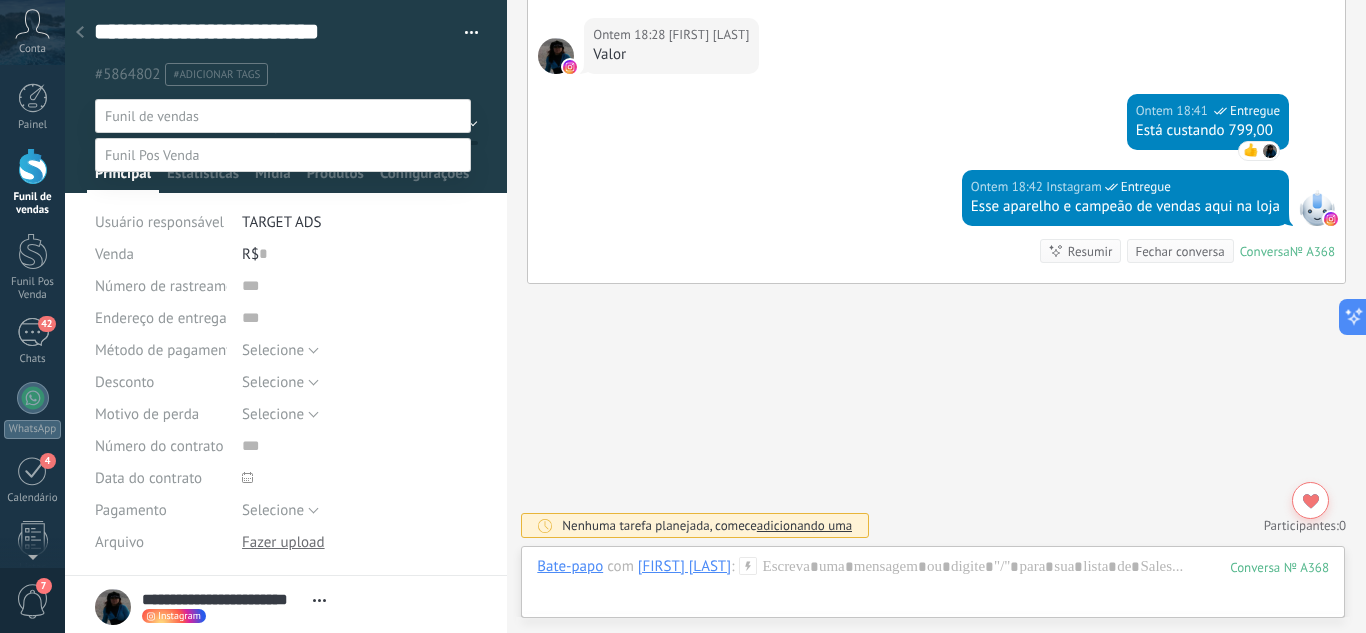click on "Orçamento Enviado" at bounding box center [0, 0] 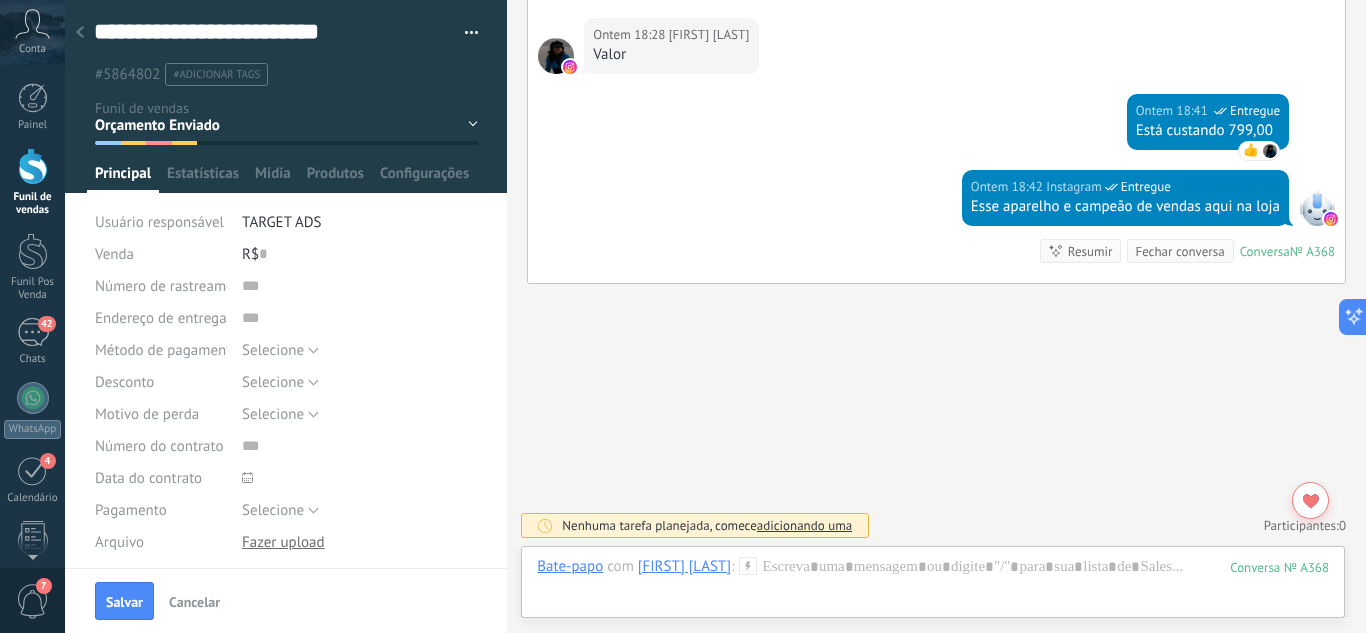 click on "Salvar" at bounding box center (124, 602) 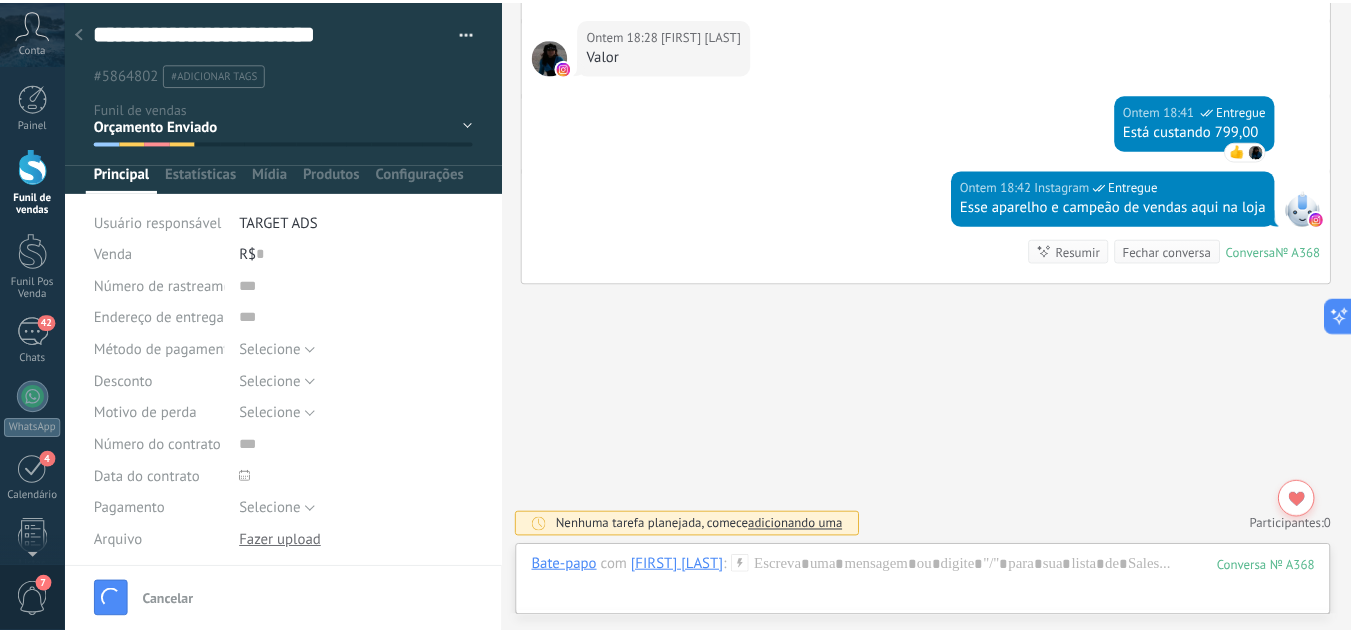 scroll, scrollTop: 1316, scrollLeft: 0, axis: vertical 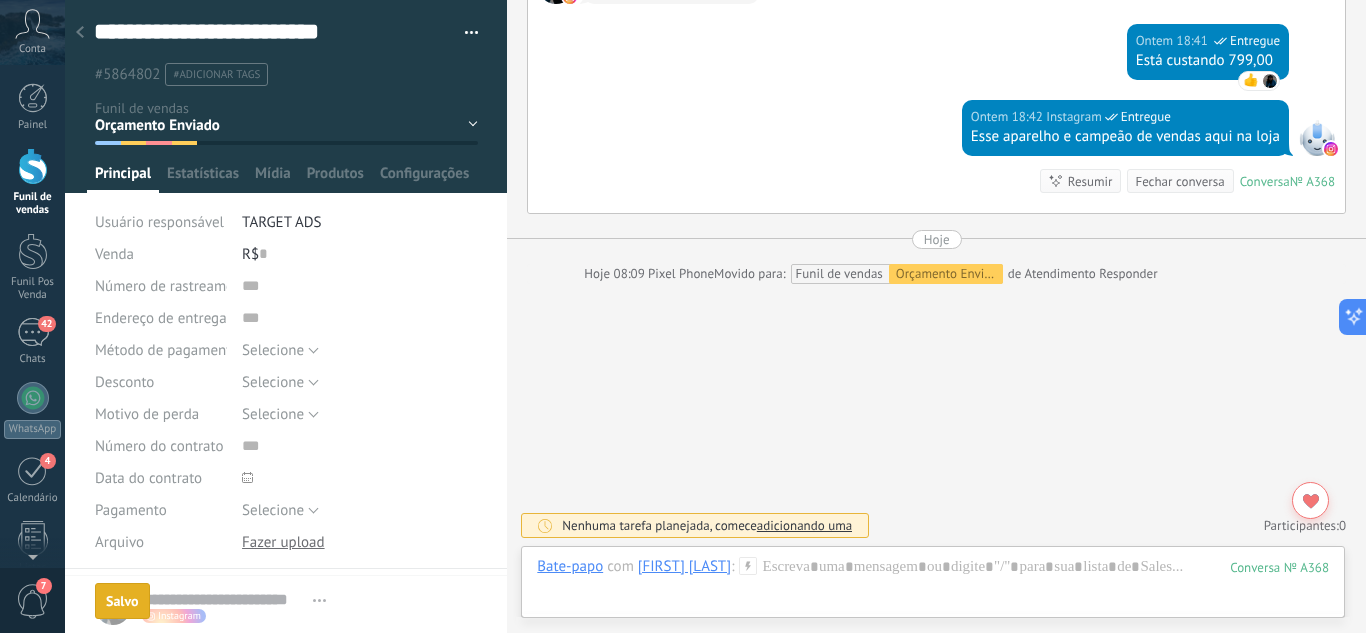 click 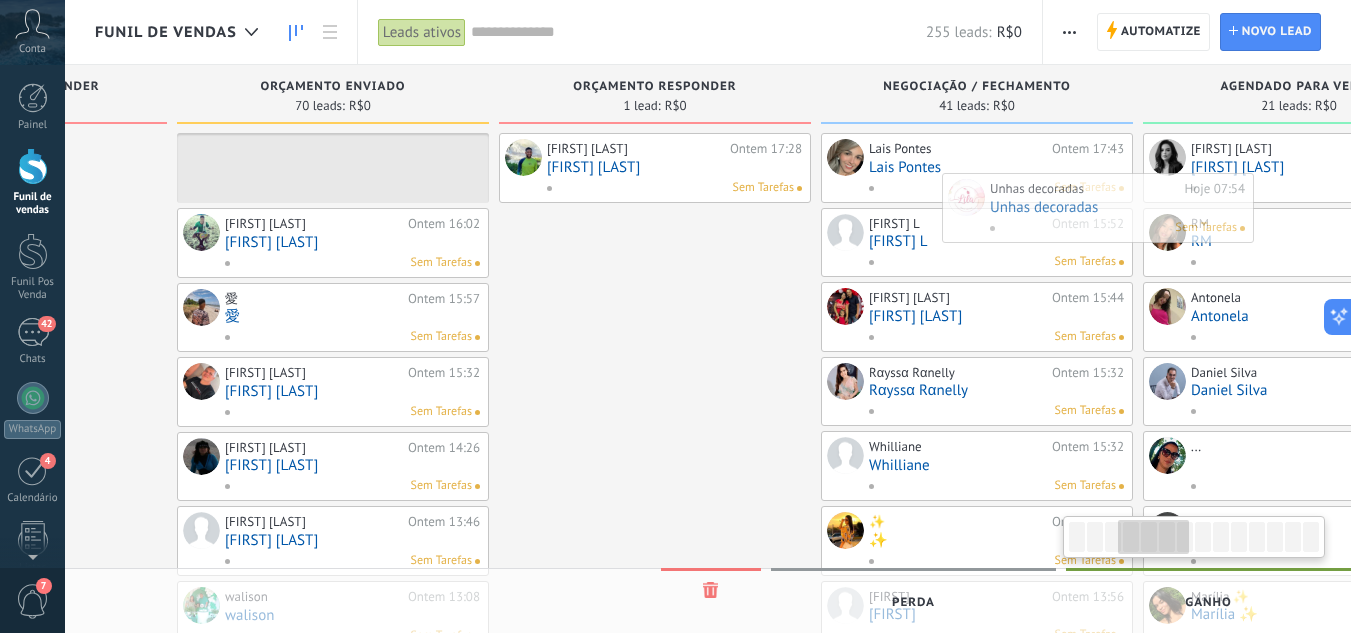 scroll, scrollTop: 0, scrollLeft: 909, axis: horizontal 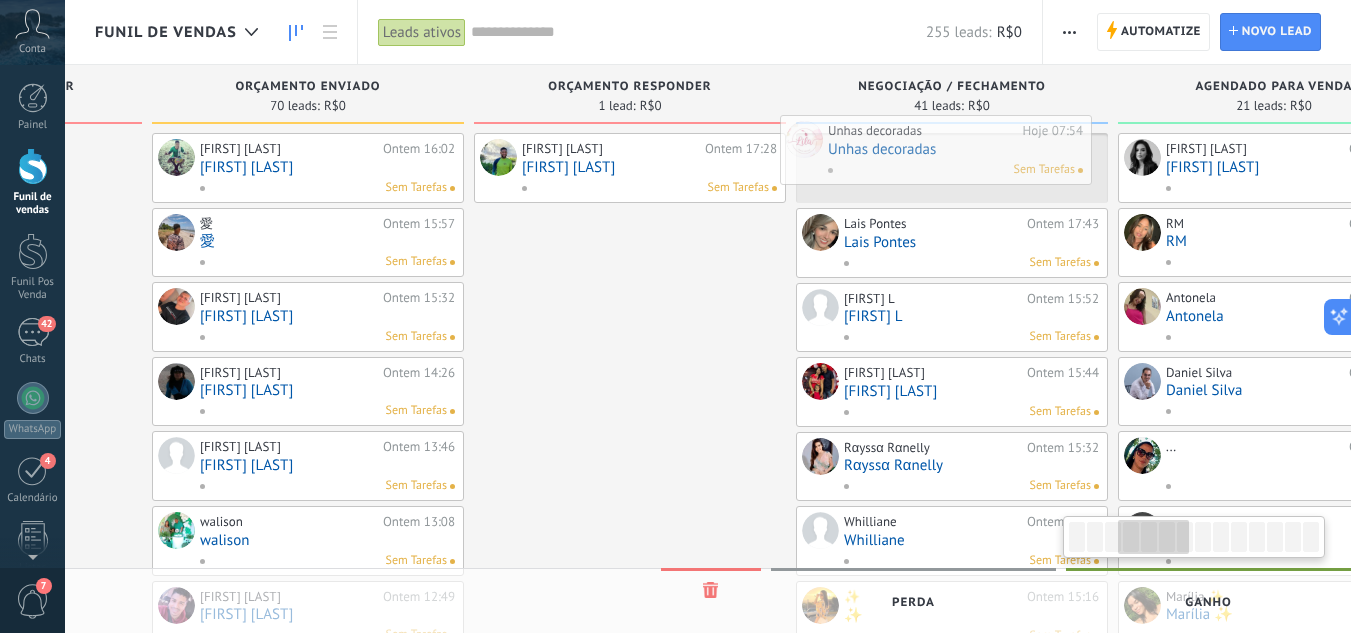 drag, startPoint x: 241, startPoint y: 213, endPoint x: 926, endPoint y: 140, distance: 688.8788 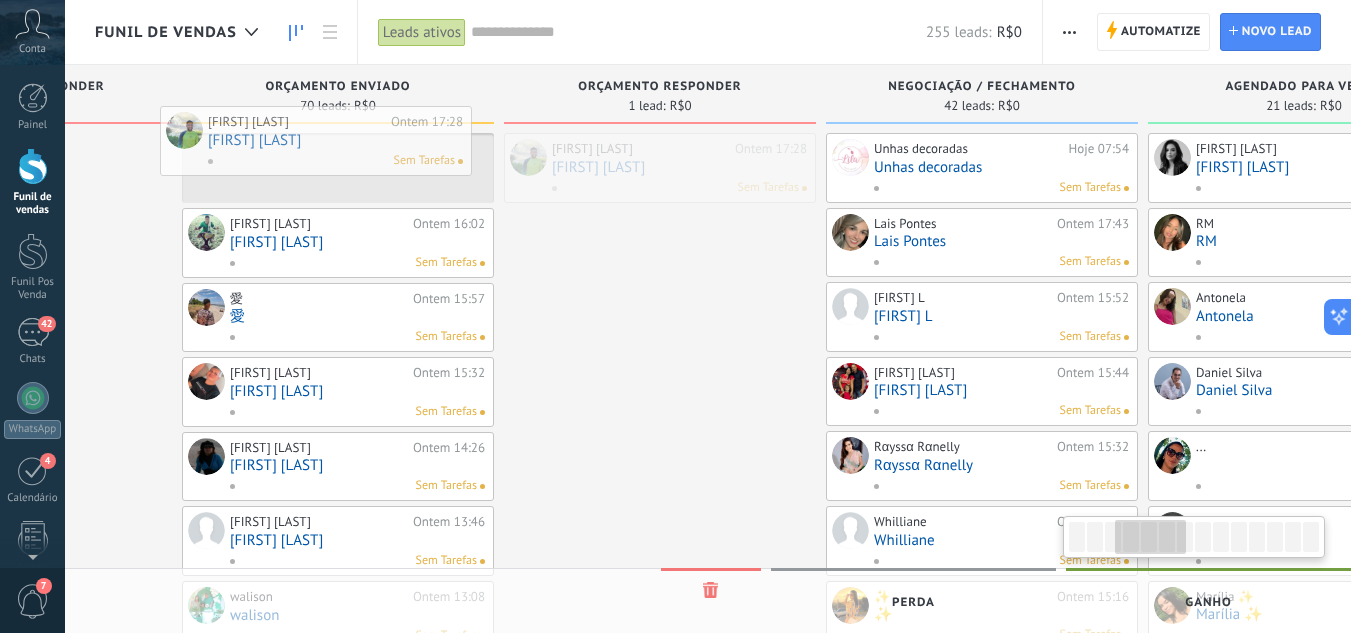 drag, startPoint x: 694, startPoint y: 166, endPoint x: 380, endPoint y: 139, distance: 315.1587 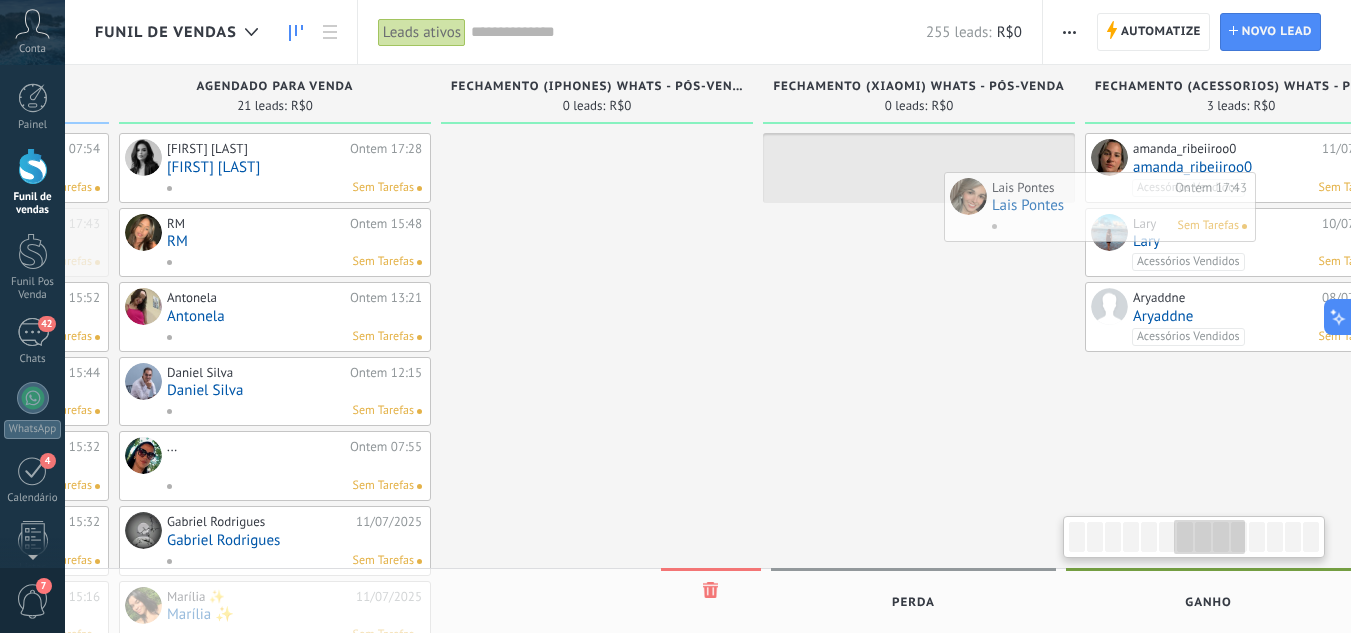 scroll, scrollTop: 0, scrollLeft: 1934, axis: horizontal 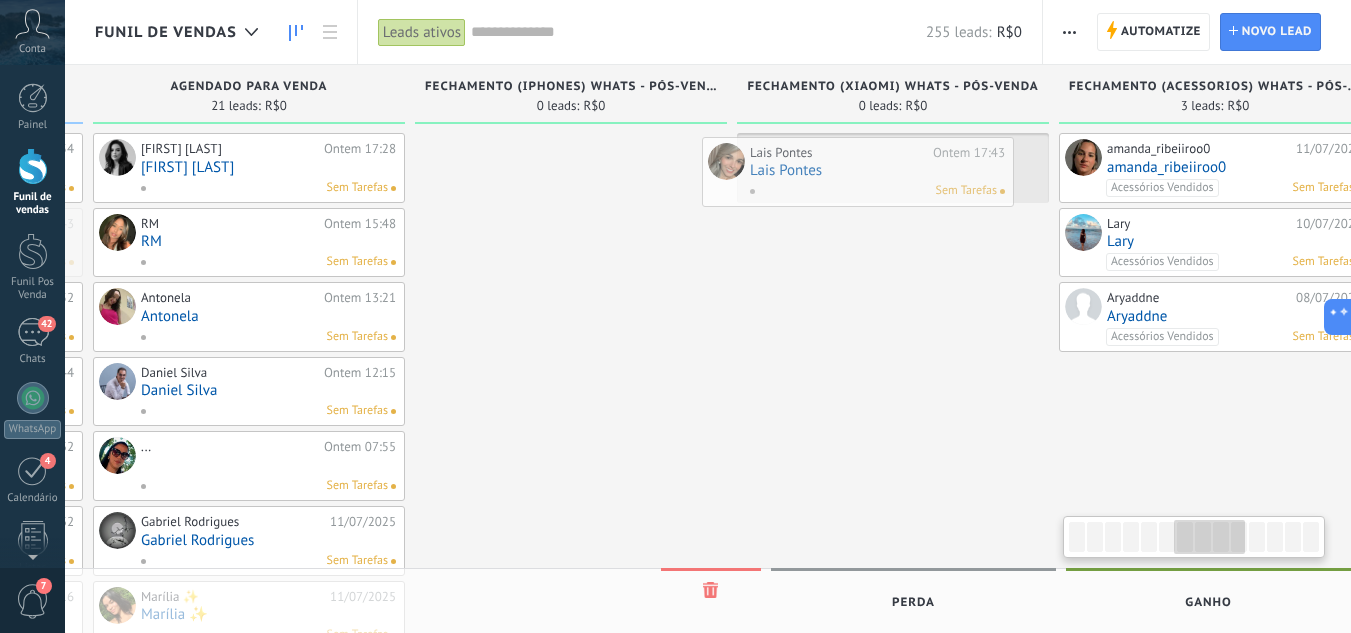 drag, startPoint x: 932, startPoint y: 230, endPoint x: 794, endPoint y: 159, distance: 155.19342 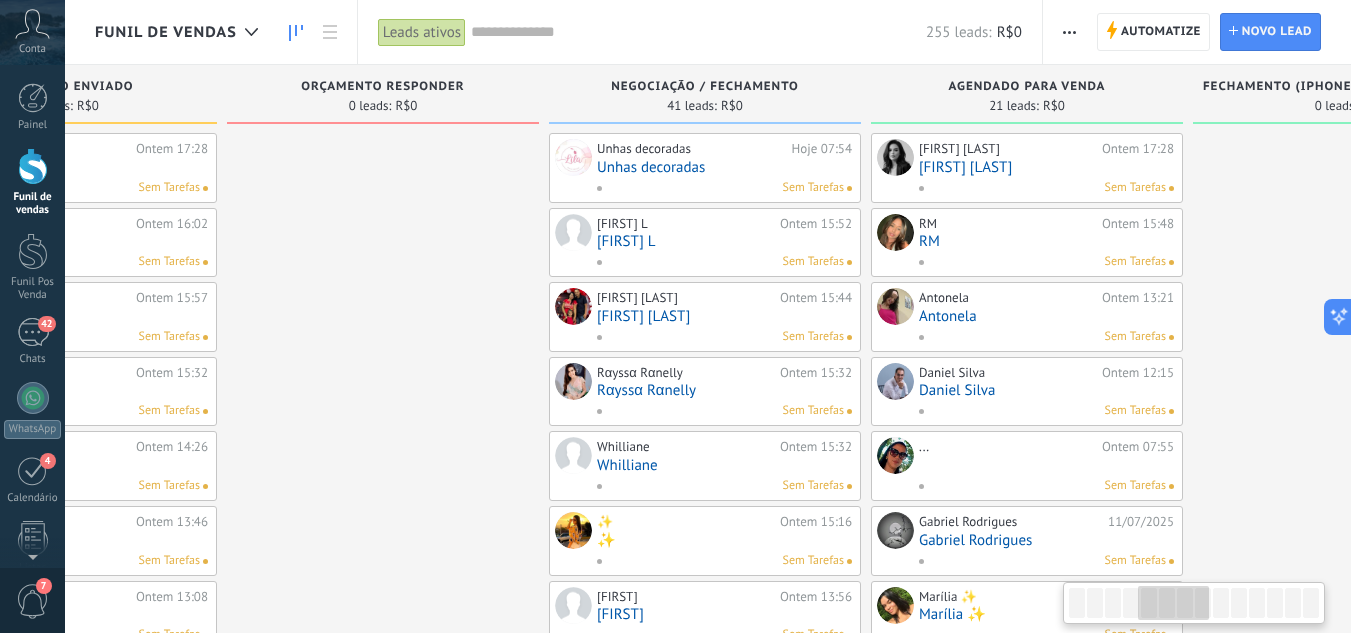 drag, startPoint x: 540, startPoint y: 244, endPoint x: 1365, endPoint y: 256, distance: 825.0873 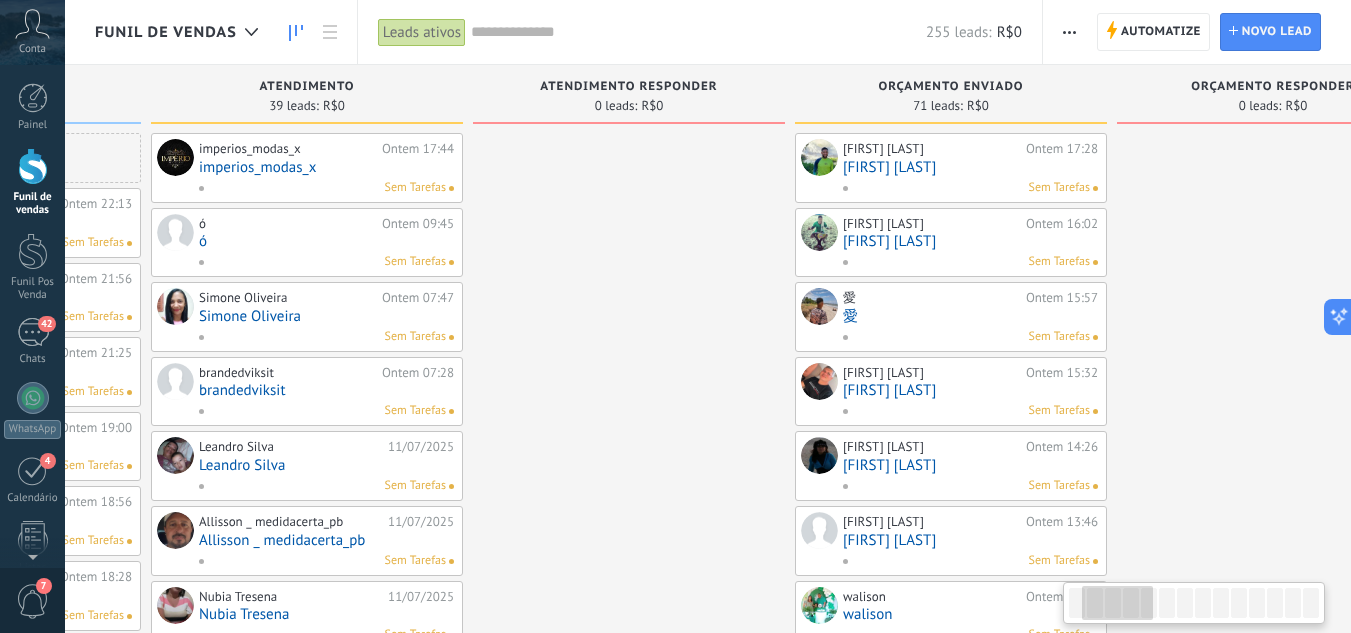 drag, startPoint x: 464, startPoint y: 244, endPoint x: 1365, endPoint y: 244, distance: 901 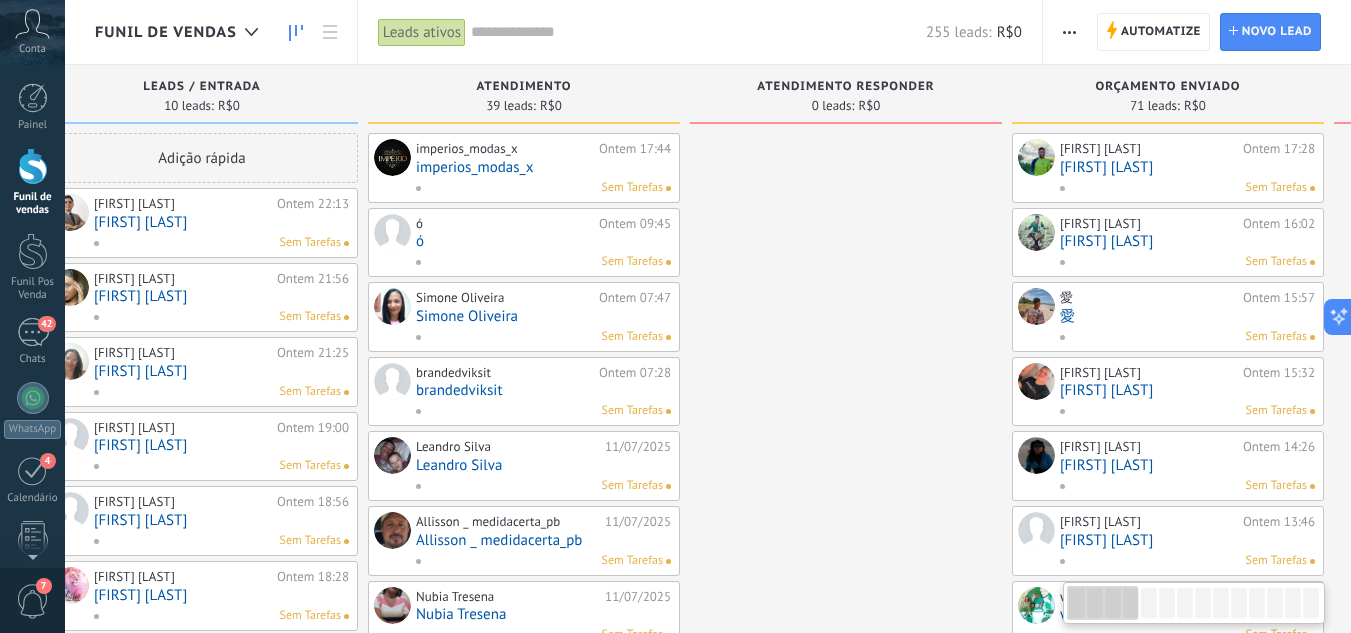 scroll, scrollTop: 0, scrollLeft: 0, axis: both 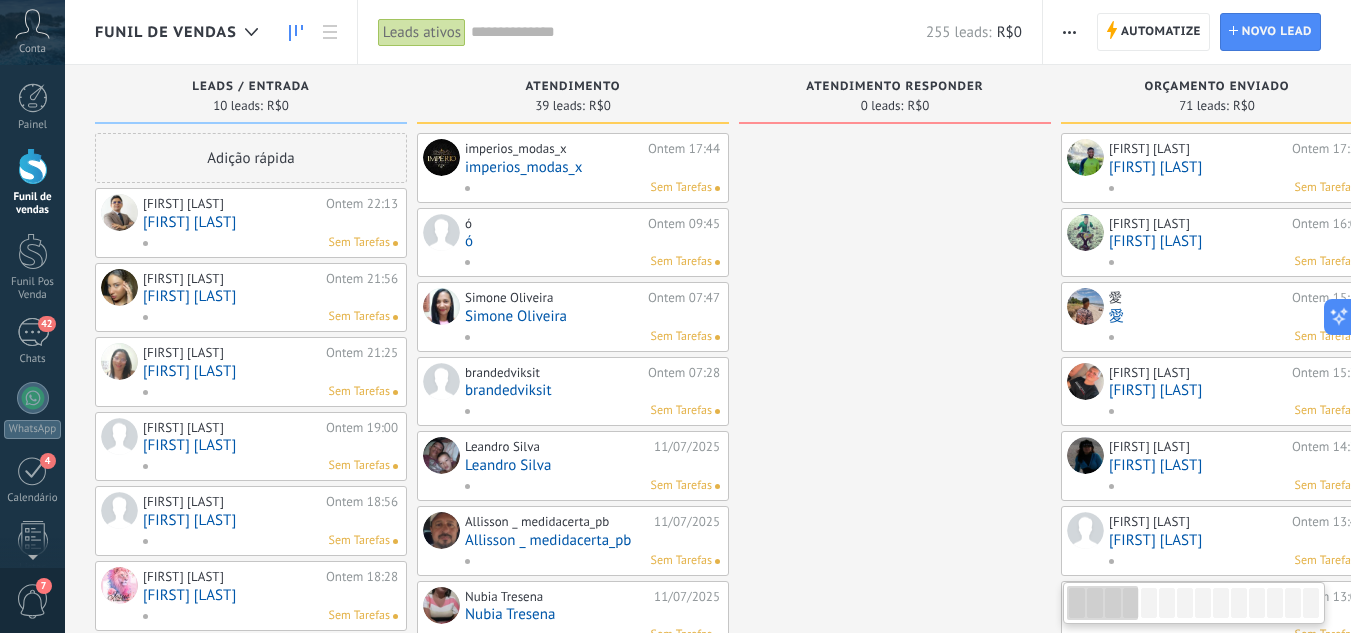 drag, startPoint x: 589, startPoint y: 209, endPoint x: 571, endPoint y: 154, distance: 57.870544 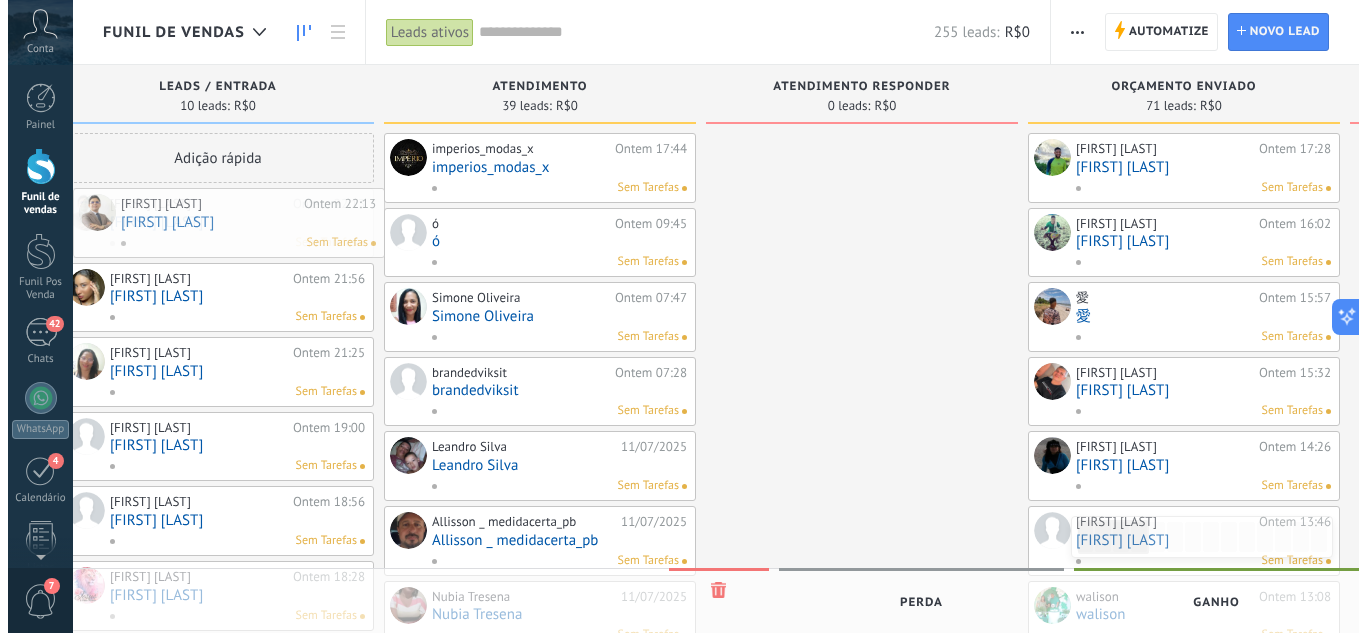 scroll, scrollTop: 0, scrollLeft: 21, axis: horizontal 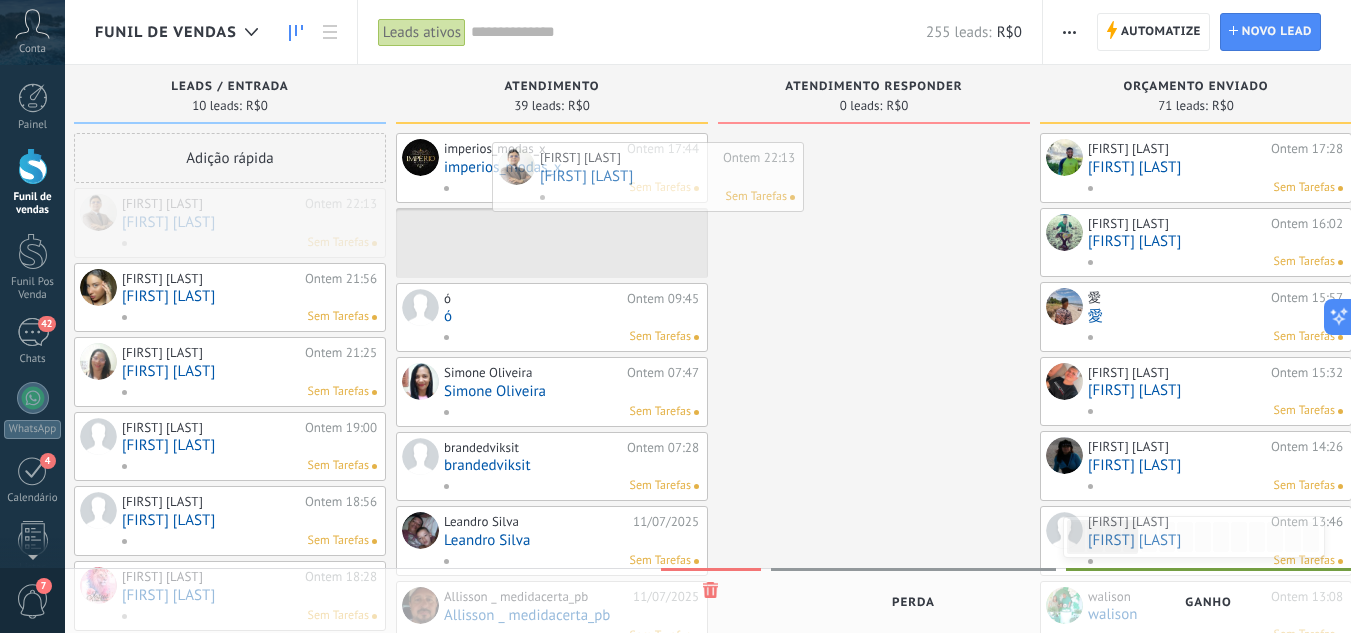 drag, startPoint x: 158, startPoint y: 232, endPoint x: 557, endPoint y: 186, distance: 401.64288 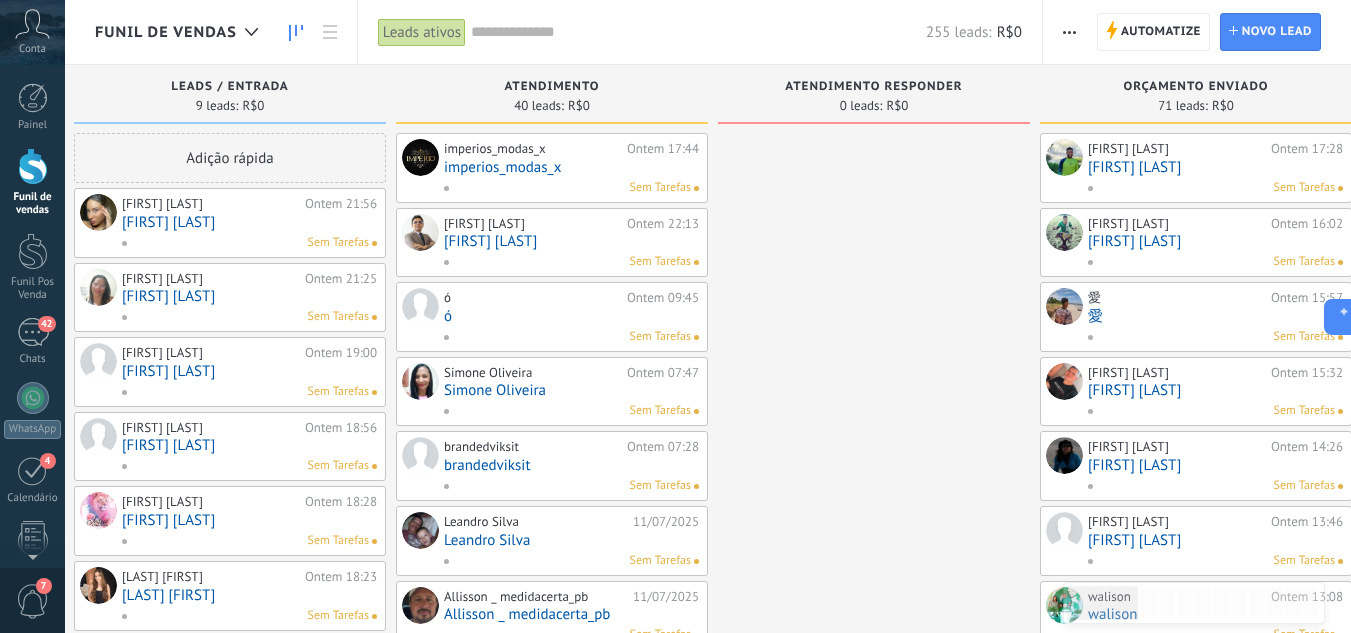 click on "[FIRST] [LAST]" at bounding box center (249, 222) 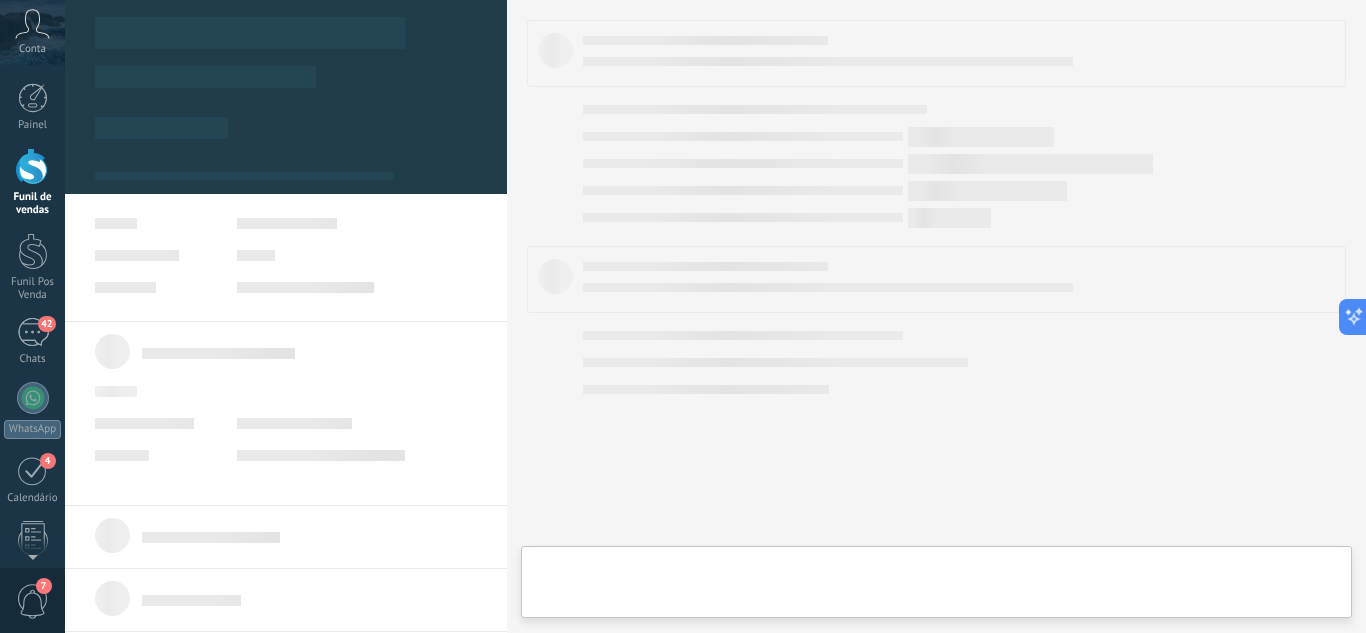 type on "**********" 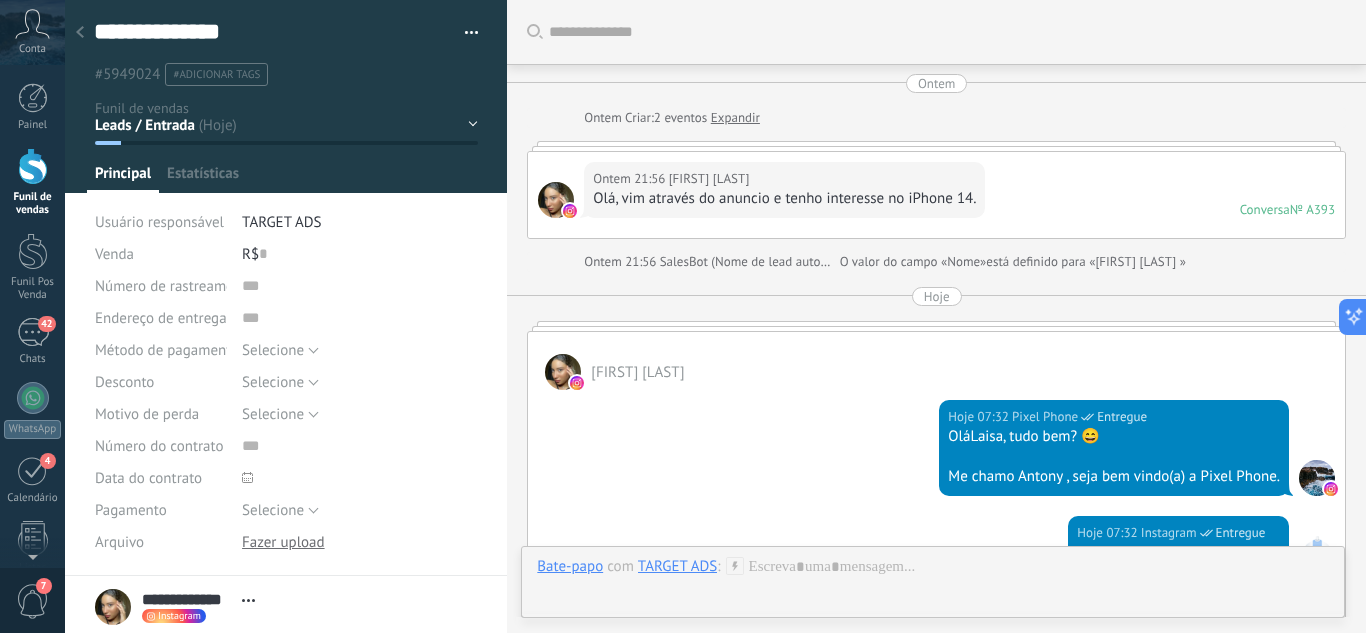 scroll, scrollTop: 30, scrollLeft: 0, axis: vertical 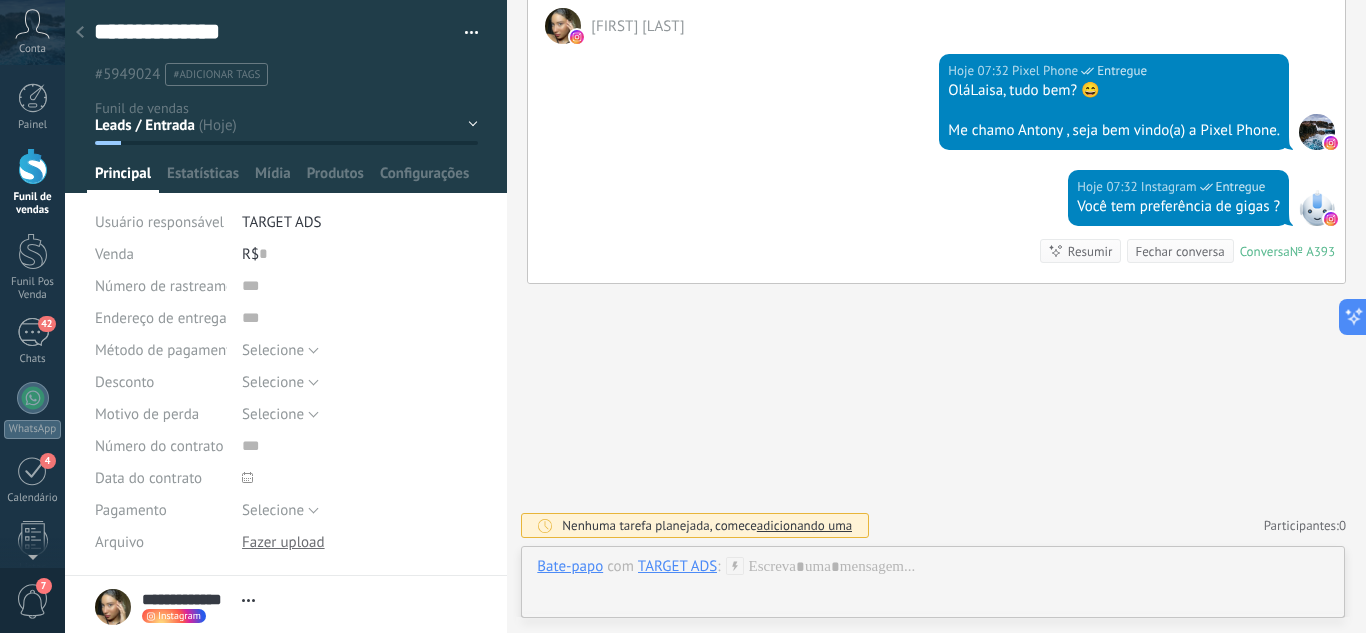 click on "Leads / Entrada
Atendimento
Atendimento Responder
Orçamento Enviado
Orçamento Responder
Negociação / Fechamento
-" at bounding box center (0, 0) 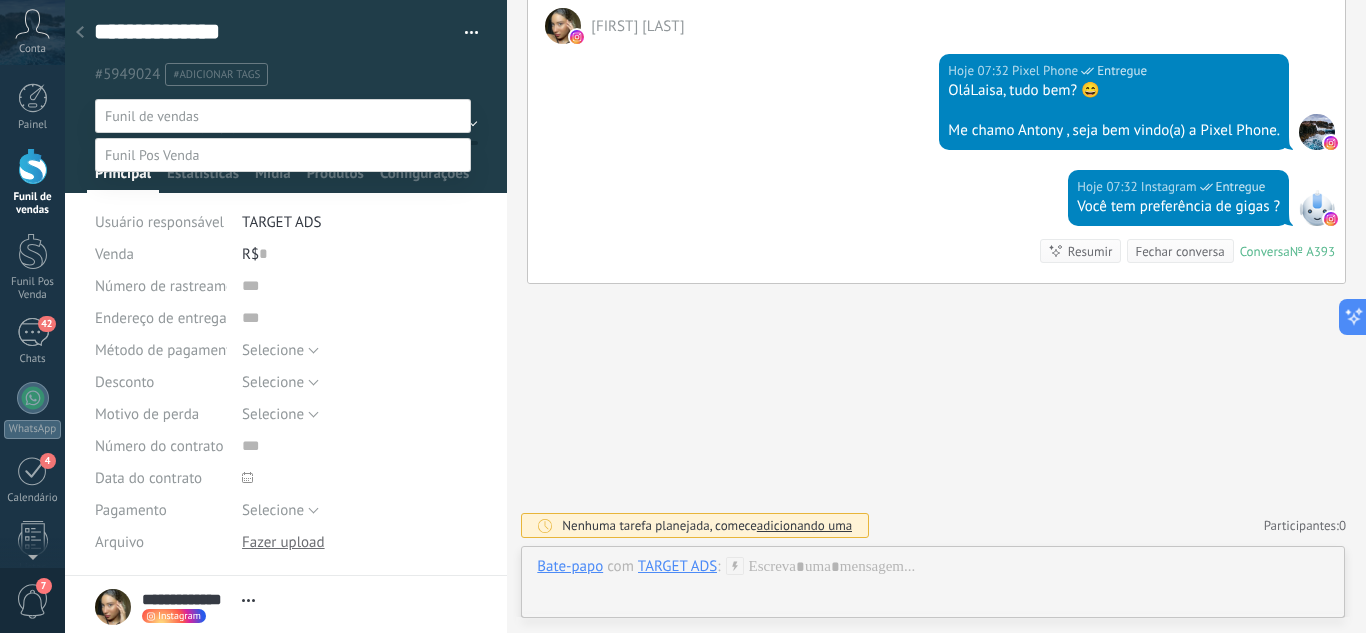 click on "Atendimento" at bounding box center (0, 0) 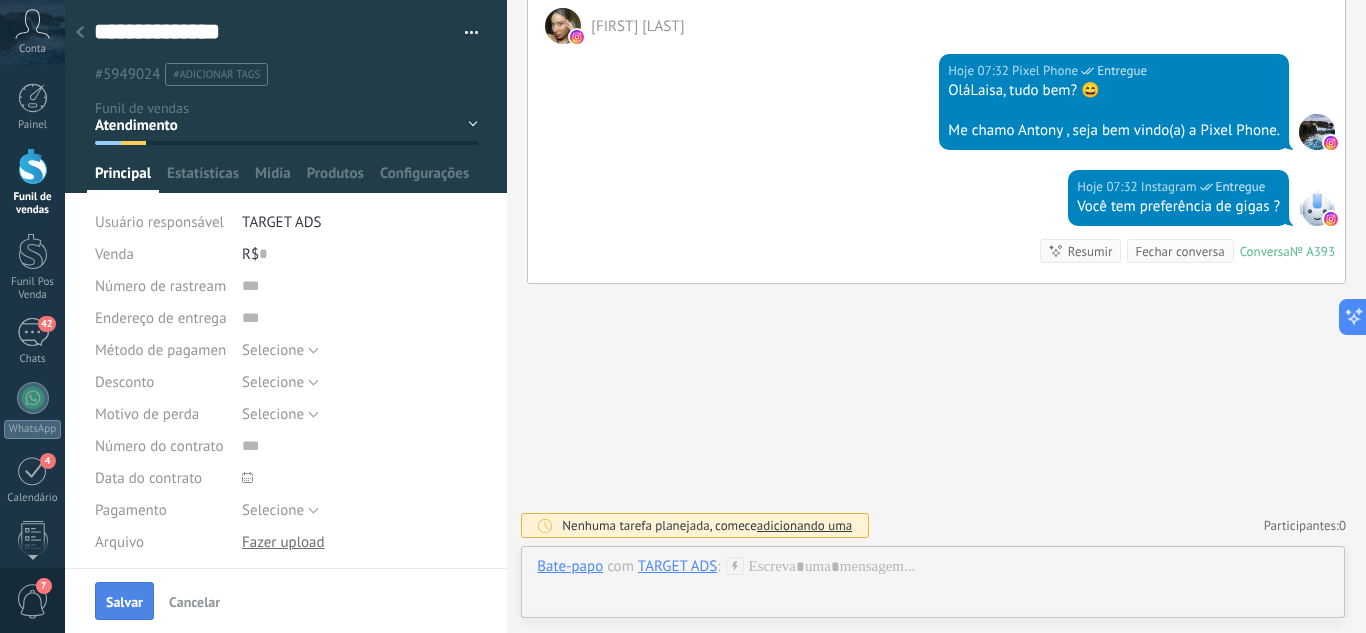 click on "Salvar" at bounding box center [124, 602] 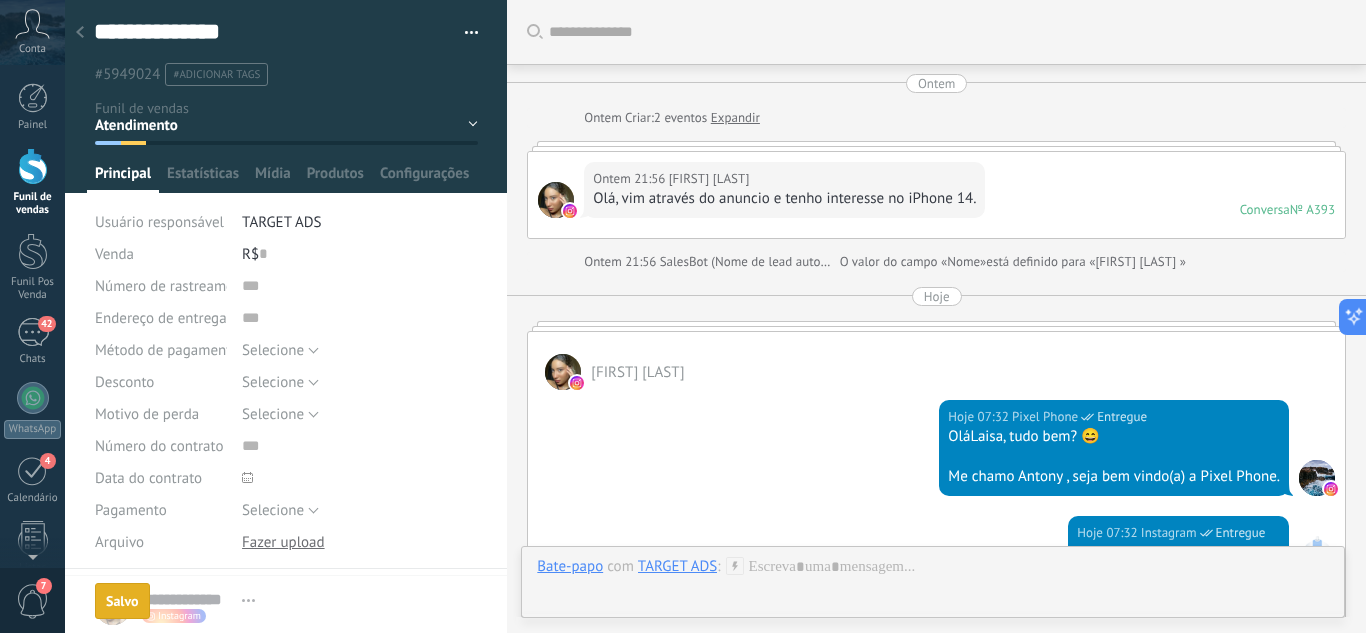 scroll, scrollTop: 0, scrollLeft: 0, axis: both 